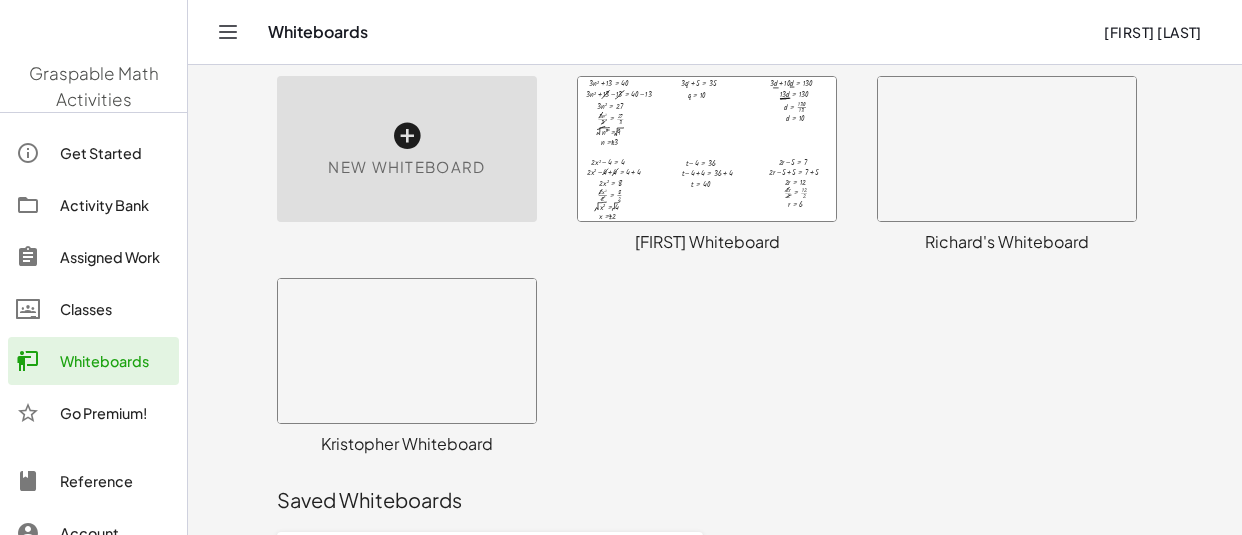 click on "× chevron_right  Formulas
Drag one side of a formula onto a highlighted expression on the canvas to apply it.
Quadratic Formula
+ · a · x 2 + · b · x + c = 0
⇔
x = · ( − b ± 2 √ ( + b 2 − · 4 · a · c ) ) · 2 · a
+ x 2 + · p · x + q = 0
⇔
x = − · p · 2 ± 2 √ ( + ( · p · 2 ) 2 − q )
Manually Factoring a Quadratic
+ x 2 + · b · x + c
⇒
· ( + x + ⬚ ) · ( + x + ⬚ )
Difference of Squares
+ a 2 − b 2
⇔
· ( + a + b )" 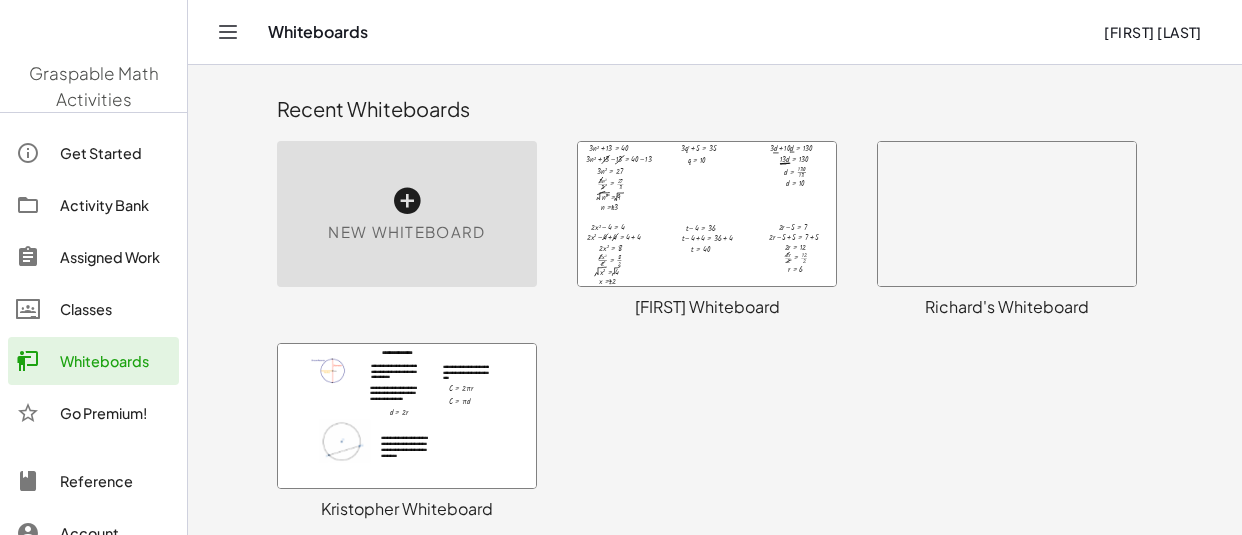 click on "Recent Whiteboards New Whiteboard + · 3 · n 2 + 13 = 40 + · 3 · q 1 + 5 = 35 + · 3 · d + · 10 · d = 130 + · 2 · x 2 − 4 = 4 + t − 4 = 36 + · 2 · r − 5 = 7 · 2 · y 2 · ( + 4 − 2 ) = 16 − s + 26 = 6 + · 2 · n + 20 = 26 + · 3 · n 2 + 13 − 13 = + 40 − 13 · 3 · n 2 = 27 · 3 · n 2 · 3 = · 27 · 3 n 2 = 9 n = 3 · 13 · d = 130 q = 10 d = · 130 · 13 d = 10 + · 2 · x 2 − 4 + 4 = + 4 + 4 · 2 · x 2 = 8 · 2 · x 2 · 2 = · 8 · 2 x 2 = 4 x = 2 + t − 4 + 4 = + 36 + 4 t = 40 + · 2 · r − 5 + 5 = + 7 + 5 · 2 · r = 12 · 2 · r · 2 = · 12 · 2 r = 6 · 2 · y 2 · ( 2 ) = 16 · 4 · y 2 = 16 · 4 · y 2 · 4 = · 16 · 4 y 2 = 4 y = 2 − · 3 · b + 40 = - 5 − s + 26 − 26 = + 6 − 26 - s = - 20 s = 20 + · 2 · n + 20 − 20 = + 26 − 20 · 2 · n = 6 · 2 · n · 2 = · 6 · 2 n = 3 · 4 · c = - 20 · 2 · q 2 · ( + 2 + 1 ) = 216 b = 15 · 4 · c · 4 = - · 20 · 4 c = - 5 + y − 15 = 5 + 20 − · 3 · f = 5 · 2 · q 2 · ( 3 ) = 216 · 6 · q 2 = 216 6" 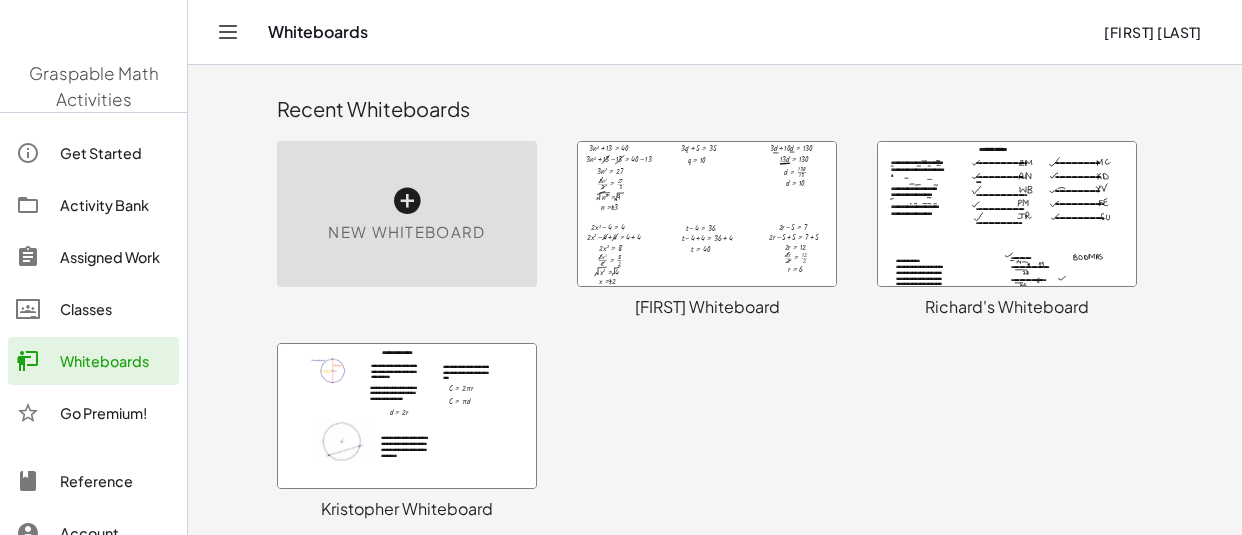 click at bounding box center (1081, 1269) 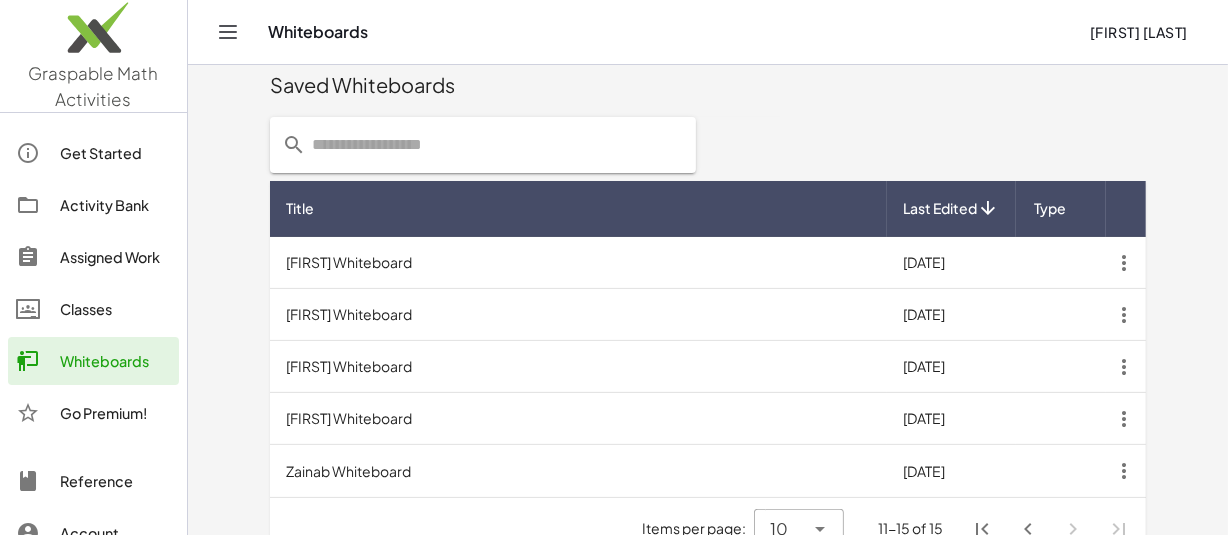 scroll, scrollTop: 515, scrollLeft: 0, axis: vertical 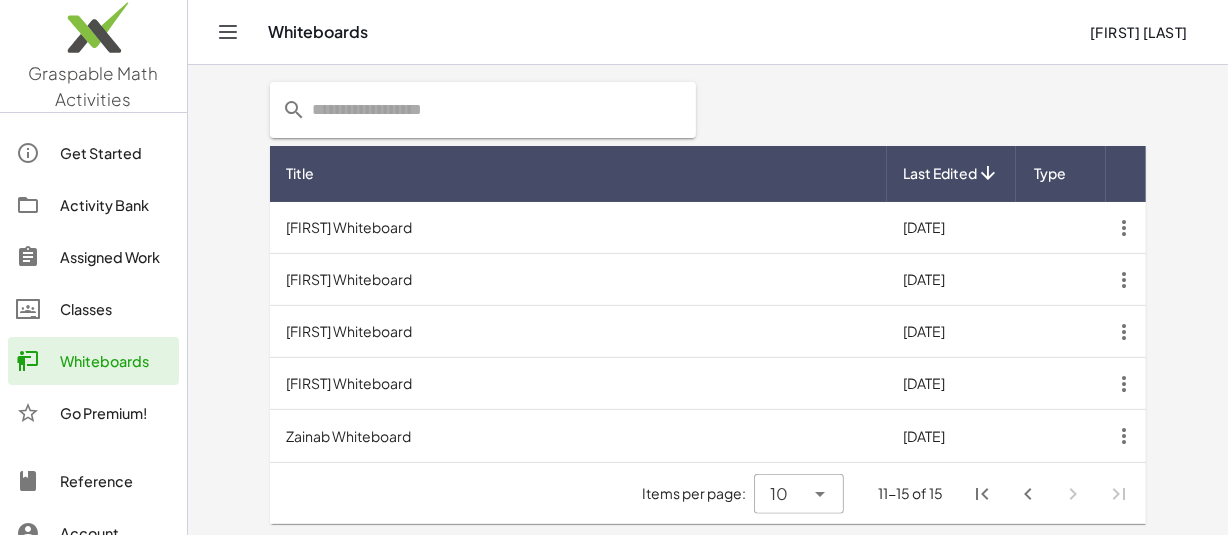click on "[FIRST] Whiteboard" at bounding box center [578, 280] 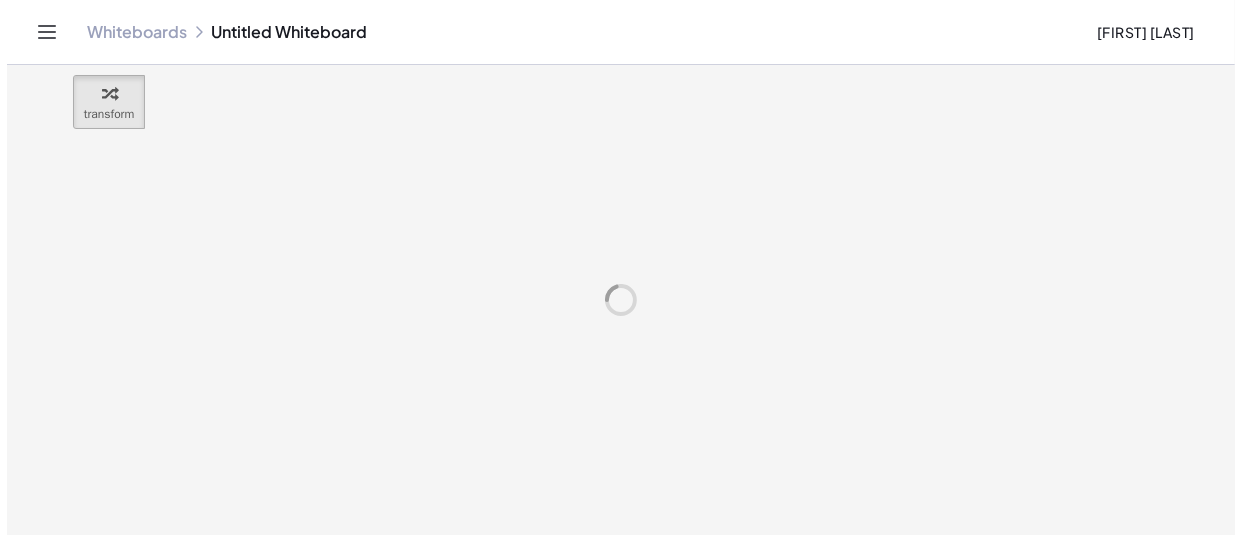 scroll, scrollTop: 0, scrollLeft: 0, axis: both 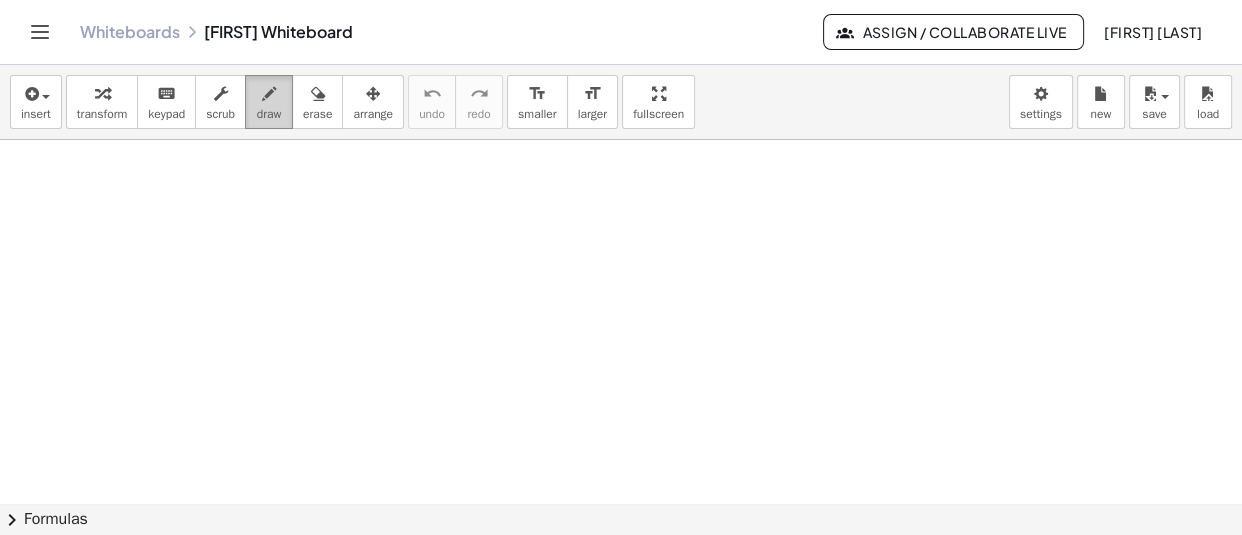 click on "draw" at bounding box center (269, 114) 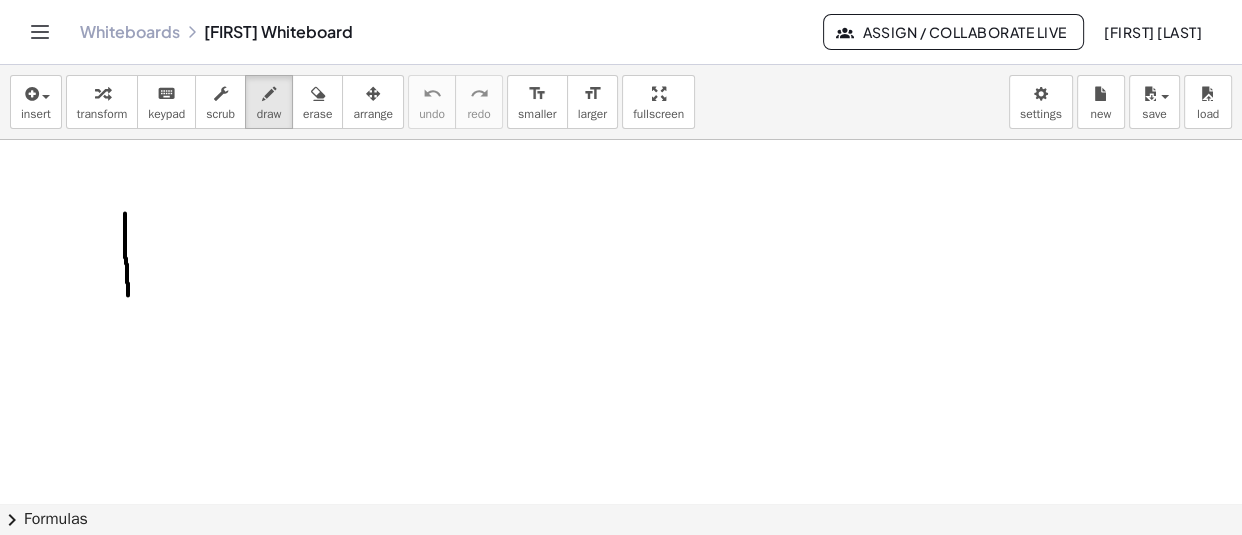 drag, startPoint x: 125, startPoint y: 215, endPoint x: 128, endPoint y: 297, distance: 82.05486 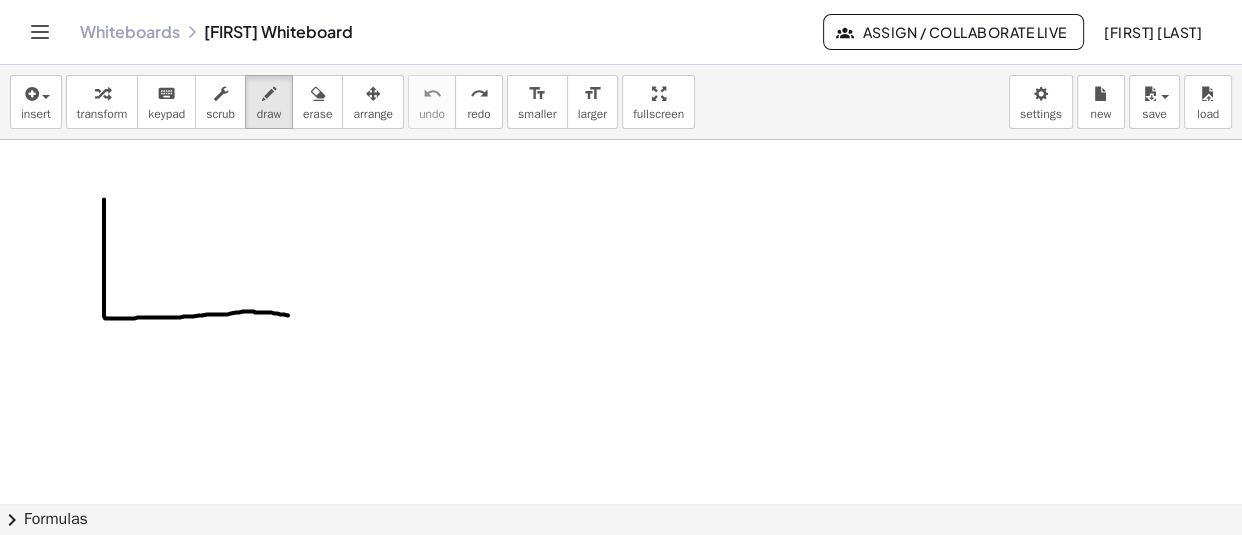 drag, startPoint x: 104, startPoint y: 201, endPoint x: 312, endPoint y: 319, distance: 239.14012 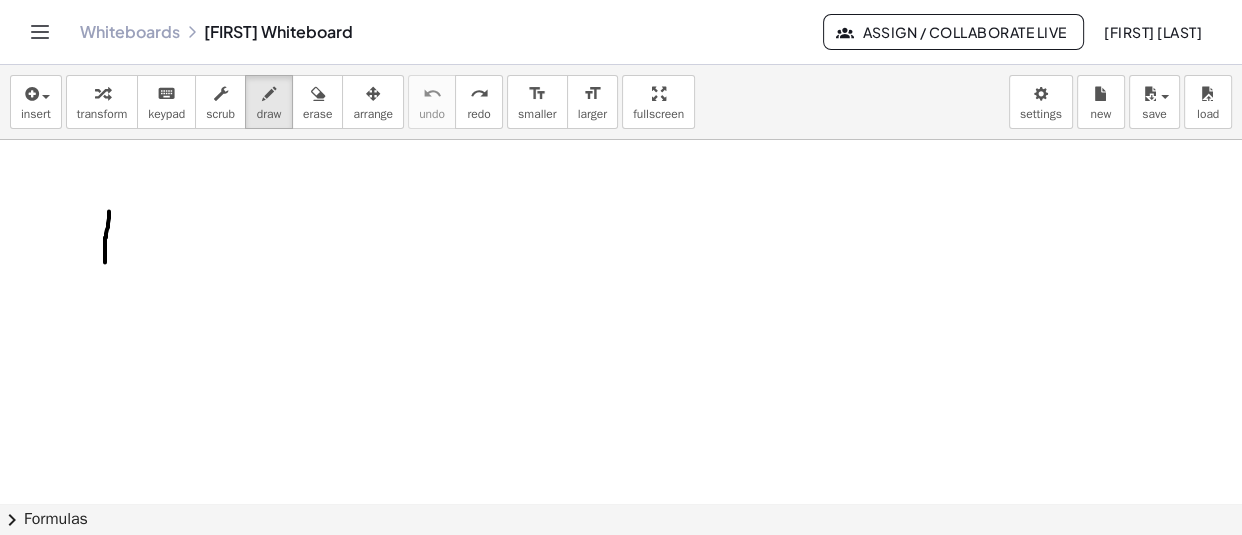 drag, startPoint x: 109, startPoint y: 213, endPoint x: 105, endPoint y: 272, distance: 59.135437 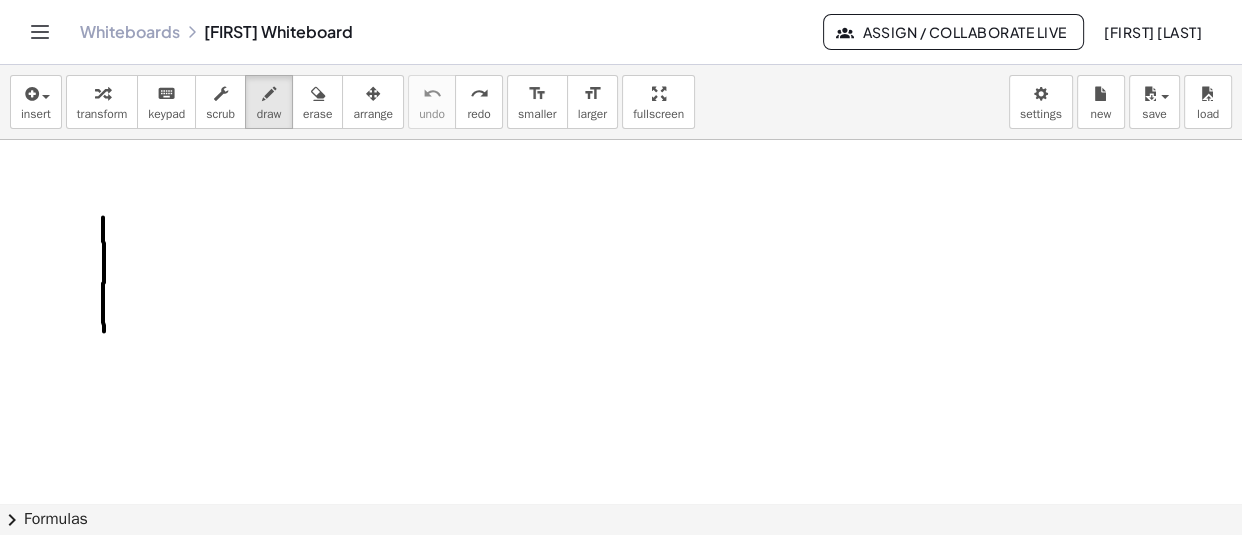 drag, startPoint x: 103, startPoint y: 219, endPoint x: 104, endPoint y: 333, distance: 114.00439 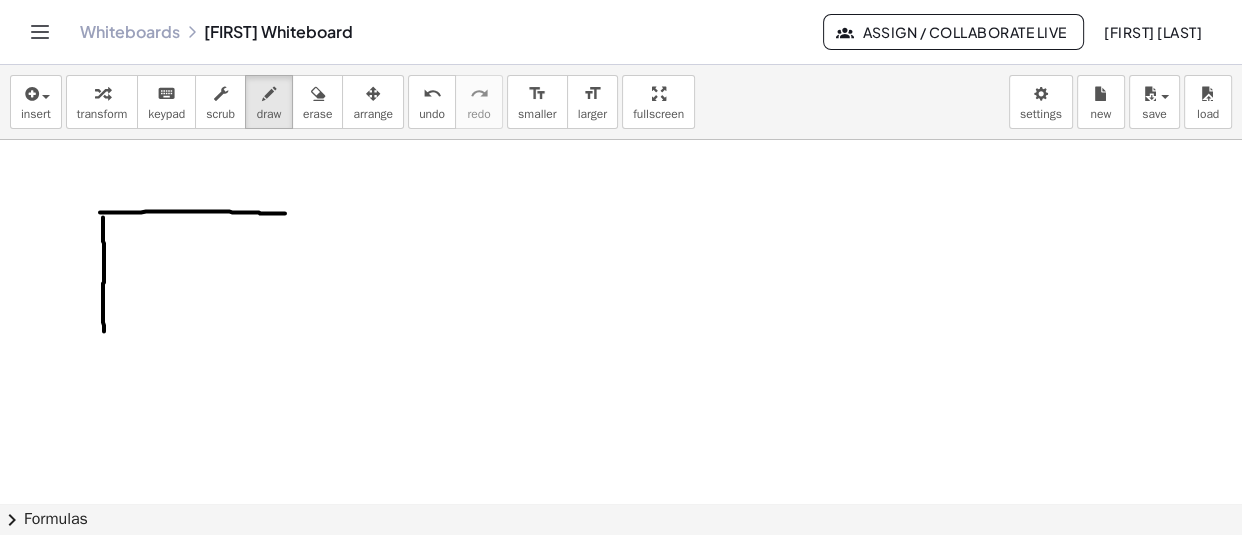 drag, startPoint x: 100, startPoint y: 214, endPoint x: 303, endPoint y: 216, distance: 203.00986 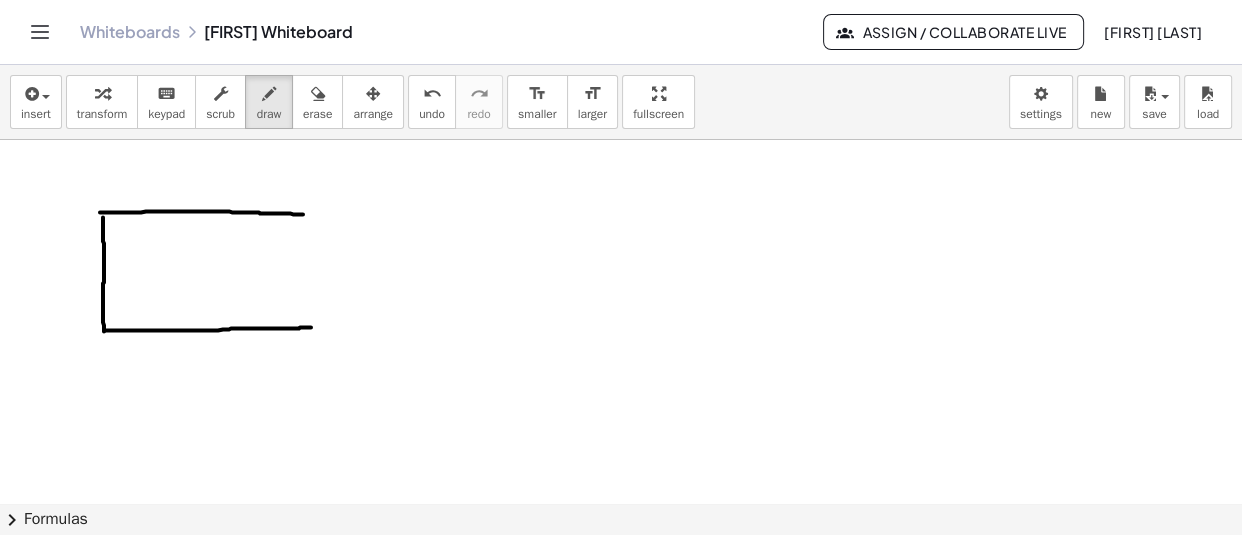 drag, startPoint x: 104, startPoint y: 332, endPoint x: 311, endPoint y: 329, distance: 207.02174 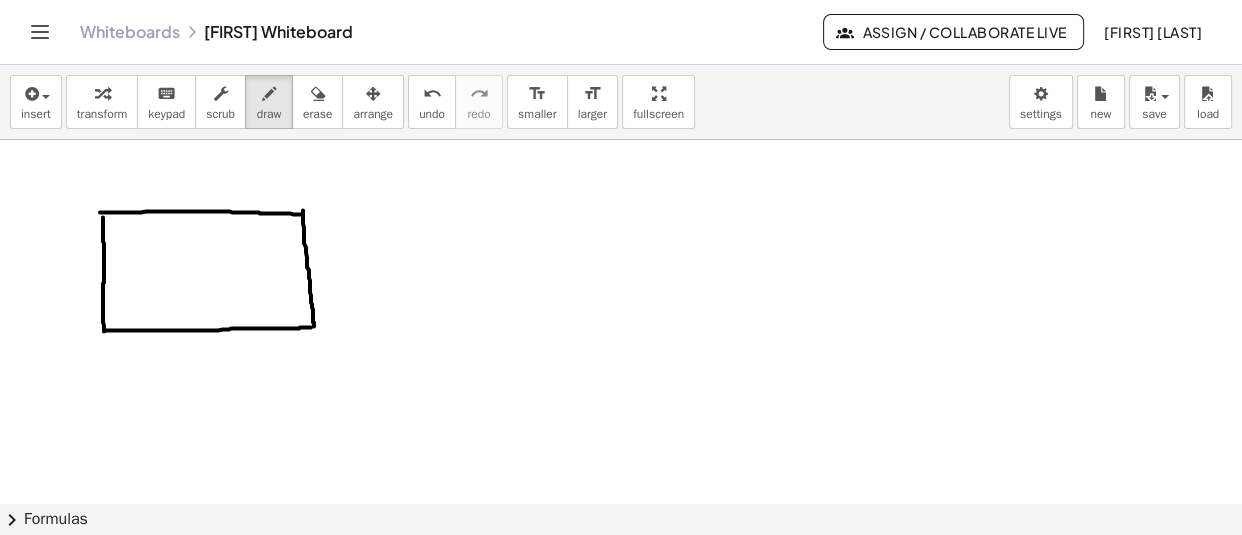 drag, startPoint x: 303, startPoint y: 212, endPoint x: 314, endPoint y: 331, distance: 119.507324 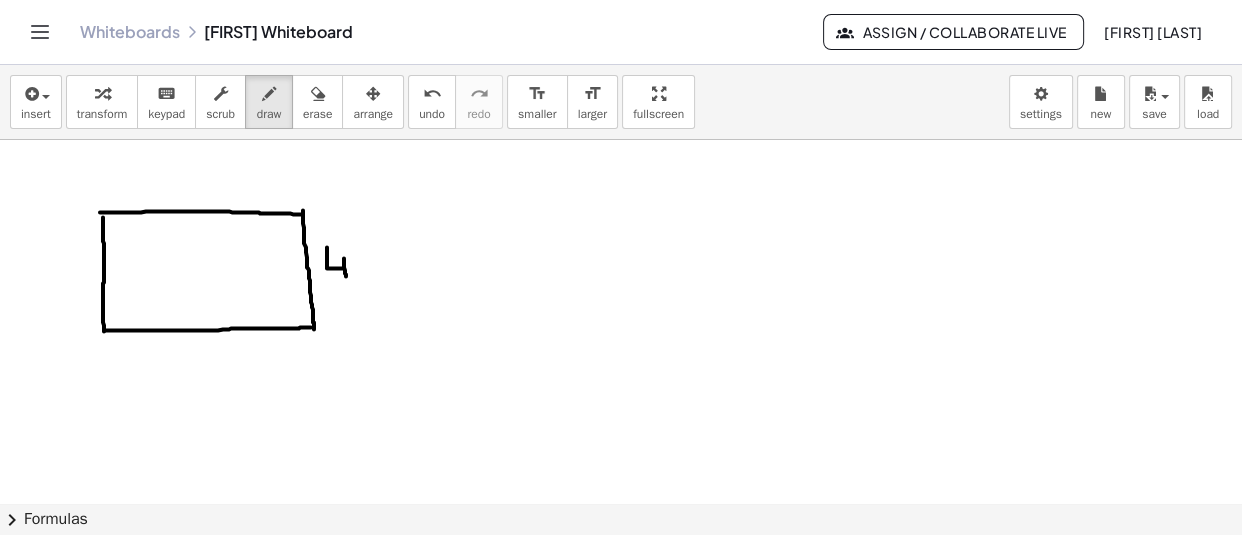drag, startPoint x: 327, startPoint y: 249, endPoint x: 348, endPoint y: 286, distance: 42.544094 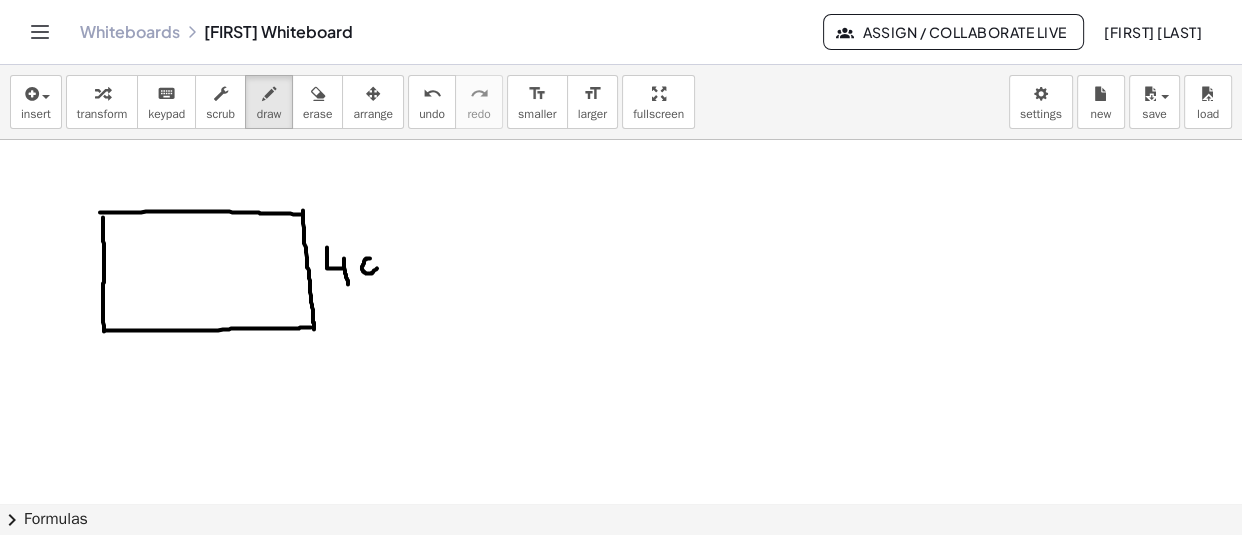 drag, startPoint x: 370, startPoint y: 260, endPoint x: 377, endPoint y: 270, distance: 12.206555 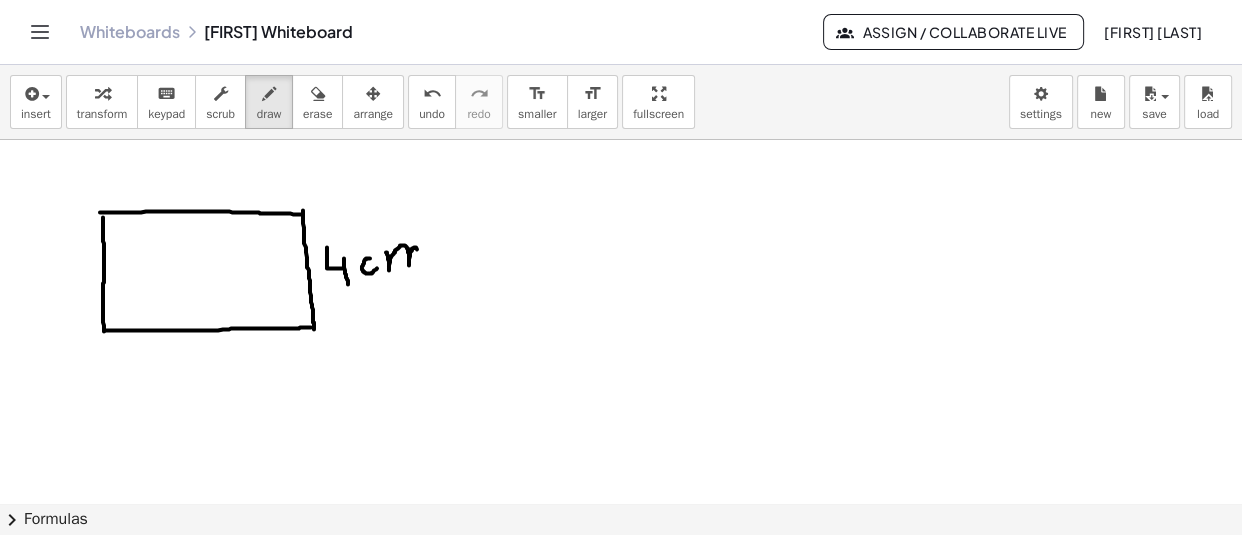drag, startPoint x: 386, startPoint y: 254, endPoint x: 420, endPoint y: 268, distance: 36.769554 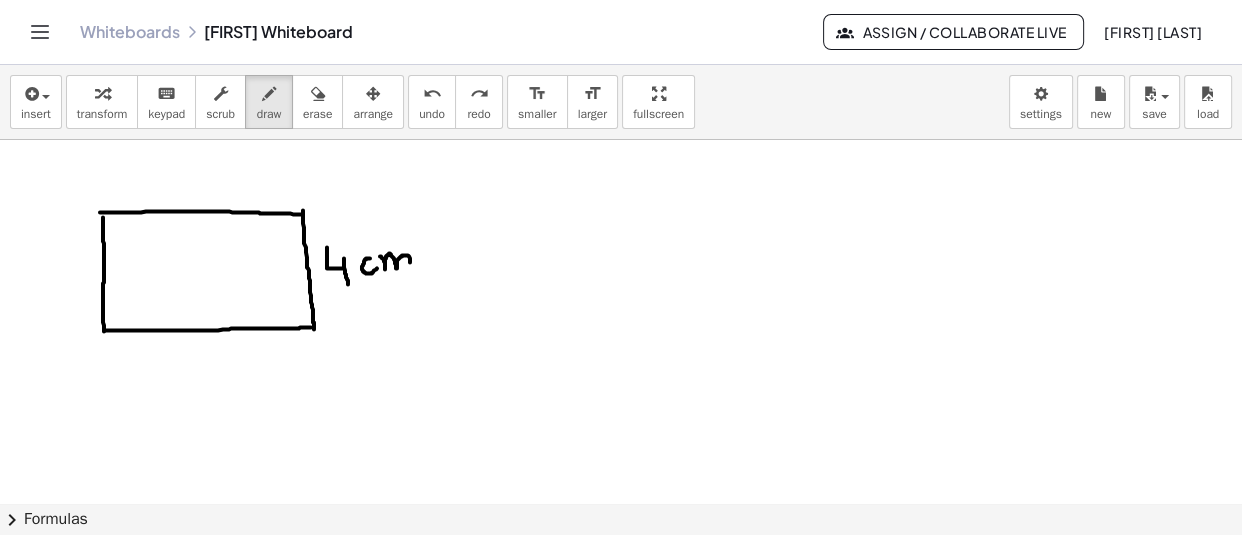 drag, startPoint x: 380, startPoint y: 258, endPoint x: 413, endPoint y: 272, distance: 35.846897 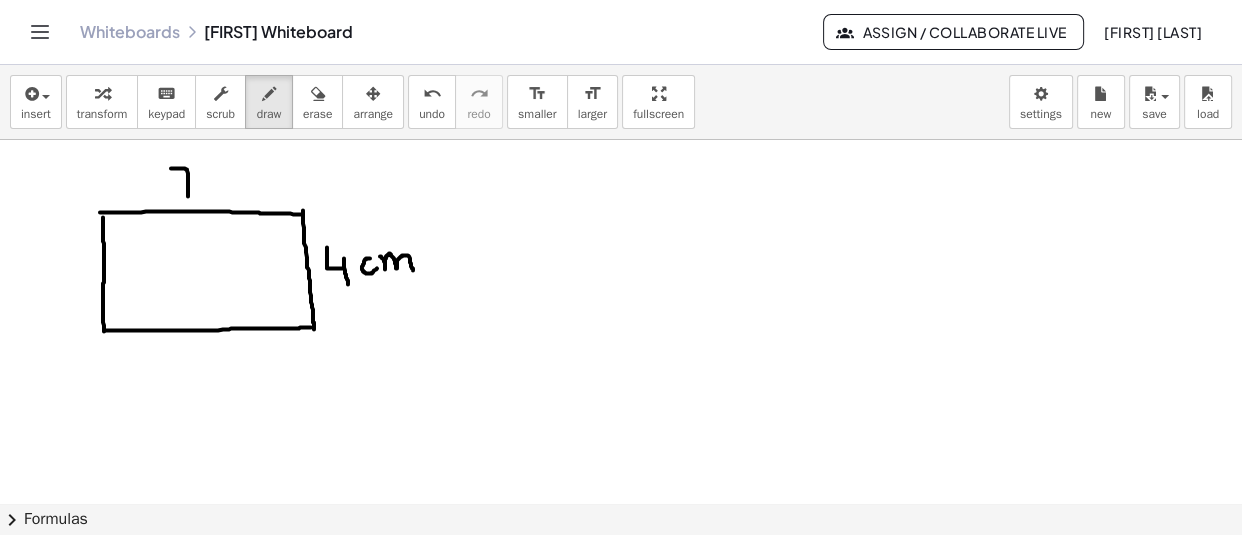 drag, startPoint x: 171, startPoint y: 170, endPoint x: 188, endPoint y: 198, distance: 32.75668 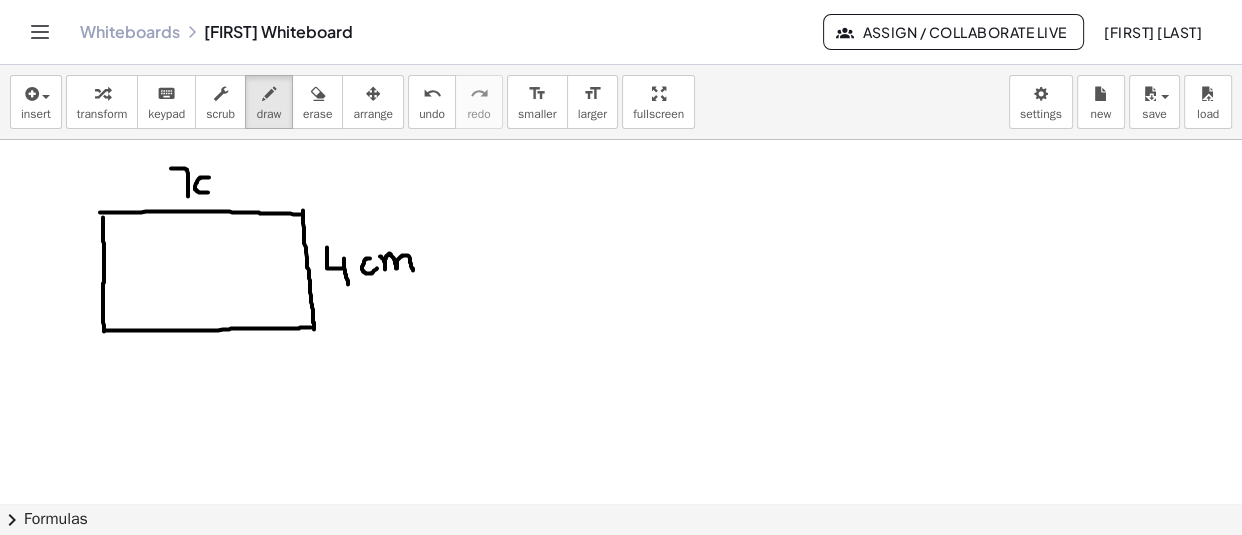 drag, startPoint x: 209, startPoint y: 179, endPoint x: 209, endPoint y: 193, distance: 14 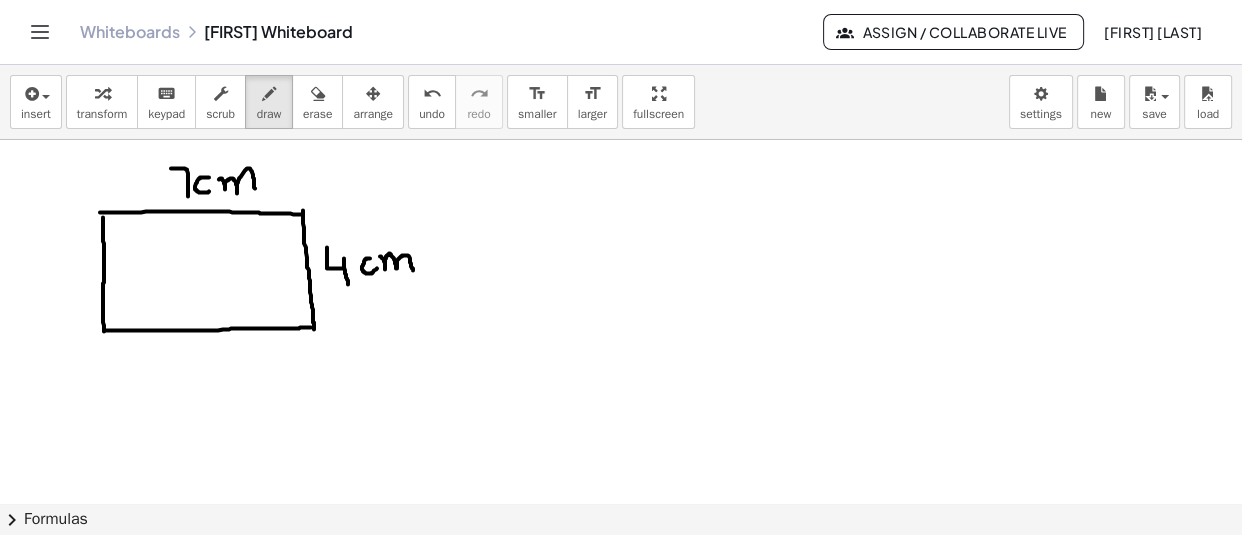 drag, startPoint x: 219, startPoint y: 181, endPoint x: 255, endPoint y: 190, distance: 37.107952 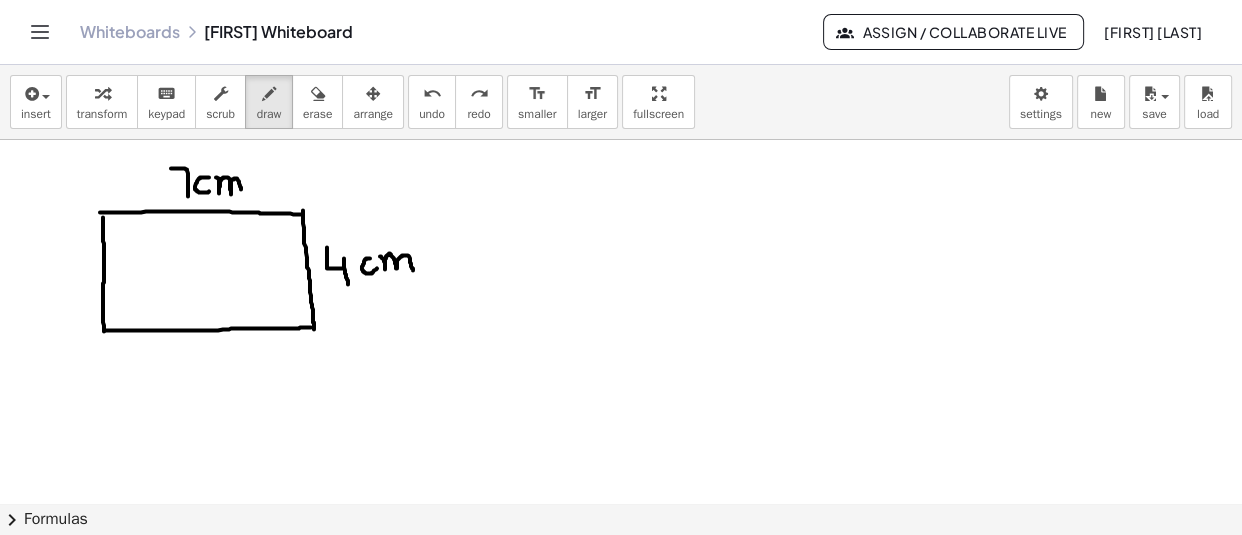 drag, startPoint x: 216, startPoint y: 179, endPoint x: 241, endPoint y: 192, distance: 28.178005 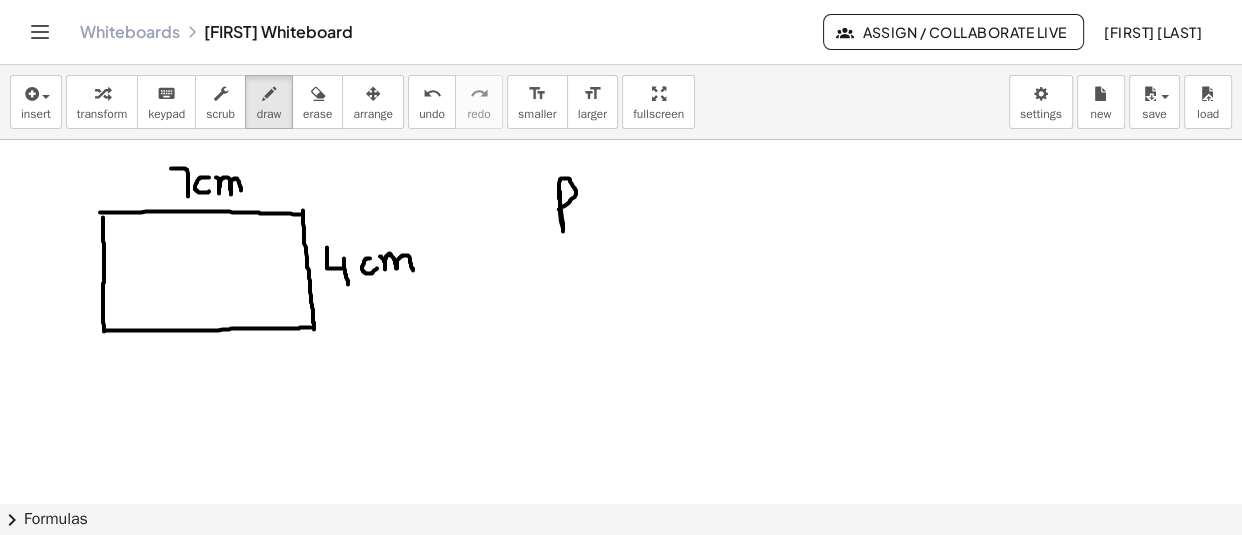drag, startPoint x: 560, startPoint y: 193, endPoint x: 559, endPoint y: 211, distance: 18.027756 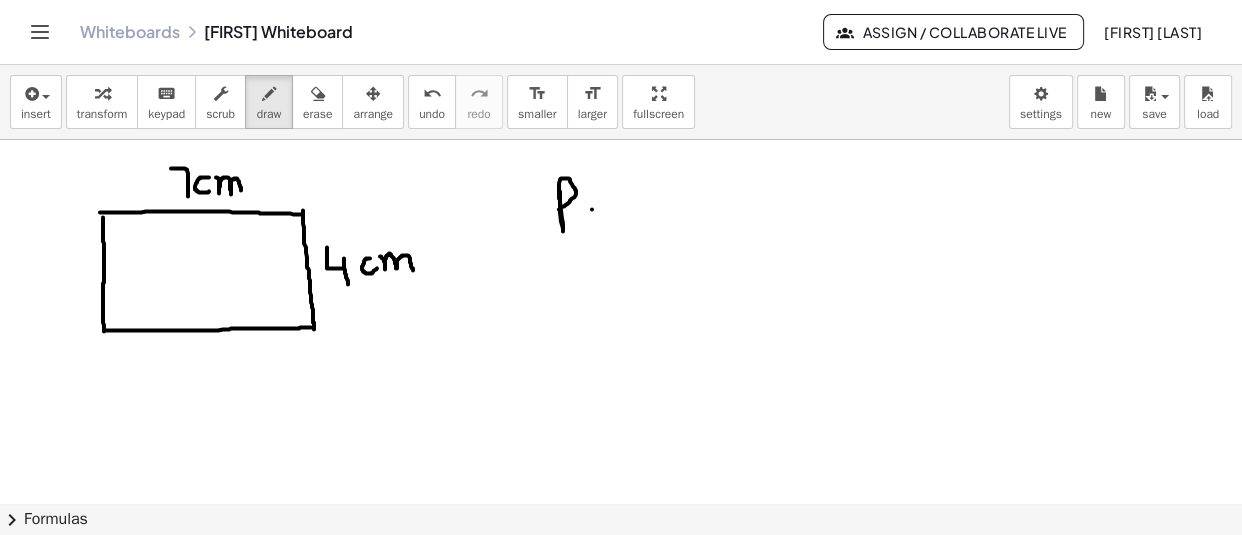 drag, startPoint x: 592, startPoint y: 211, endPoint x: 605, endPoint y: 214, distance: 13.341664 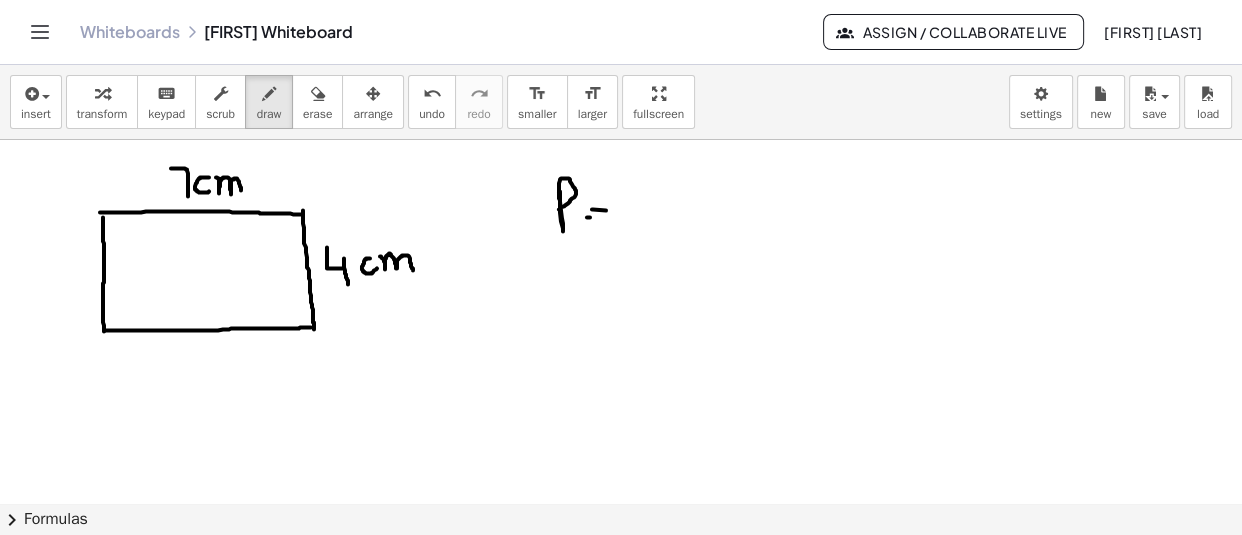 drag, startPoint x: 587, startPoint y: 219, endPoint x: 603, endPoint y: 219, distance: 16 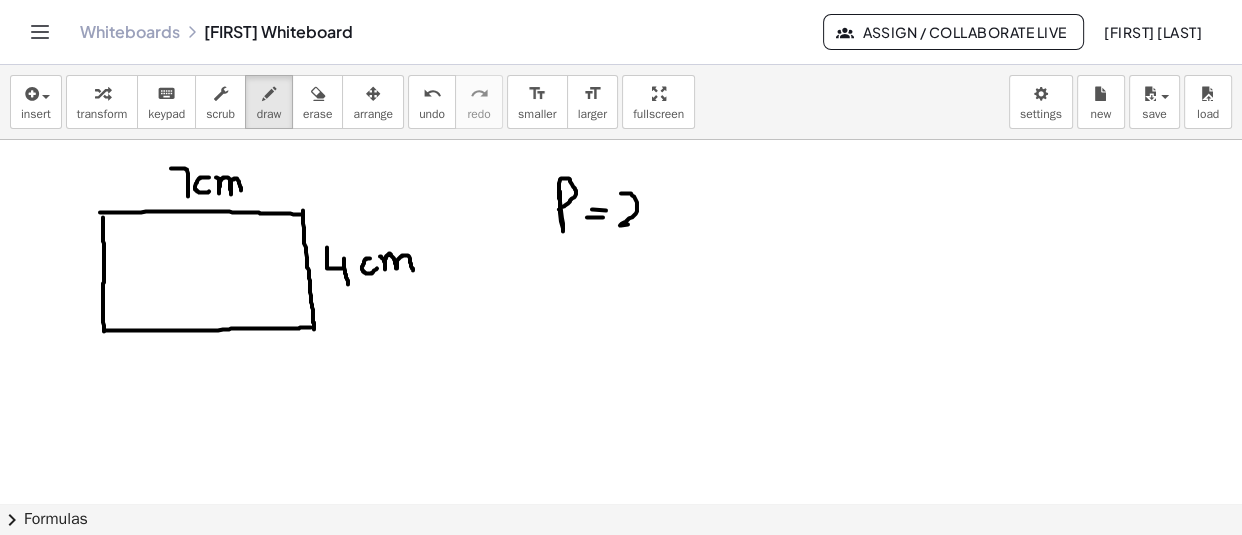 drag, startPoint x: 621, startPoint y: 195, endPoint x: 651, endPoint y: 225, distance: 42.426407 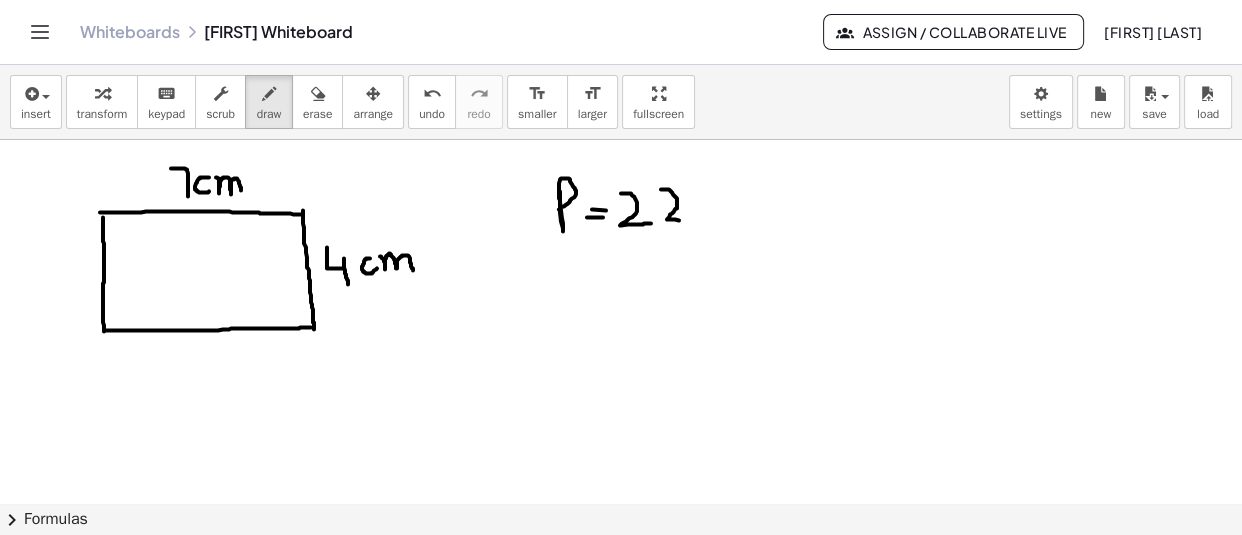 drag, startPoint x: 661, startPoint y: 191, endPoint x: 687, endPoint y: 222, distance: 40.459858 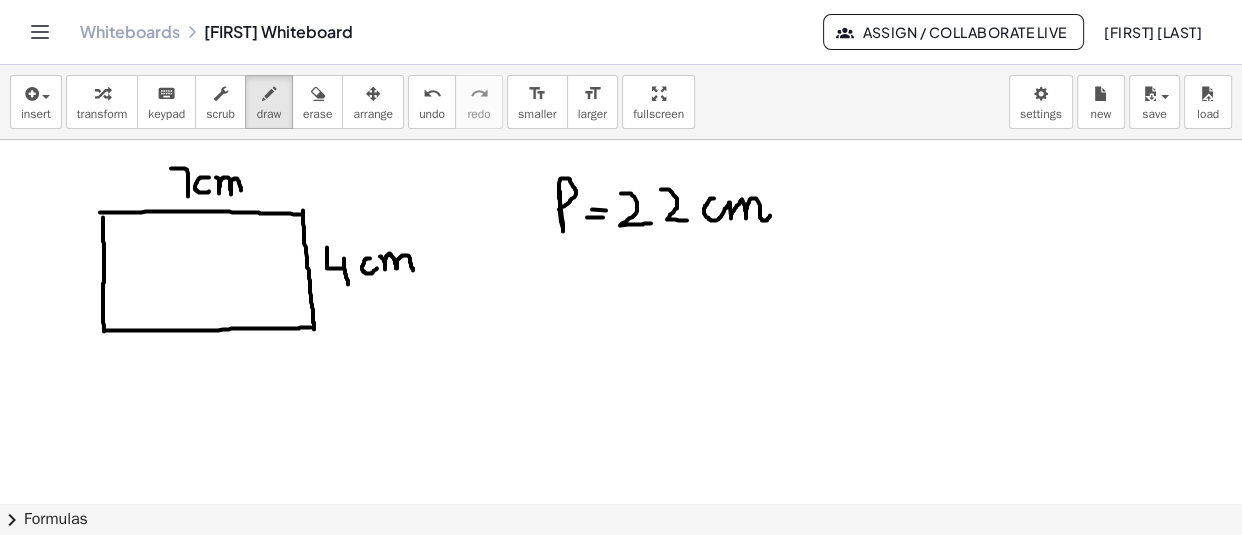 drag, startPoint x: 714, startPoint y: 200, endPoint x: 770, endPoint y: 217, distance: 58.5235 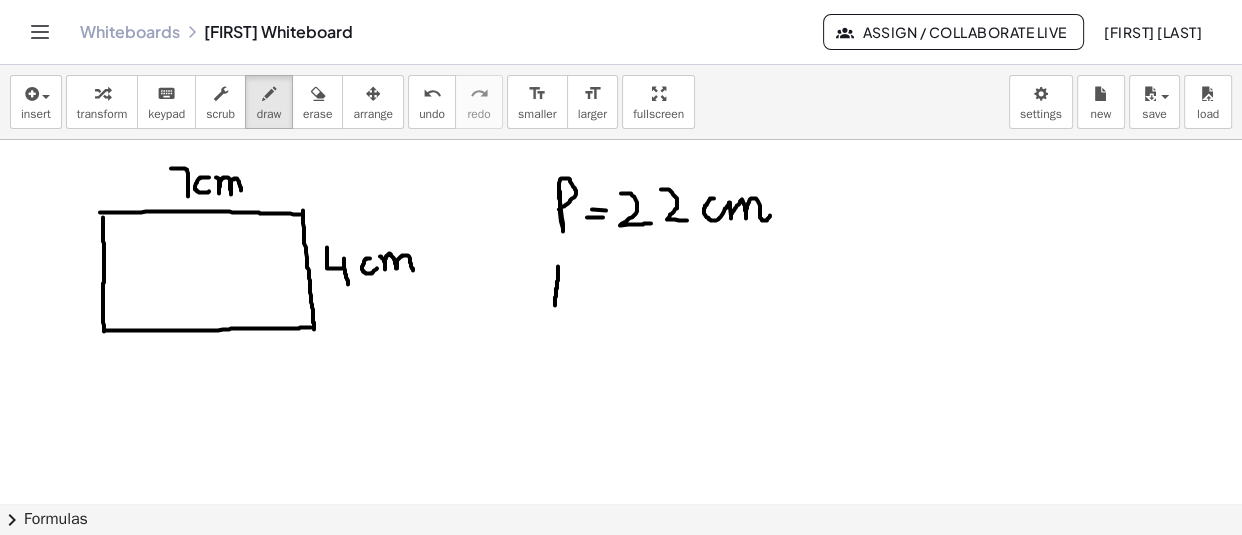 drag, startPoint x: 558, startPoint y: 268, endPoint x: 555, endPoint y: 309, distance: 41.109608 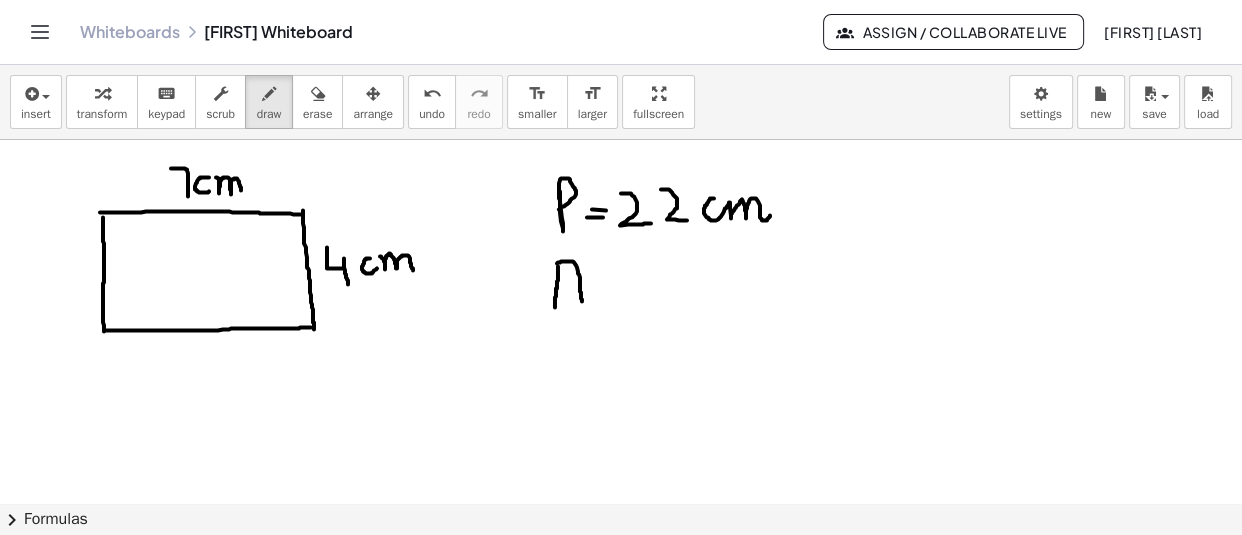 drag, startPoint x: 557, startPoint y: 265, endPoint x: 582, endPoint y: 303, distance: 45.486263 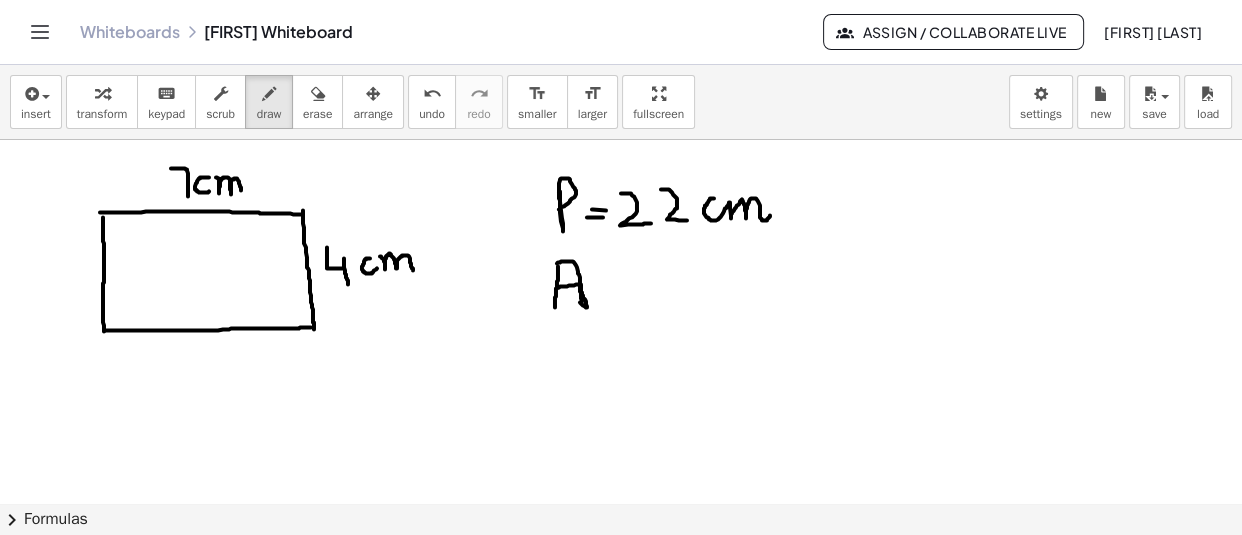 drag, startPoint x: 559, startPoint y: 289, endPoint x: 580, endPoint y: 304, distance: 25.806976 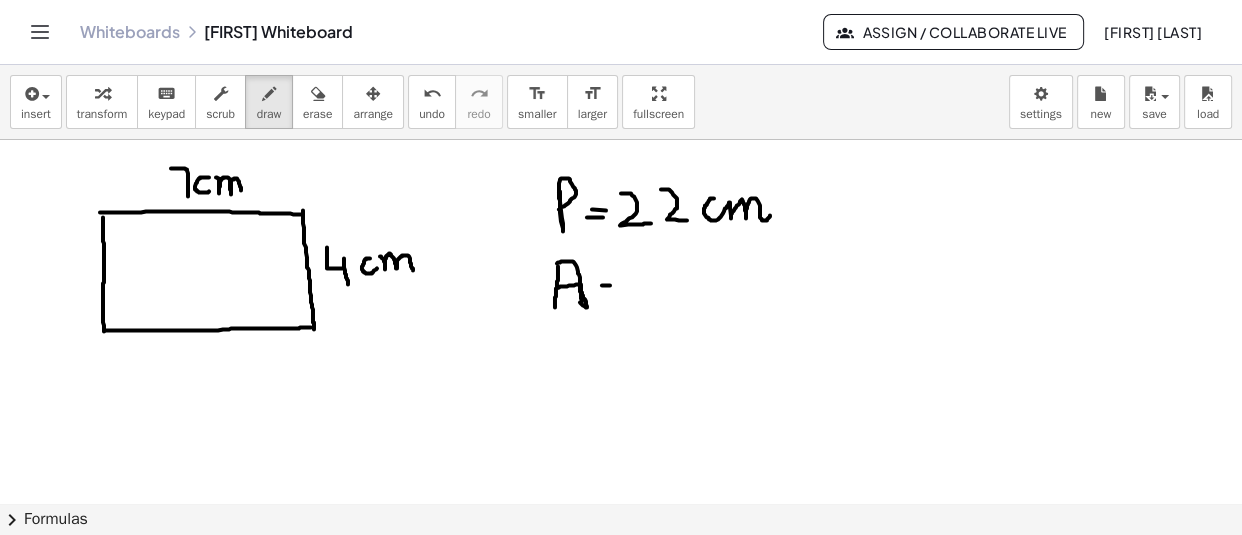 click at bounding box center (621, -5380) 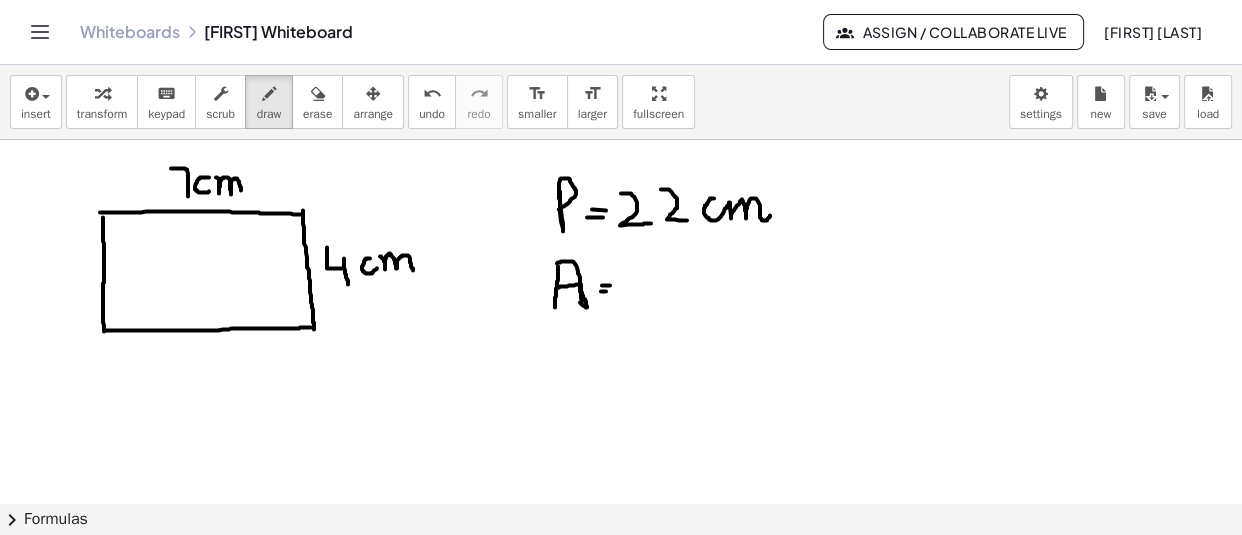 click at bounding box center [621, -5380] 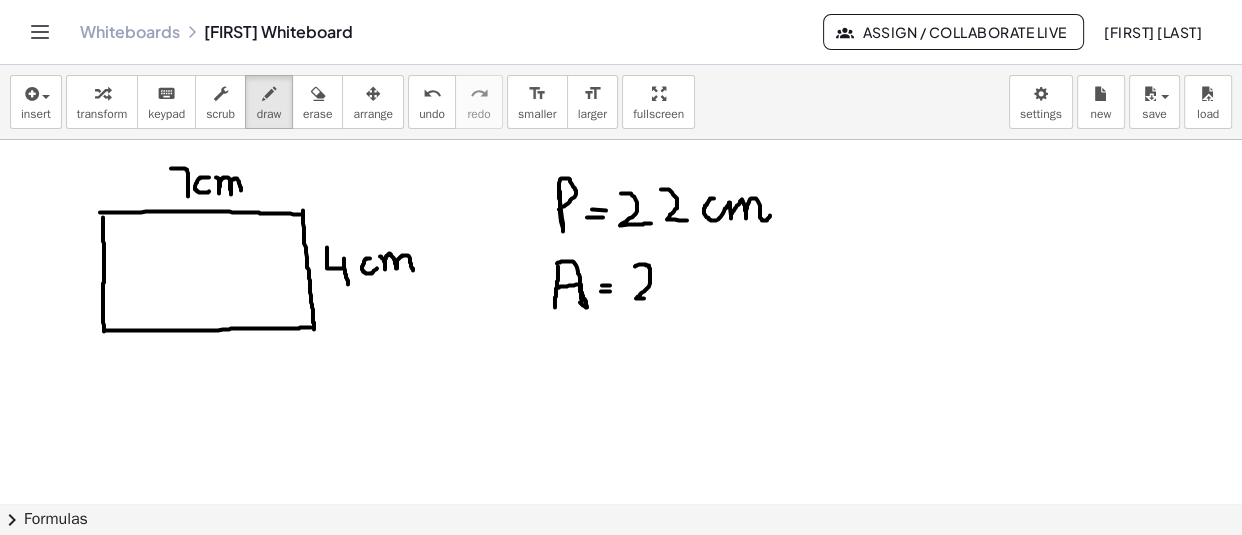 drag, startPoint x: 635, startPoint y: 268, endPoint x: 656, endPoint y: 300, distance: 38.27532 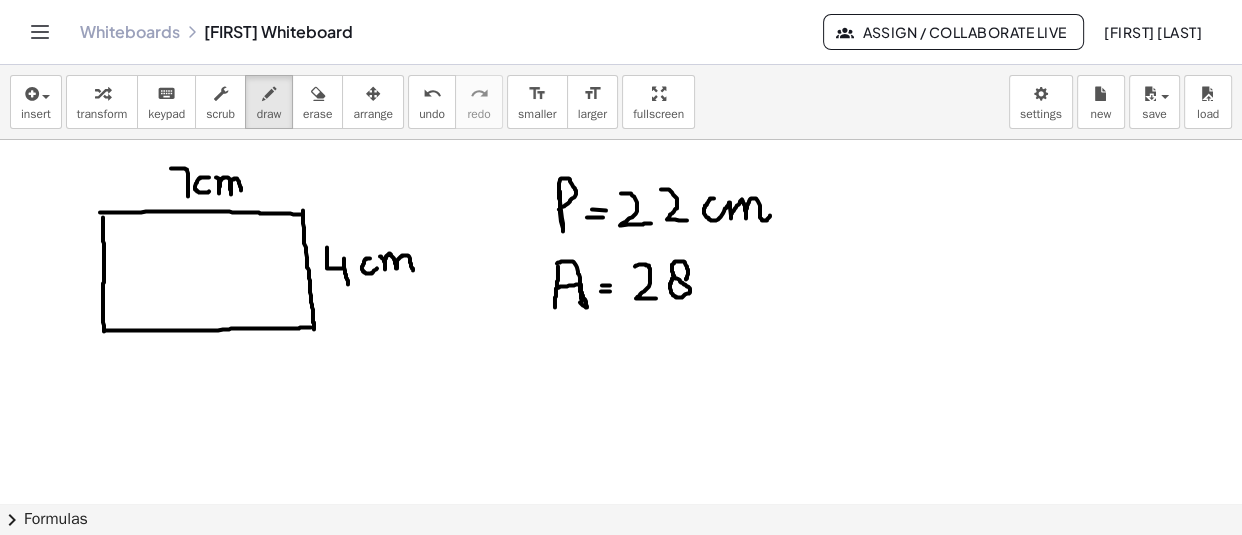 drag, startPoint x: 673, startPoint y: 280, endPoint x: 686, endPoint y: 283, distance: 13.341664 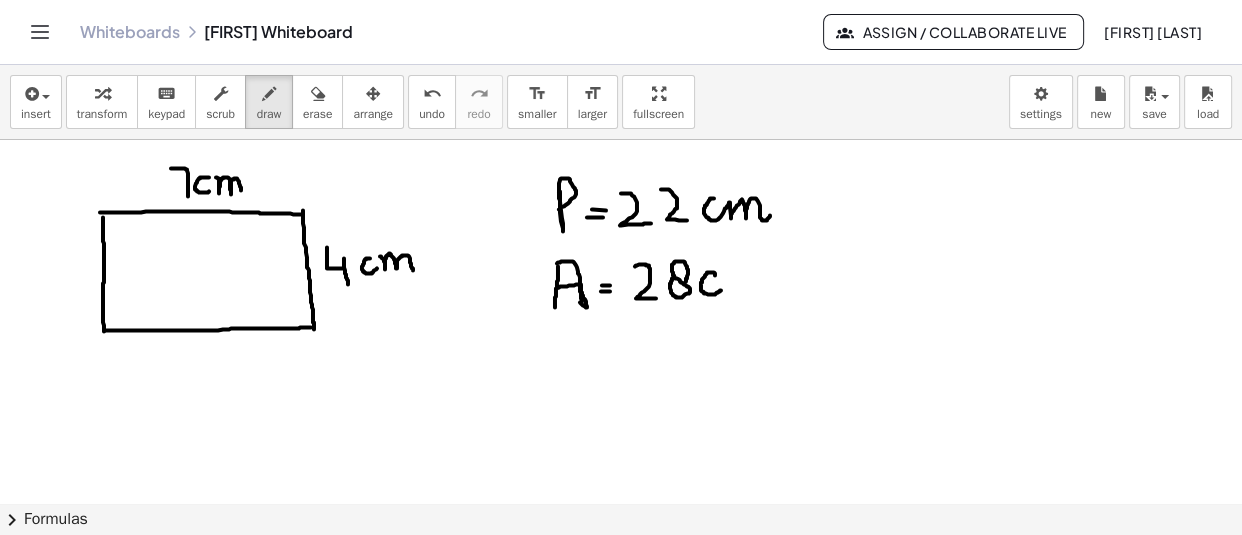 drag, startPoint x: 715, startPoint y: 277, endPoint x: 722, endPoint y: 291, distance: 15.652476 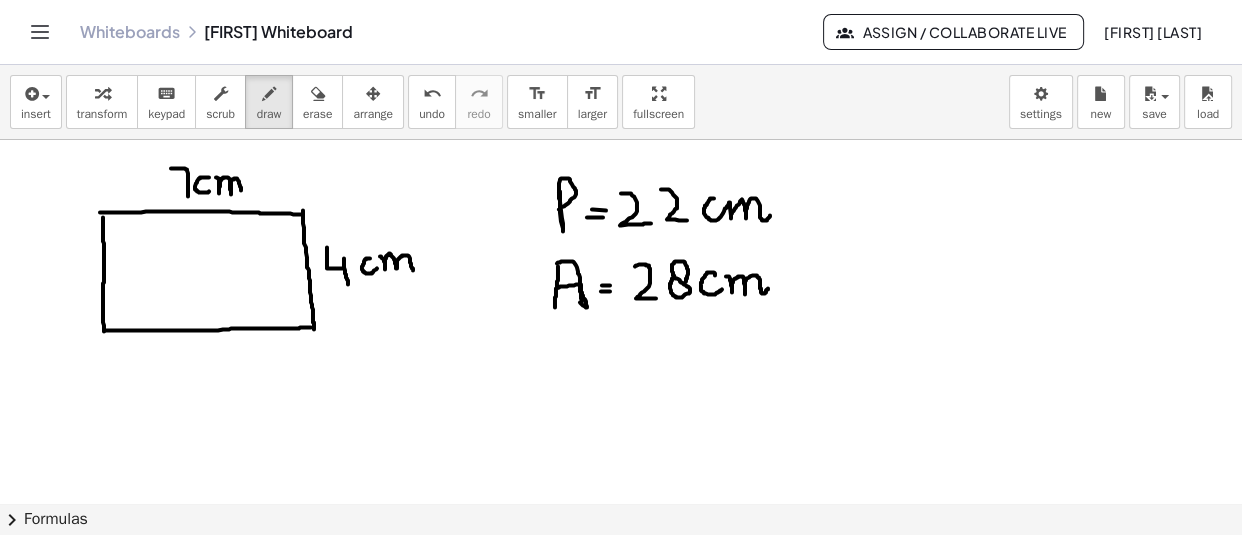 drag, startPoint x: 726, startPoint y: 278, endPoint x: 768, endPoint y: 290, distance: 43.68066 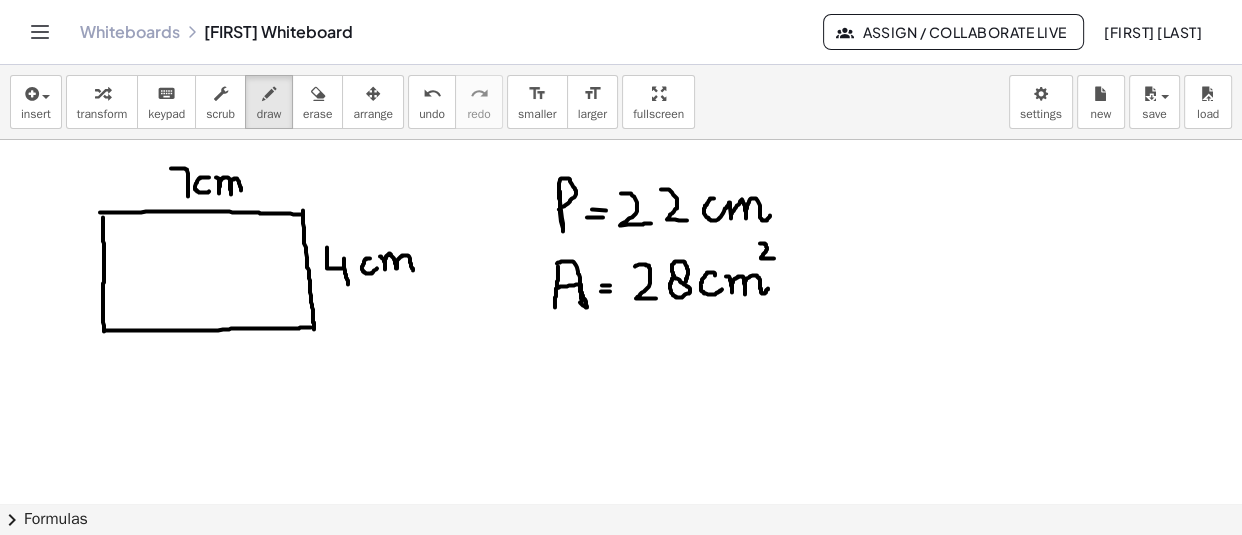 drag, startPoint x: 760, startPoint y: 245, endPoint x: 774, endPoint y: 260, distance: 20.518284 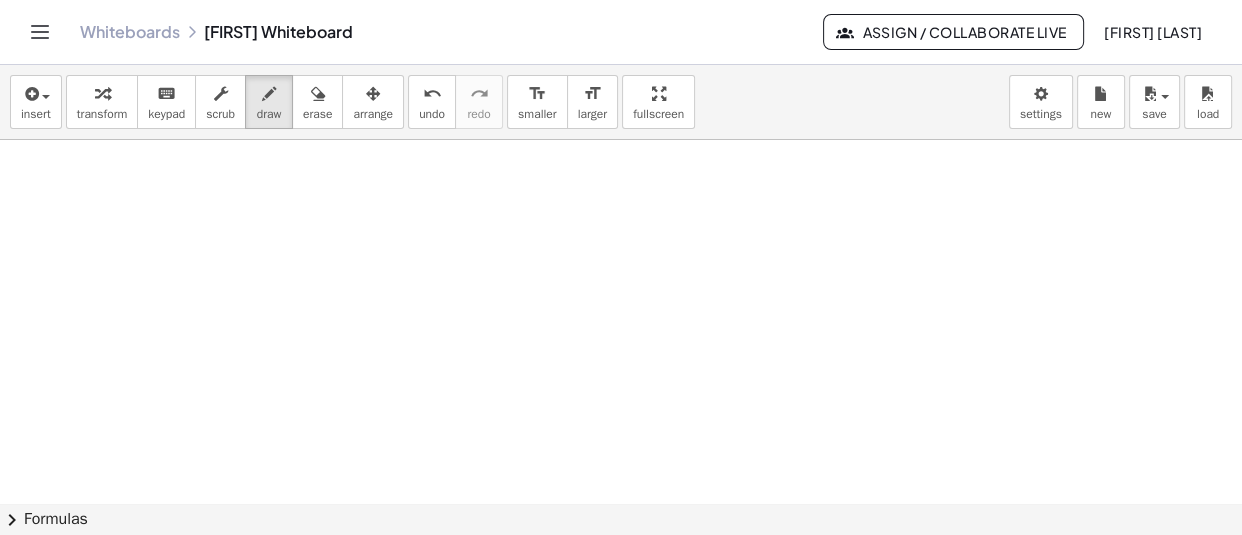 scroll, scrollTop: 11920, scrollLeft: 0, axis: vertical 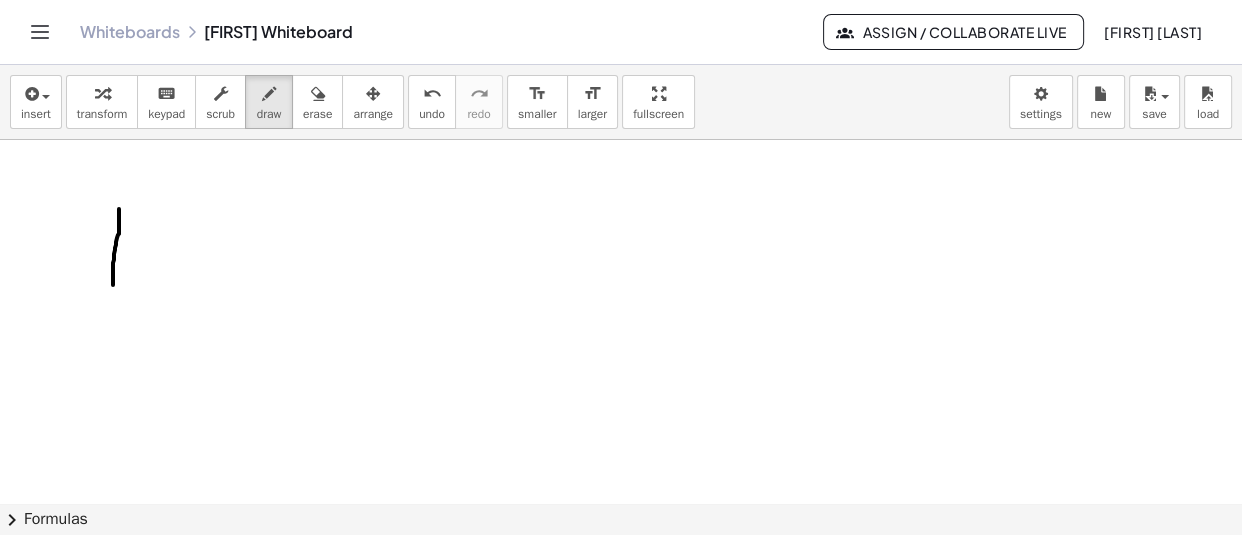drag, startPoint x: 119, startPoint y: 210, endPoint x: 113, endPoint y: 286, distance: 76.23647 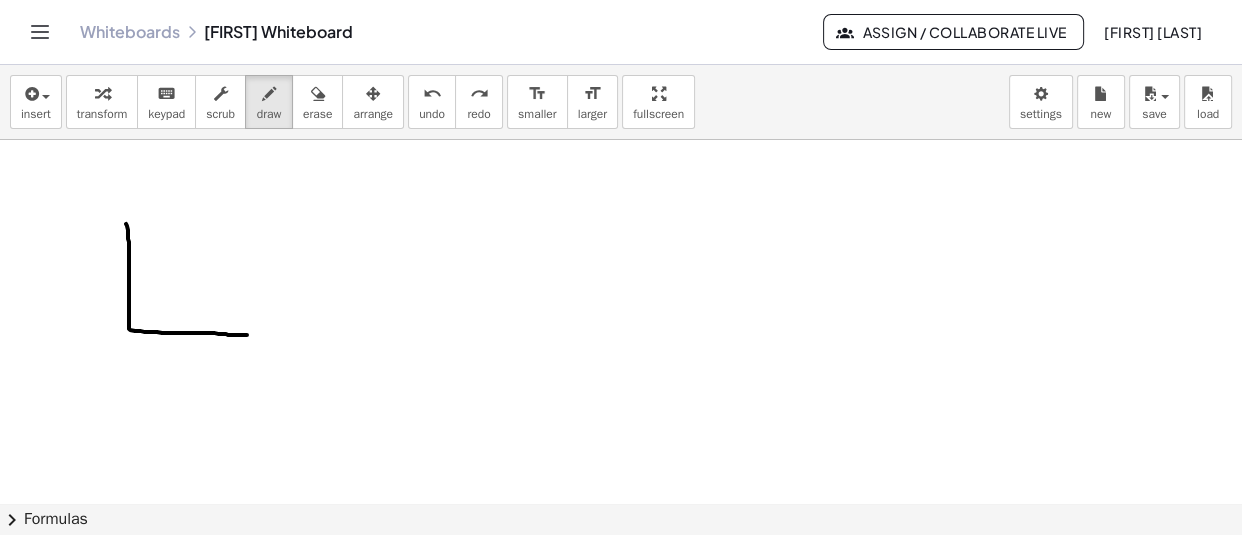 drag, startPoint x: 126, startPoint y: 225, endPoint x: 247, endPoint y: 336, distance: 164.2011 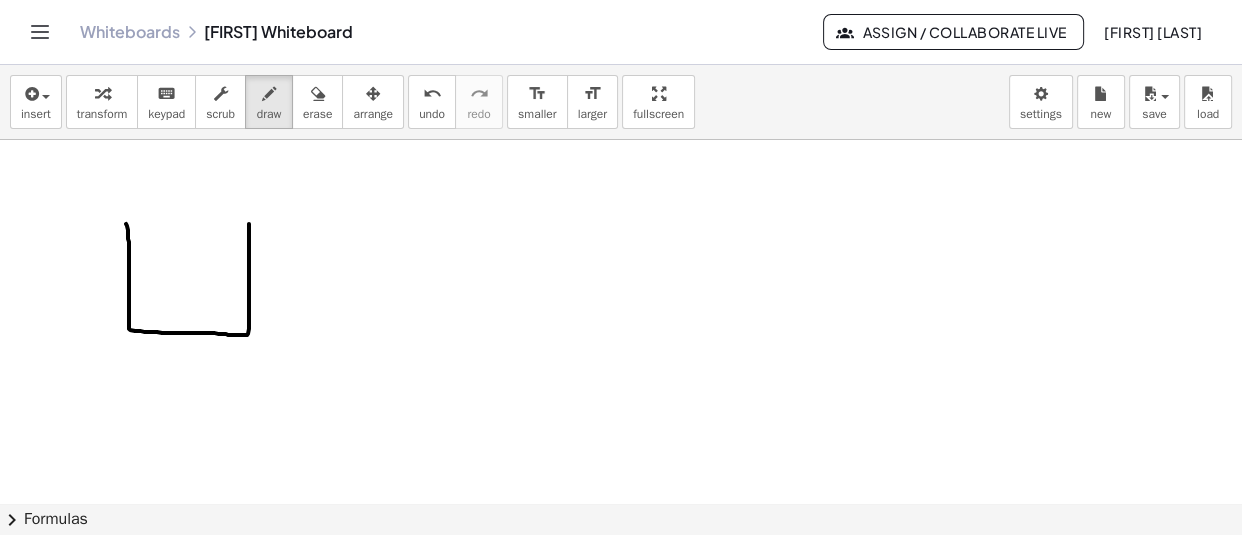 drag, startPoint x: 247, startPoint y: 336, endPoint x: 249, endPoint y: 225, distance: 111.01801 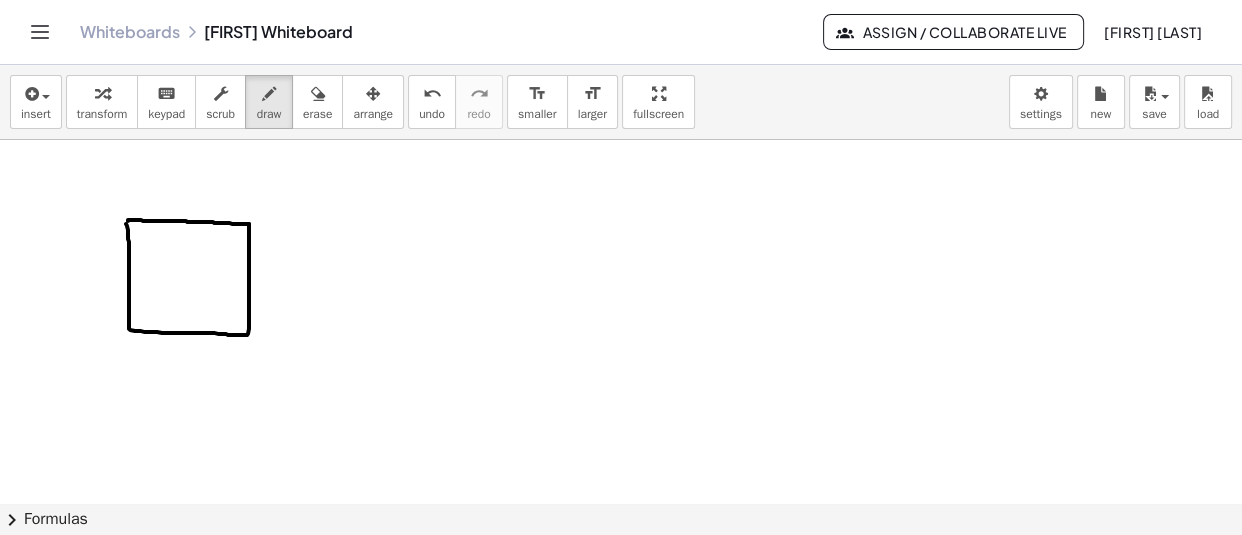 drag, startPoint x: 249, startPoint y: 225, endPoint x: 127, endPoint y: 225, distance: 122 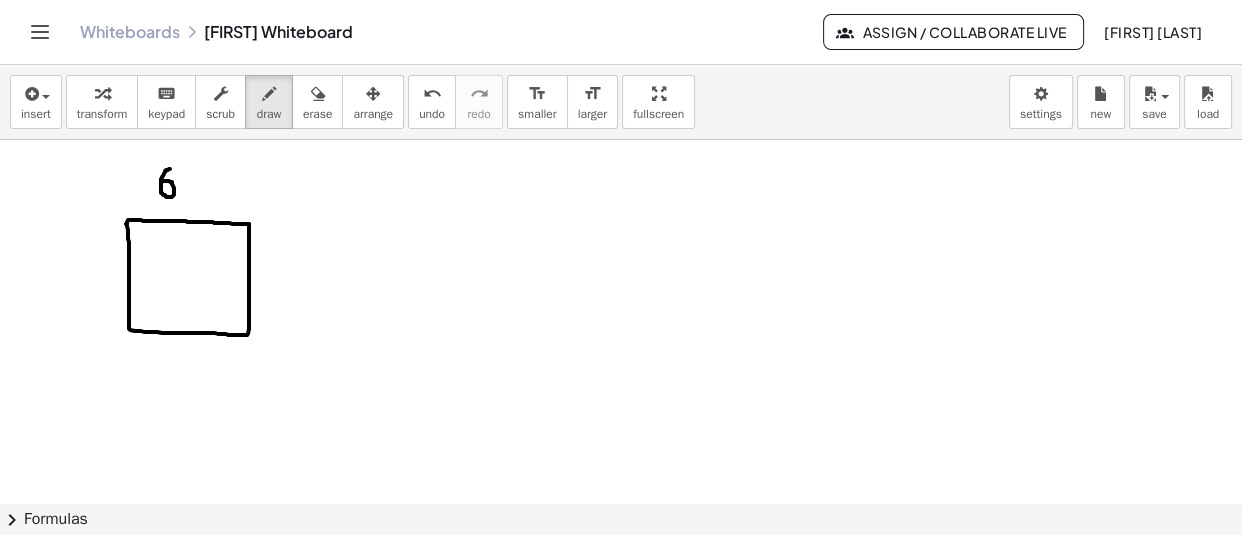 drag, startPoint x: 170, startPoint y: 170, endPoint x: 161, endPoint y: 185, distance: 17.492855 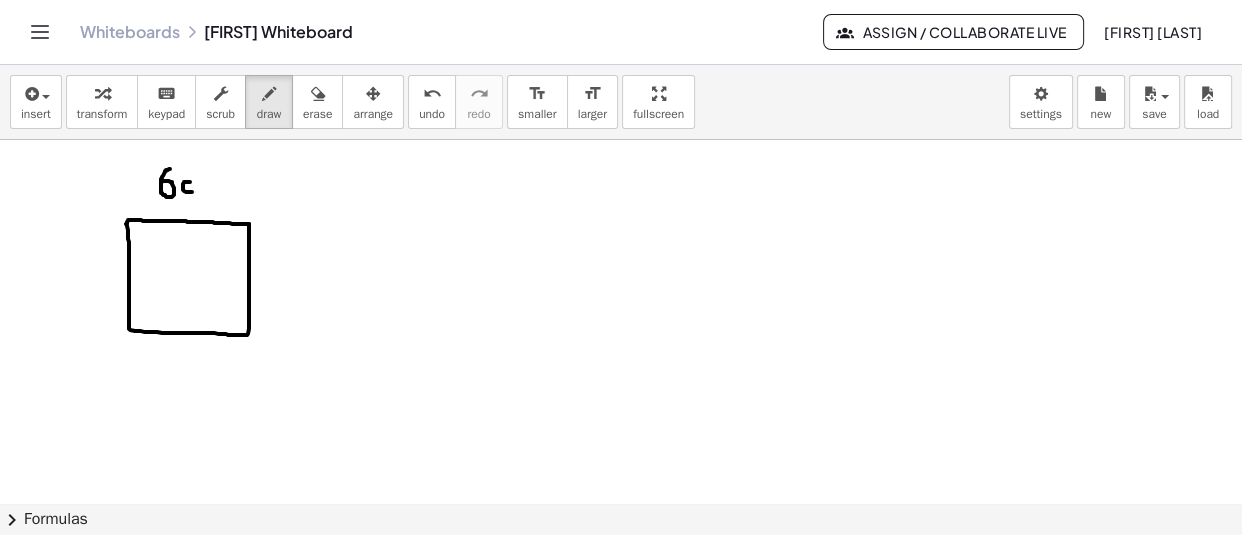 drag, startPoint x: 190, startPoint y: 183, endPoint x: 194, endPoint y: 193, distance: 10.770329 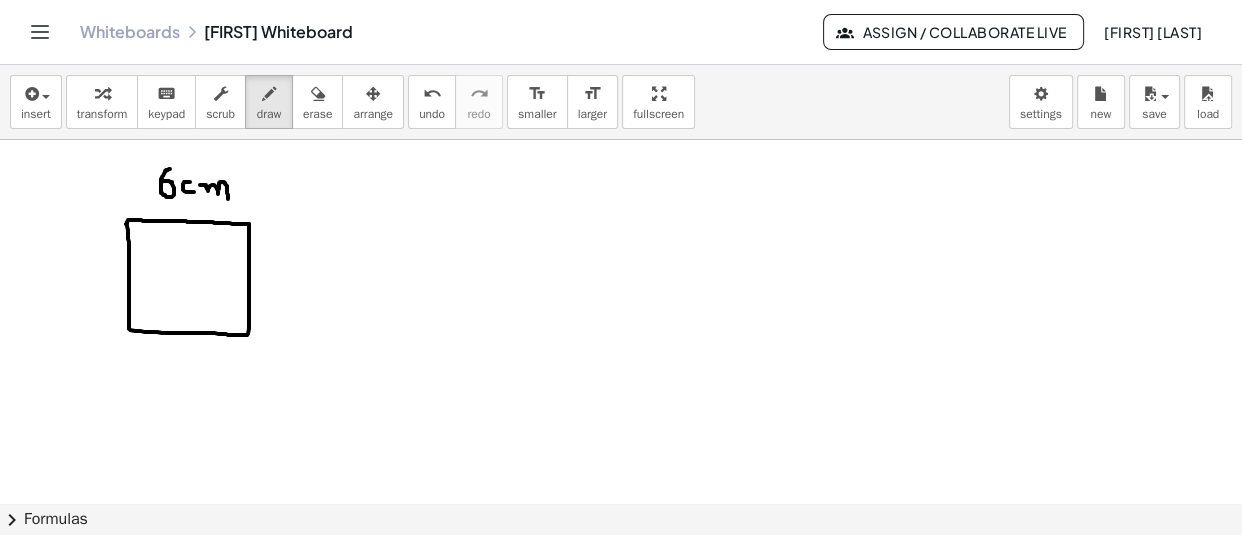 drag, startPoint x: 200, startPoint y: 186, endPoint x: 228, endPoint y: 200, distance: 31.304953 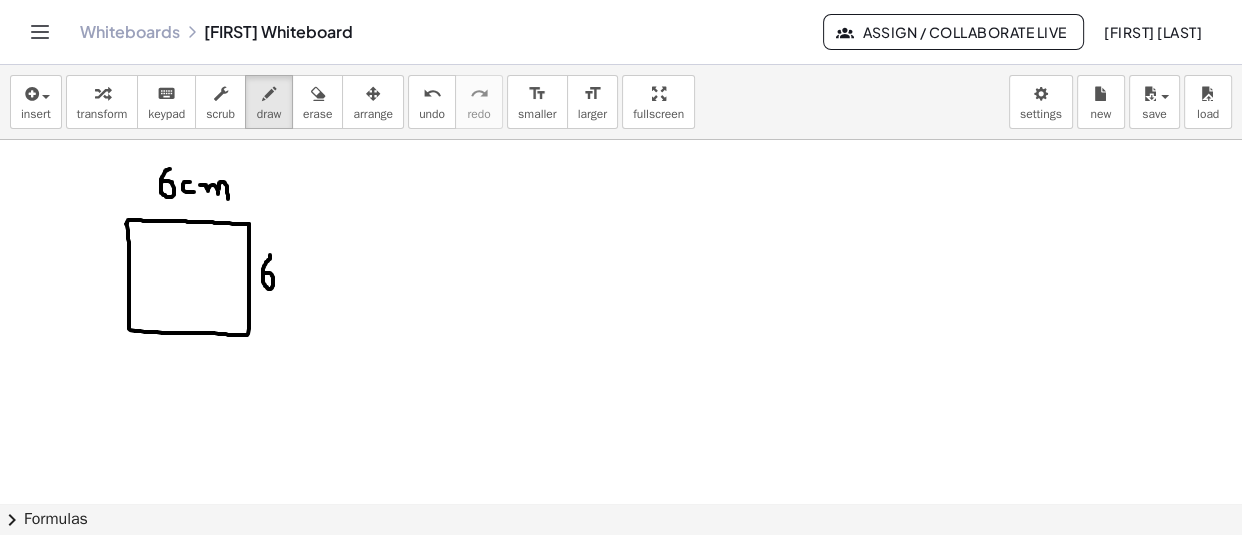 drag, startPoint x: 270, startPoint y: 256, endPoint x: 265, endPoint y: 274, distance: 18.681541 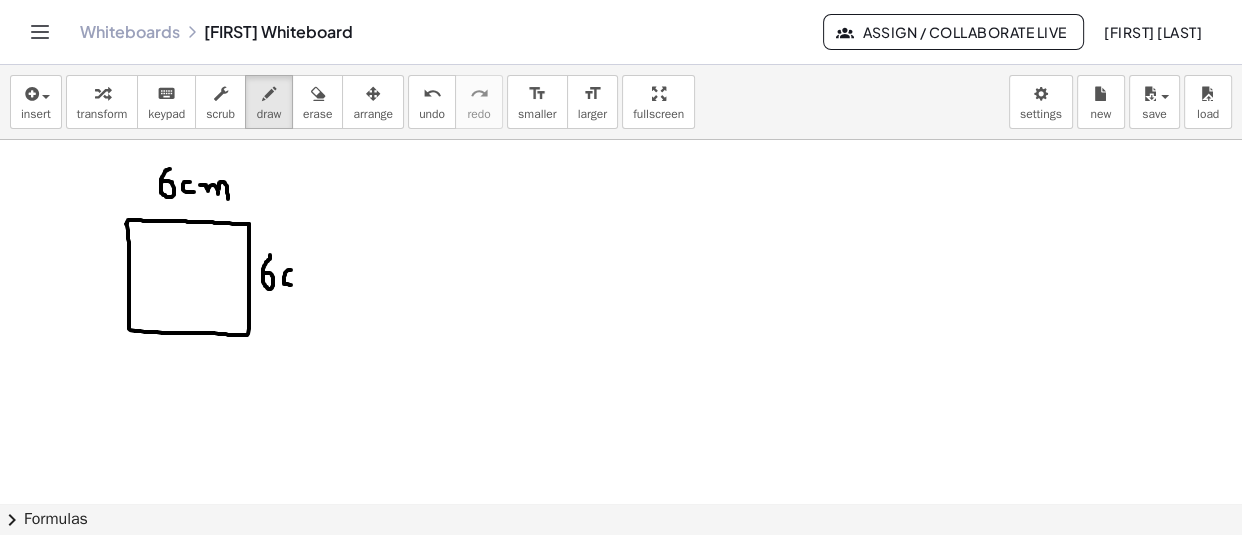 drag, startPoint x: 291, startPoint y: 271, endPoint x: 291, endPoint y: 286, distance: 15 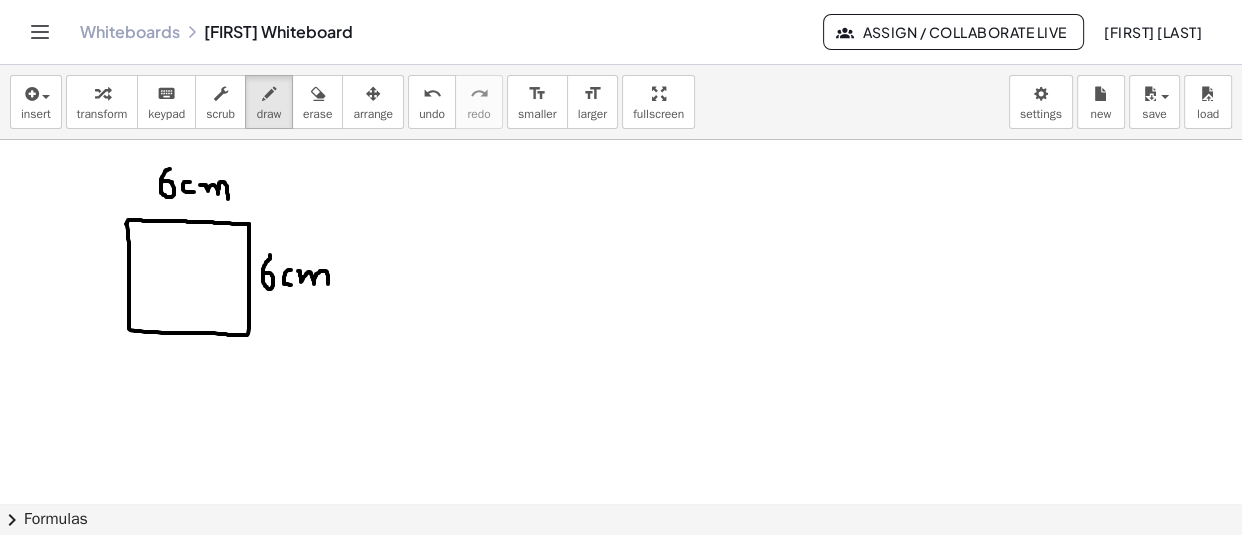drag, startPoint x: 298, startPoint y: 272, endPoint x: 328, endPoint y: 285, distance: 32.695564 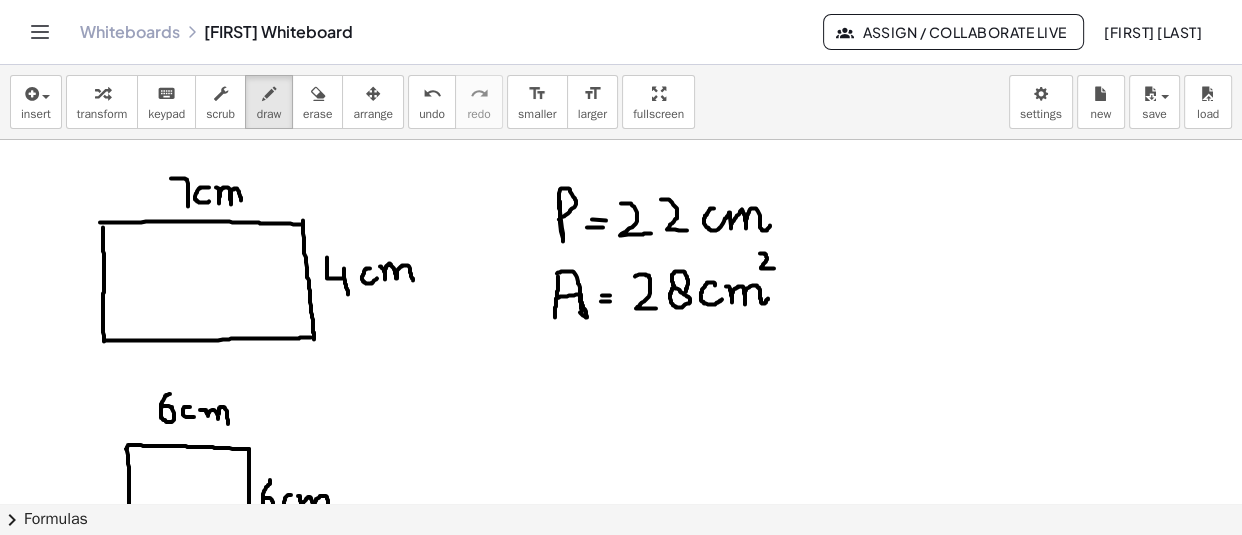 scroll, scrollTop: 11671, scrollLeft: 0, axis: vertical 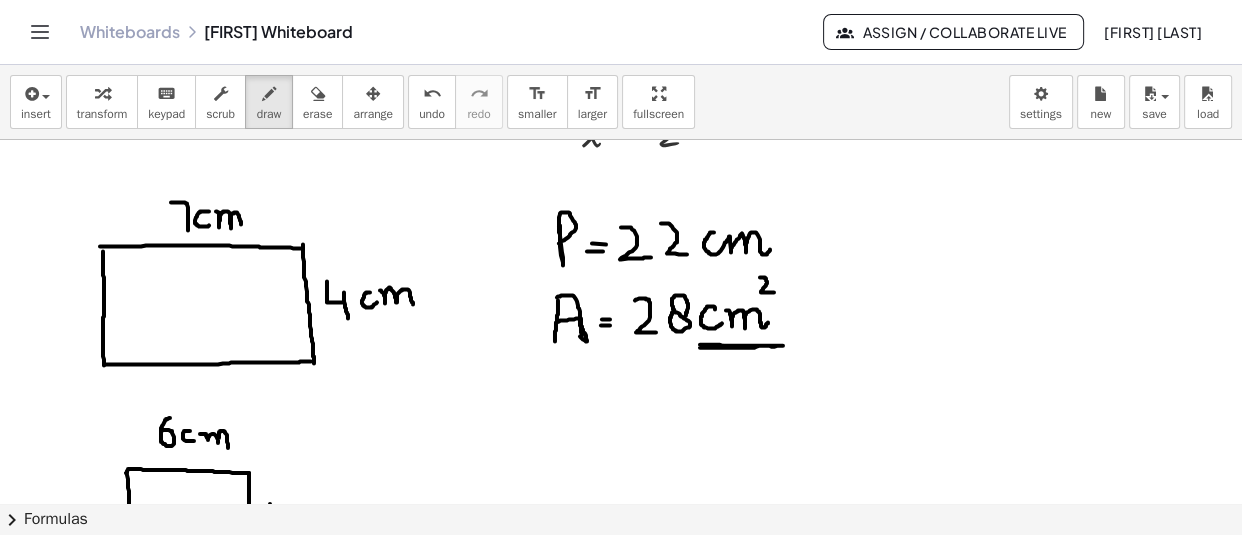 click at bounding box center [621, -5346] 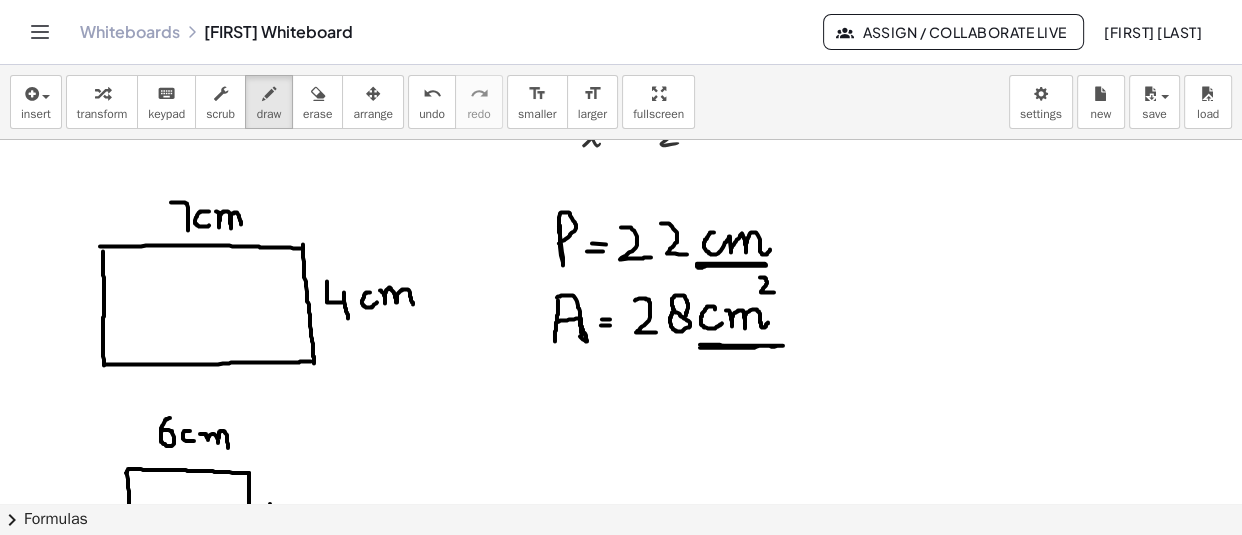 drag, startPoint x: 705, startPoint y: 265, endPoint x: 717, endPoint y: 267, distance: 12.165525 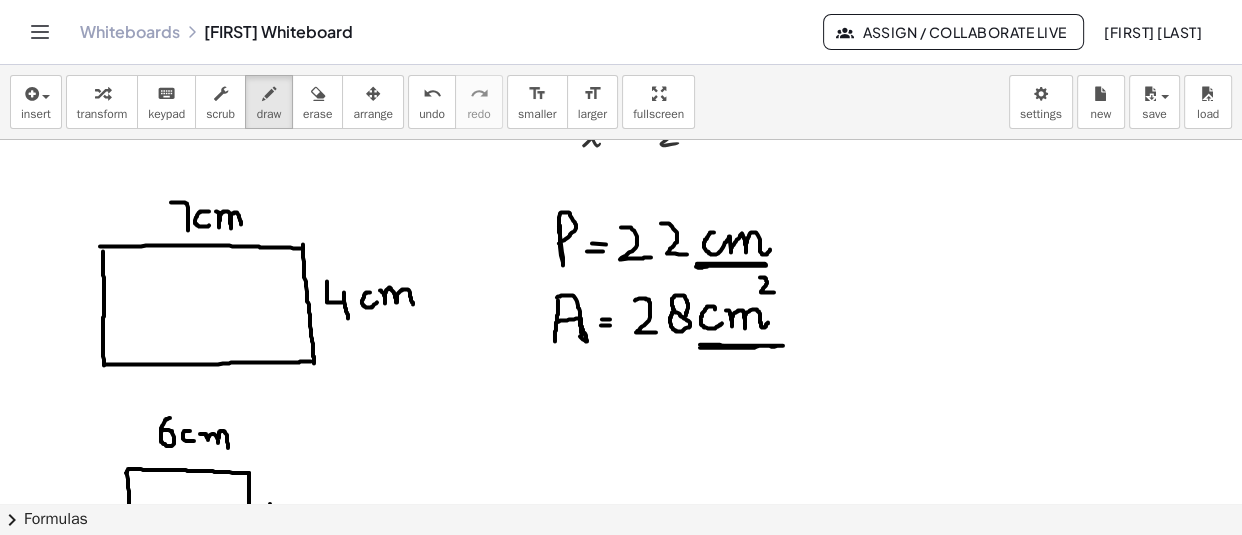 drag, startPoint x: 696, startPoint y: 268, endPoint x: 725, endPoint y: 269, distance: 29.017237 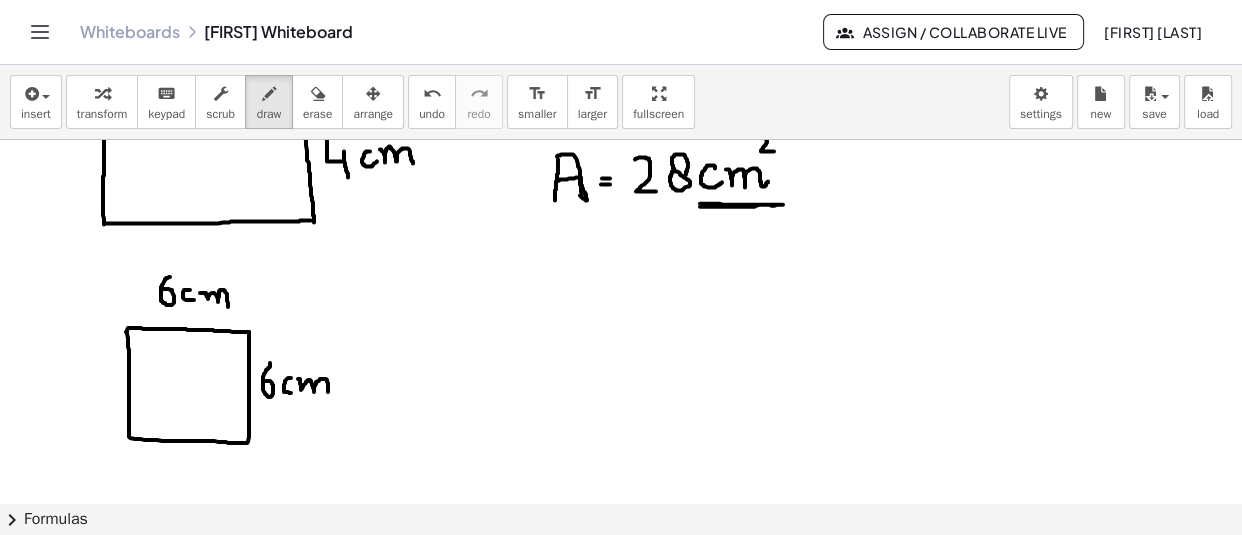 scroll, scrollTop: 11813, scrollLeft: 0, axis: vertical 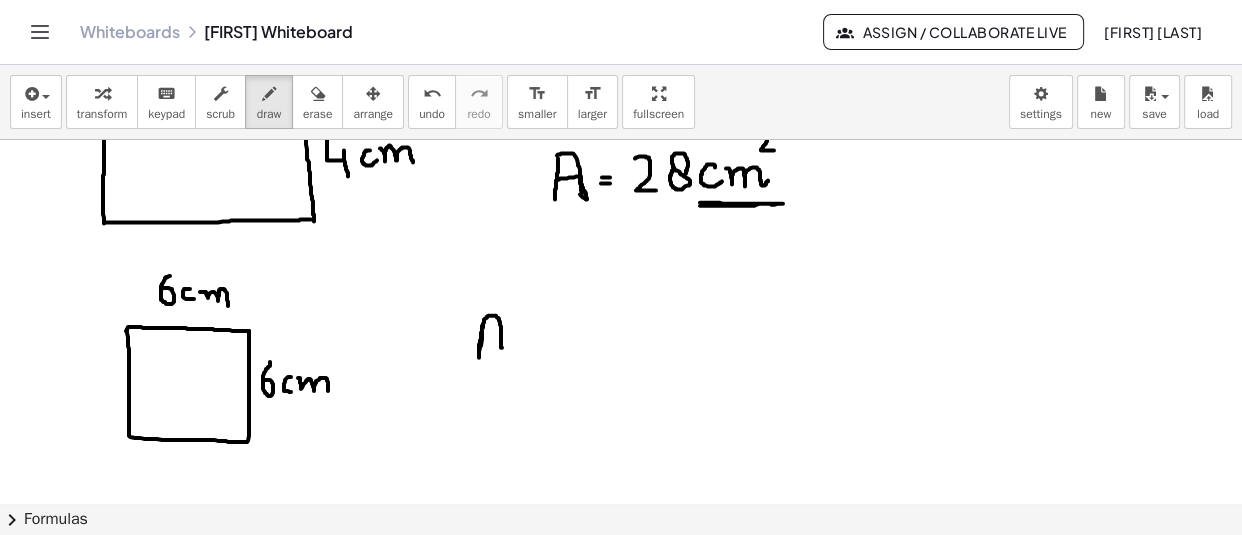 drag, startPoint x: 482, startPoint y: 327, endPoint x: 503, endPoint y: 356, distance: 35.805027 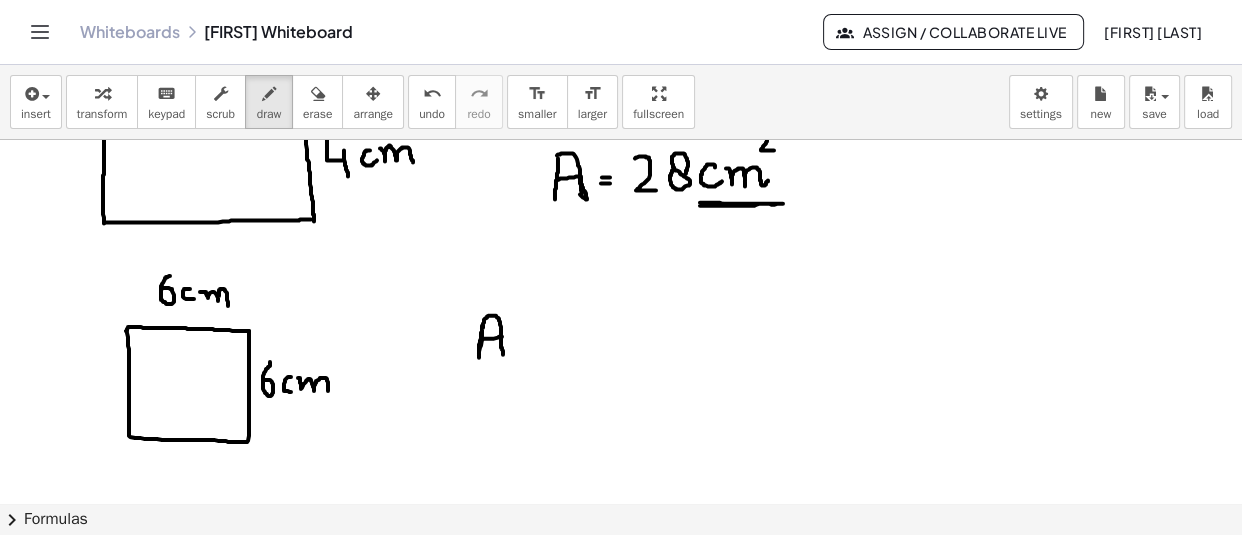 drag, startPoint x: 482, startPoint y: 341, endPoint x: 503, endPoint y: 338, distance: 21.213203 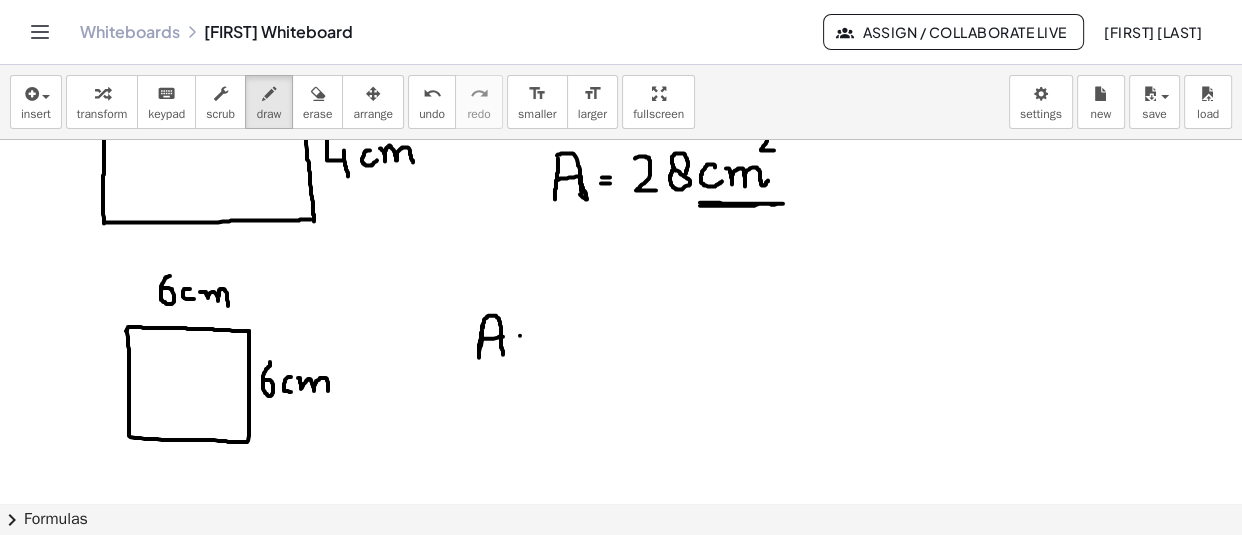 click at bounding box center (621, -5488) 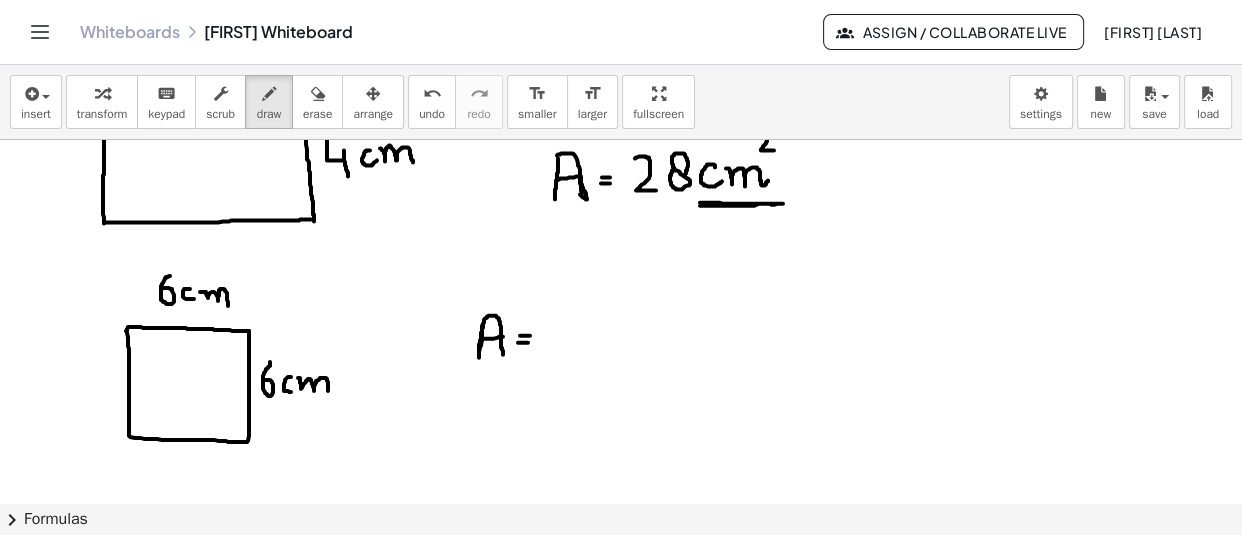 drag, startPoint x: 518, startPoint y: 344, endPoint x: 529, endPoint y: 344, distance: 11 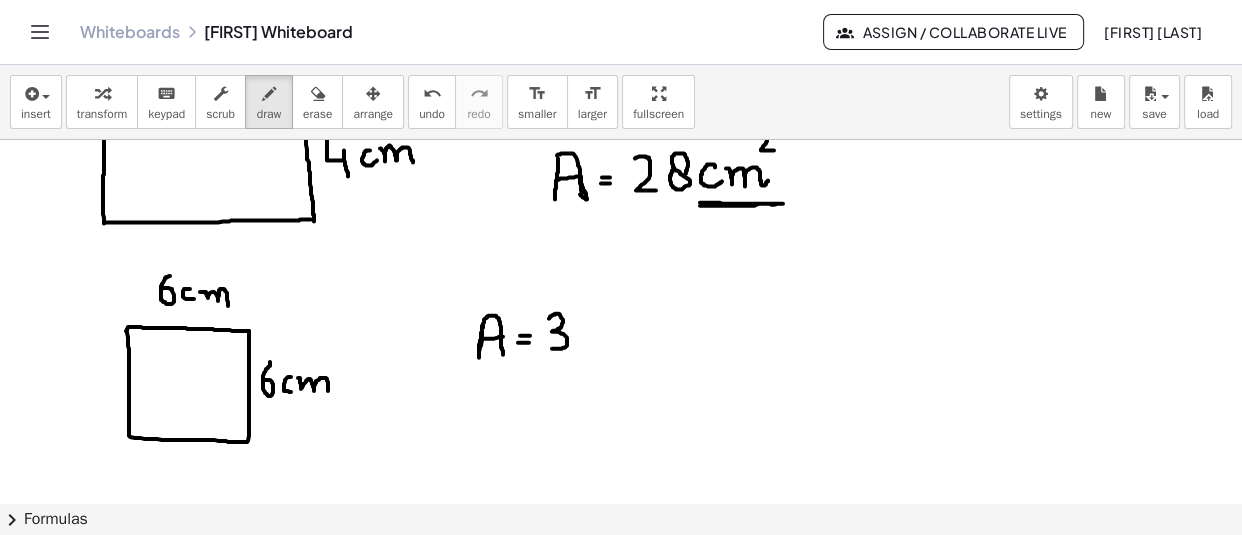 drag, startPoint x: 549, startPoint y: 320, endPoint x: 550, endPoint y: 350, distance: 30.016663 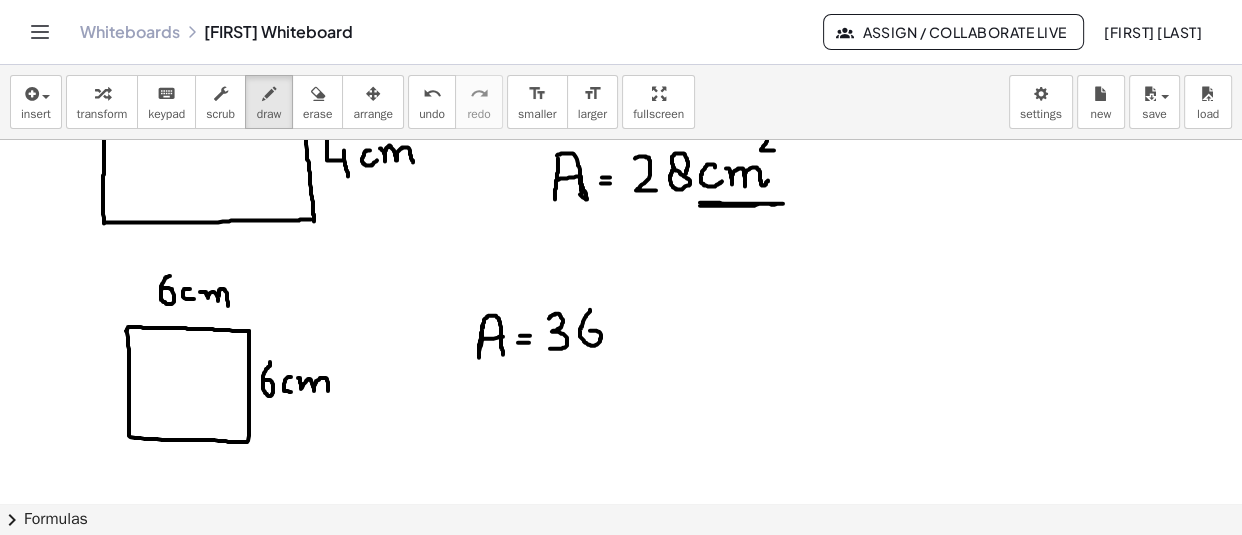 drag, startPoint x: 590, startPoint y: 311, endPoint x: 582, endPoint y: 332, distance: 22.472204 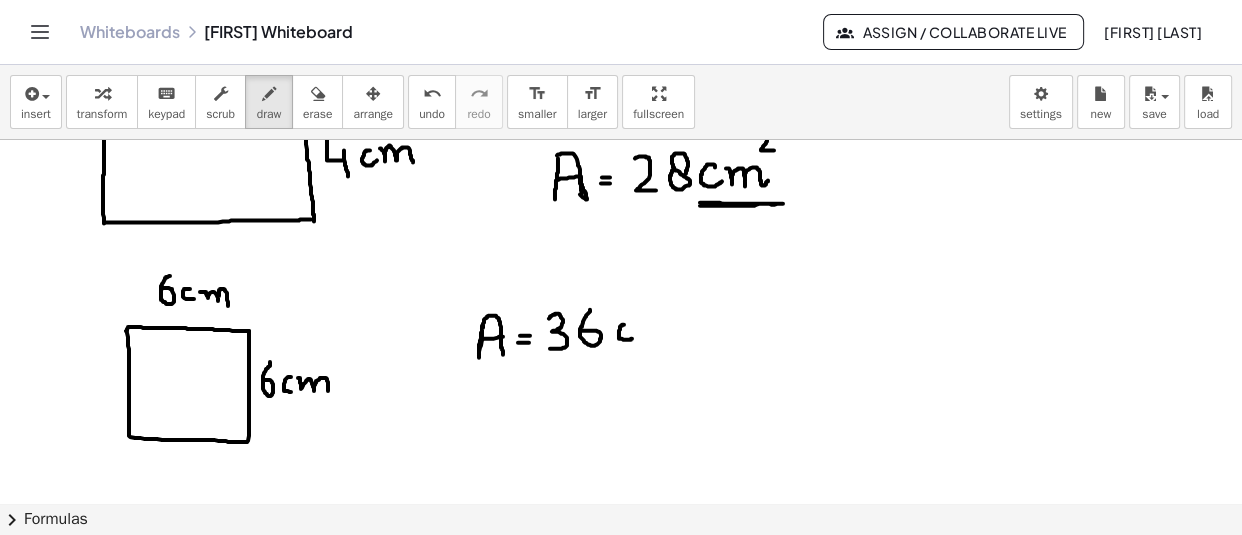 drag, startPoint x: 624, startPoint y: 326, endPoint x: 633, endPoint y: 340, distance: 16.643316 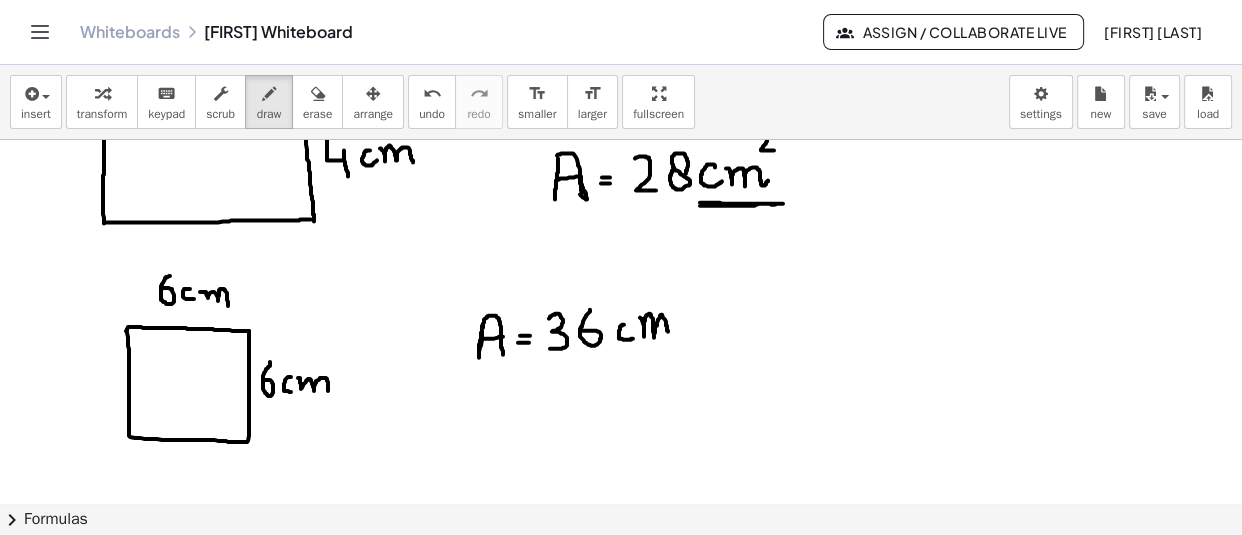 drag, startPoint x: 640, startPoint y: 319, endPoint x: 668, endPoint y: 333, distance: 31.304953 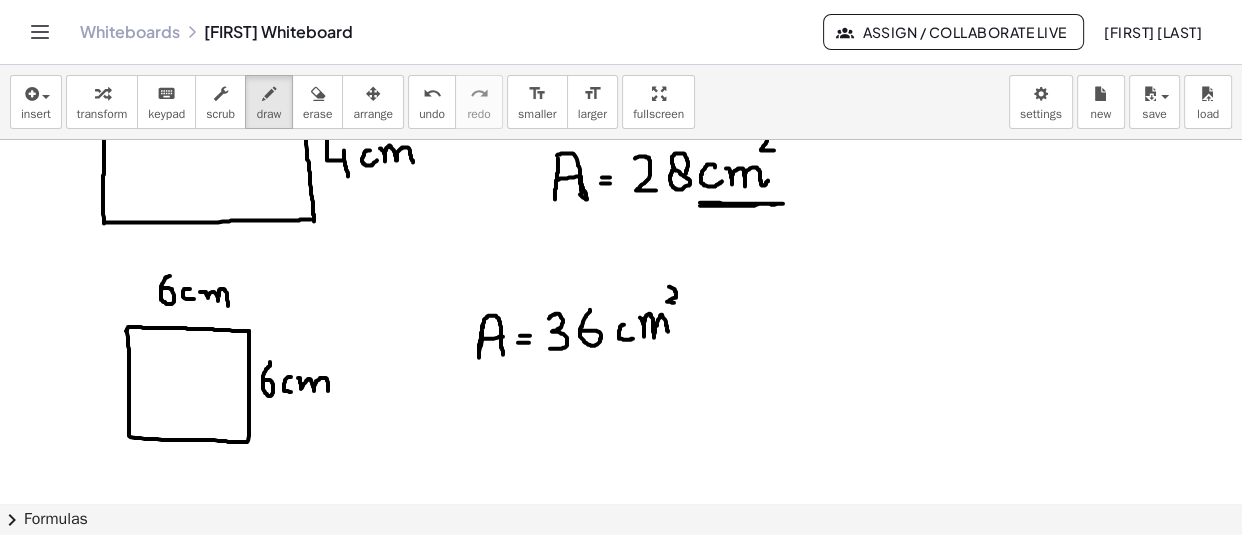drag, startPoint x: 669, startPoint y: 288, endPoint x: 682, endPoint y: 304, distance: 20.615528 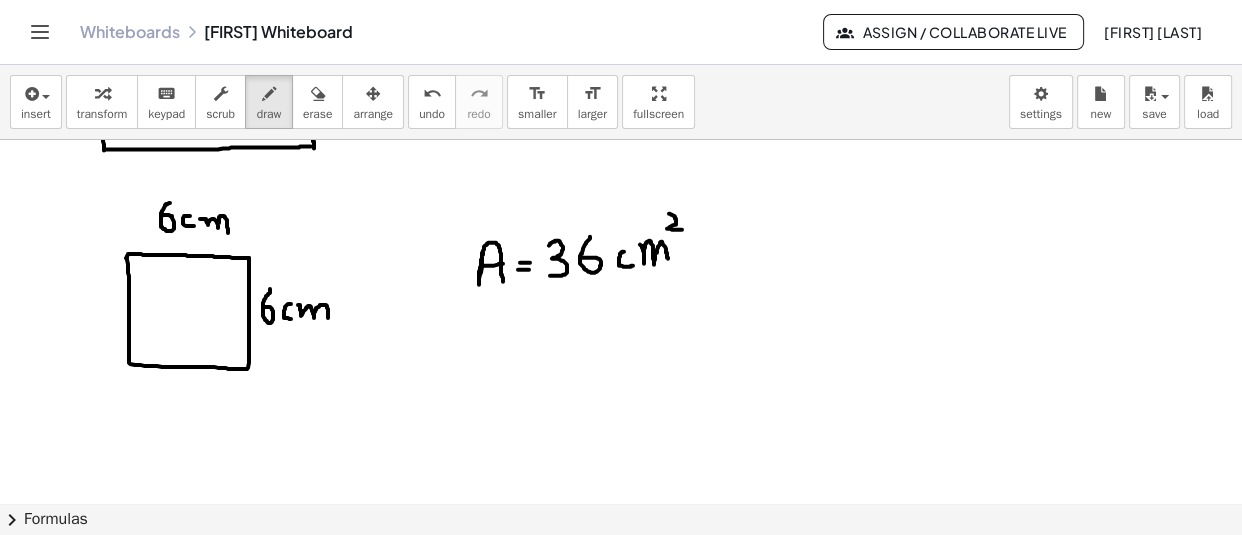 scroll, scrollTop: 11901, scrollLeft: 0, axis: vertical 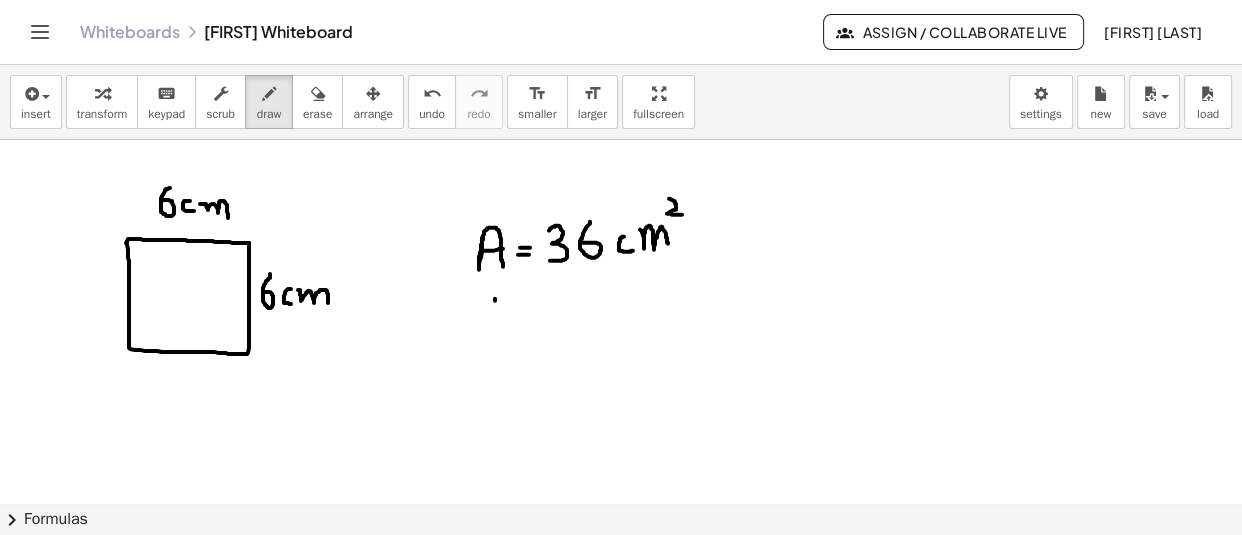drag, startPoint x: 495, startPoint y: 300, endPoint x: 496, endPoint y: 340, distance: 40.012497 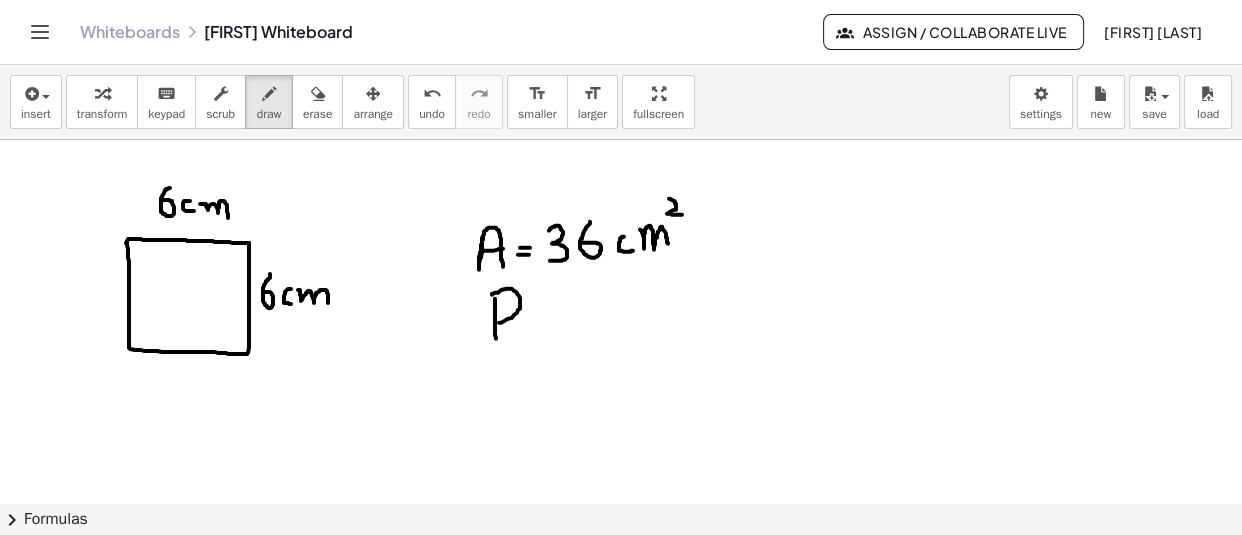 drag, startPoint x: 492, startPoint y: 296, endPoint x: 499, endPoint y: 324, distance: 28.86174 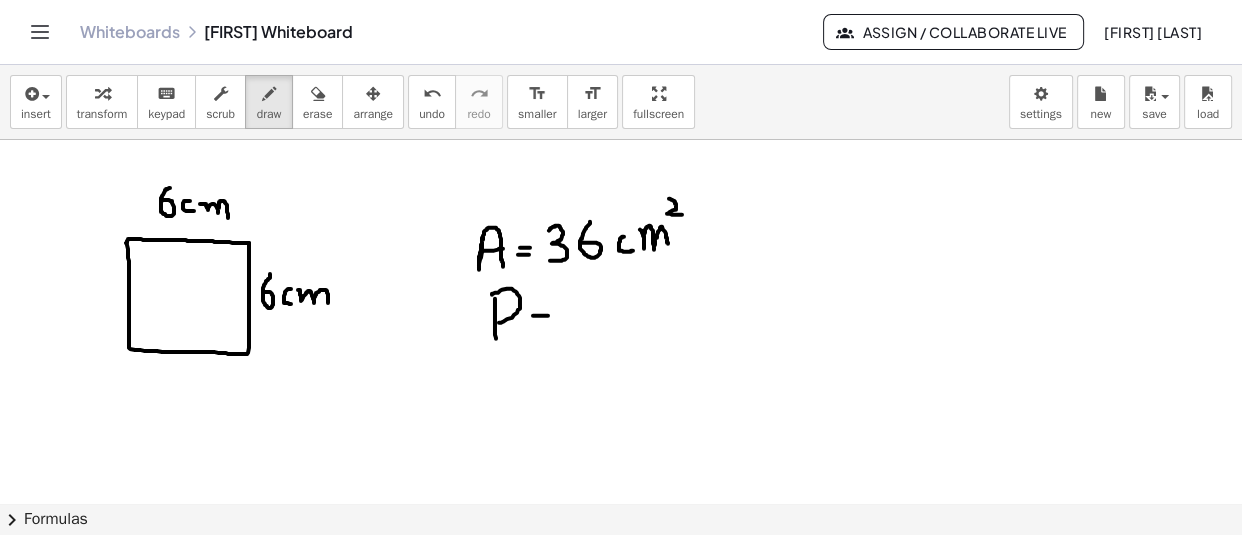 drag, startPoint x: 533, startPoint y: 317, endPoint x: 549, endPoint y: 317, distance: 16 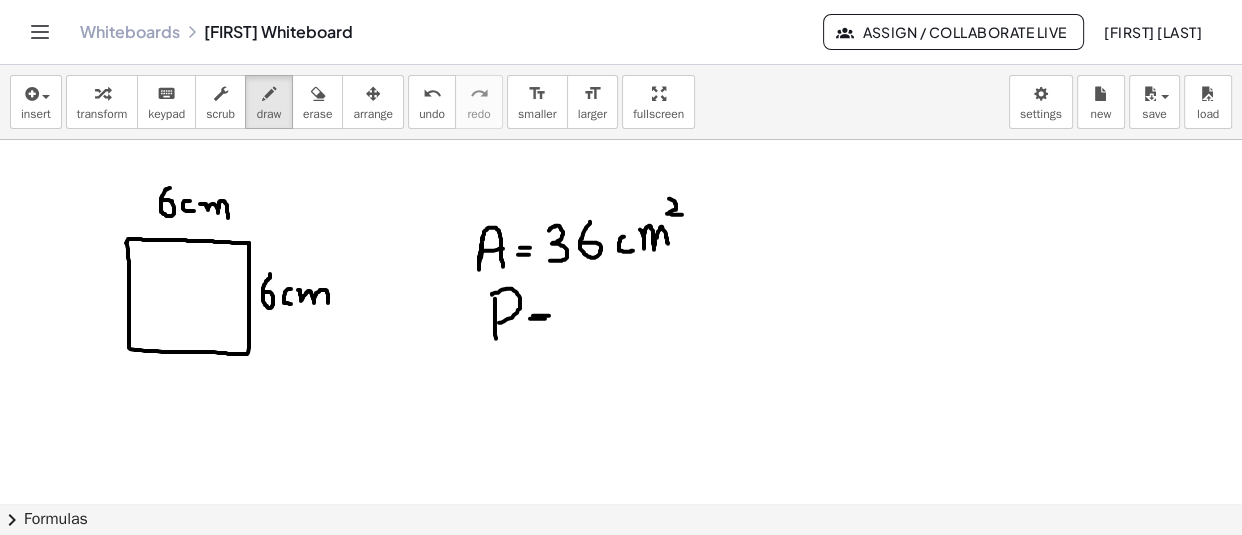 drag, startPoint x: 530, startPoint y: 320, endPoint x: 545, endPoint y: 320, distance: 15 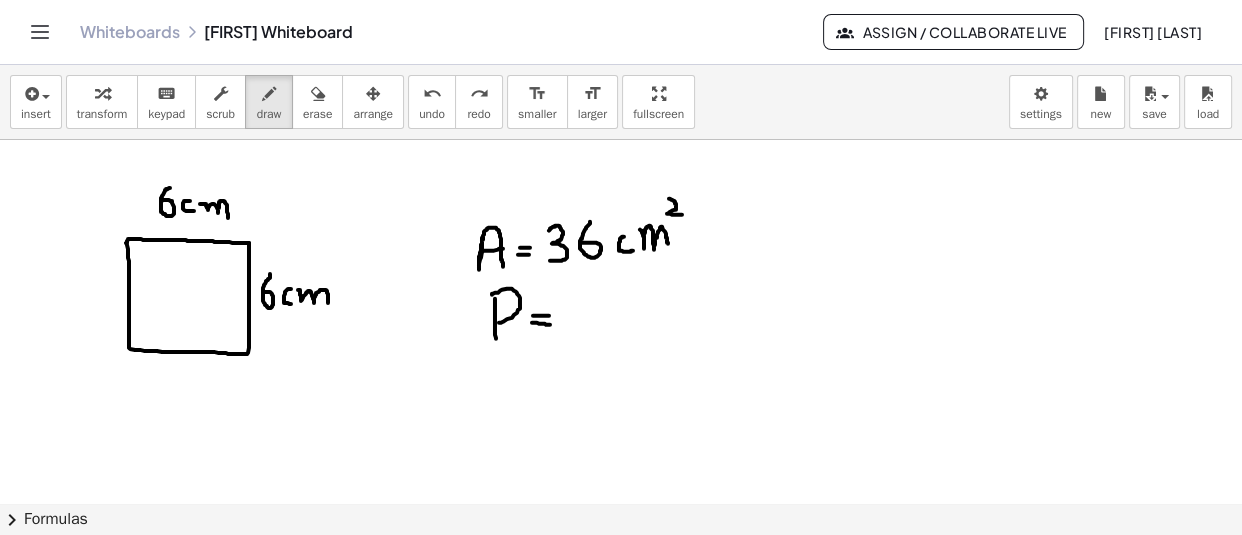 drag, startPoint x: 532, startPoint y: 324, endPoint x: 550, endPoint y: 326, distance: 18.110771 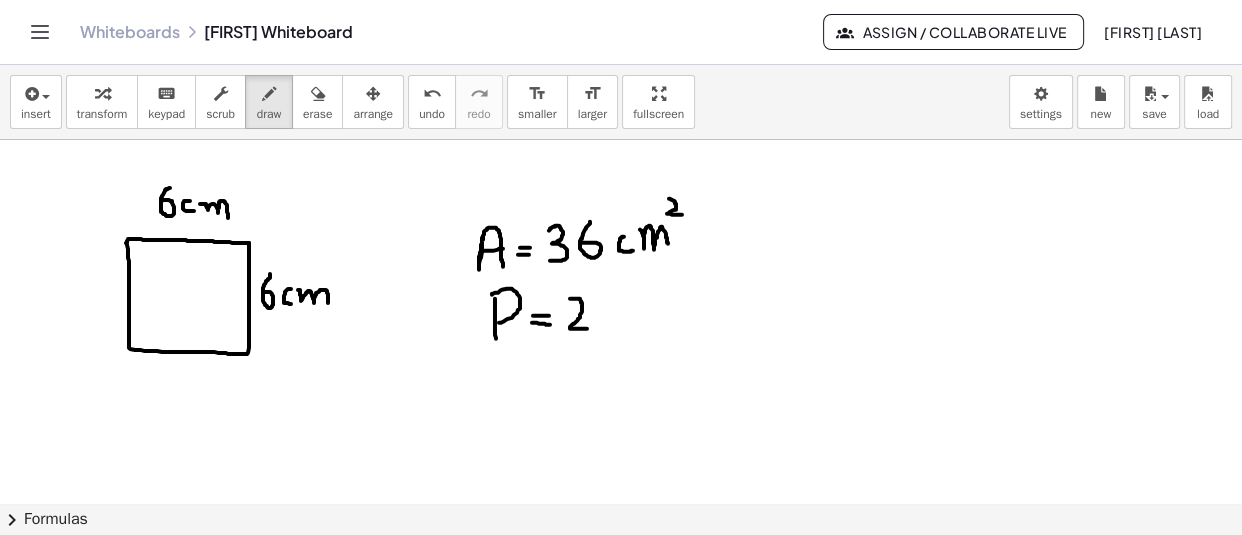 drag, startPoint x: 570, startPoint y: 300, endPoint x: 593, endPoint y: 330, distance: 37.802116 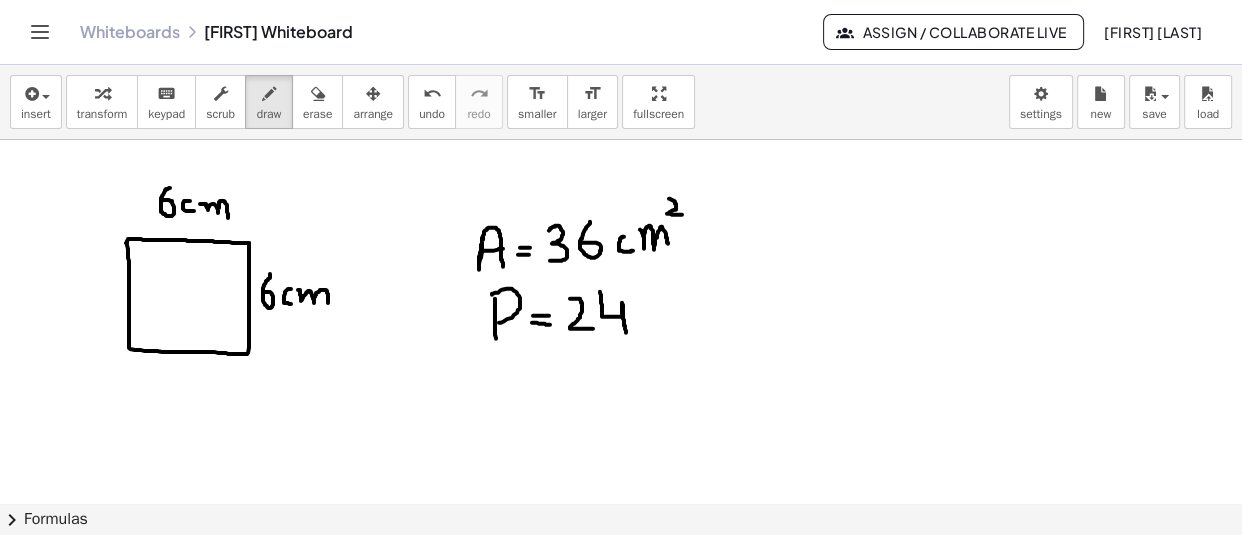 drag, startPoint x: 600, startPoint y: 293, endPoint x: 626, endPoint y: 334, distance: 48.548943 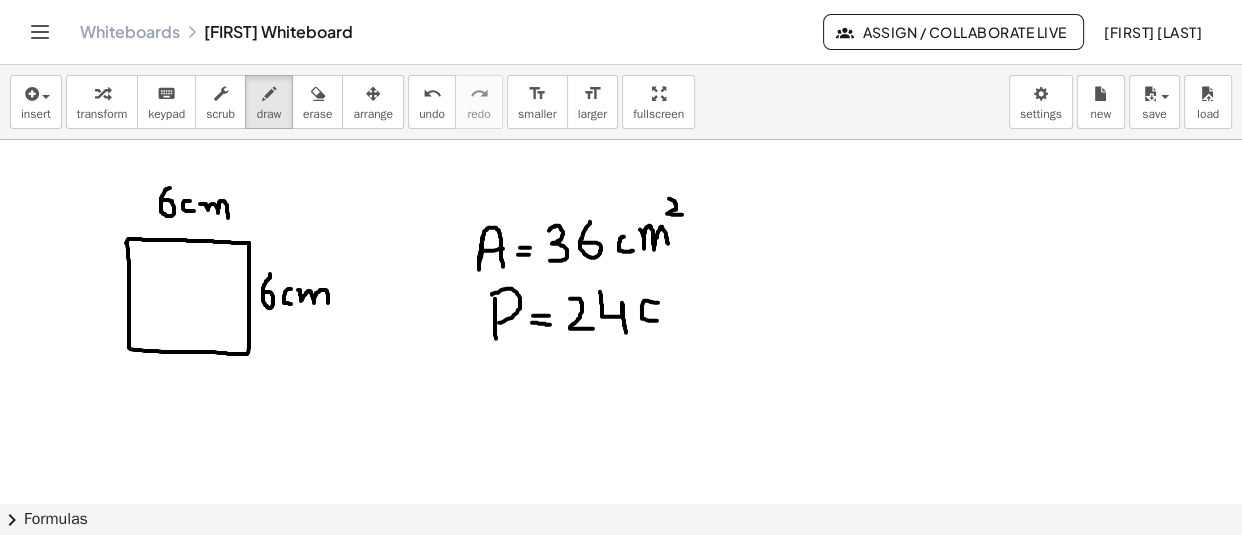 drag, startPoint x: 658, startPoint y: 304, endPoint x: 662, endPoint y: 321, distance: 17.464249 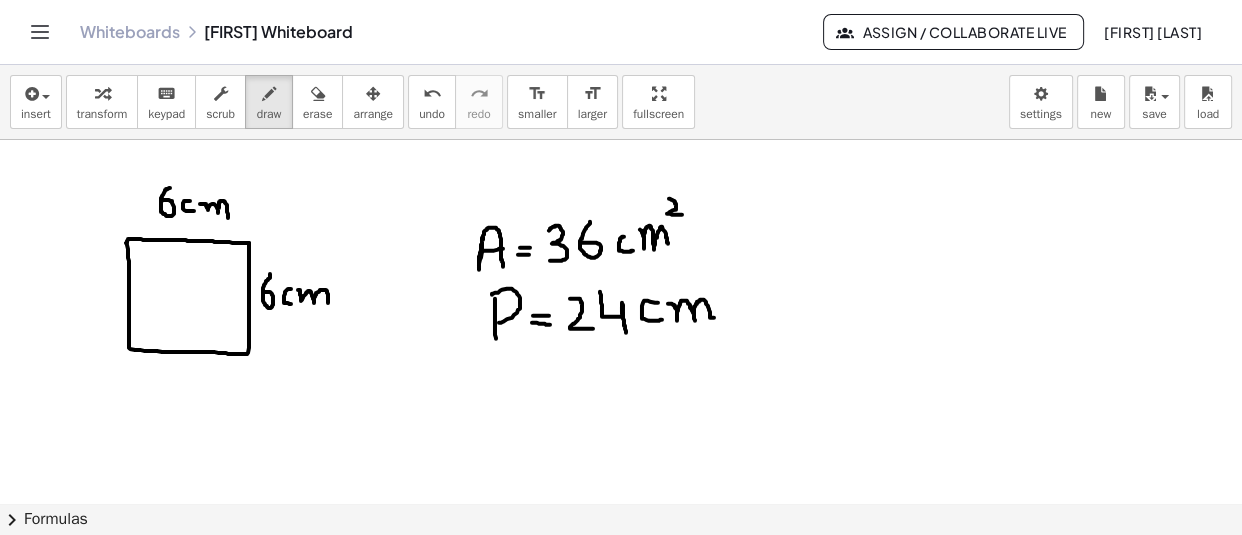 drag, startPoint x: 668, startPoint y: 305, endPoint x: 719, endPoint y: 317, distance: 52.392746 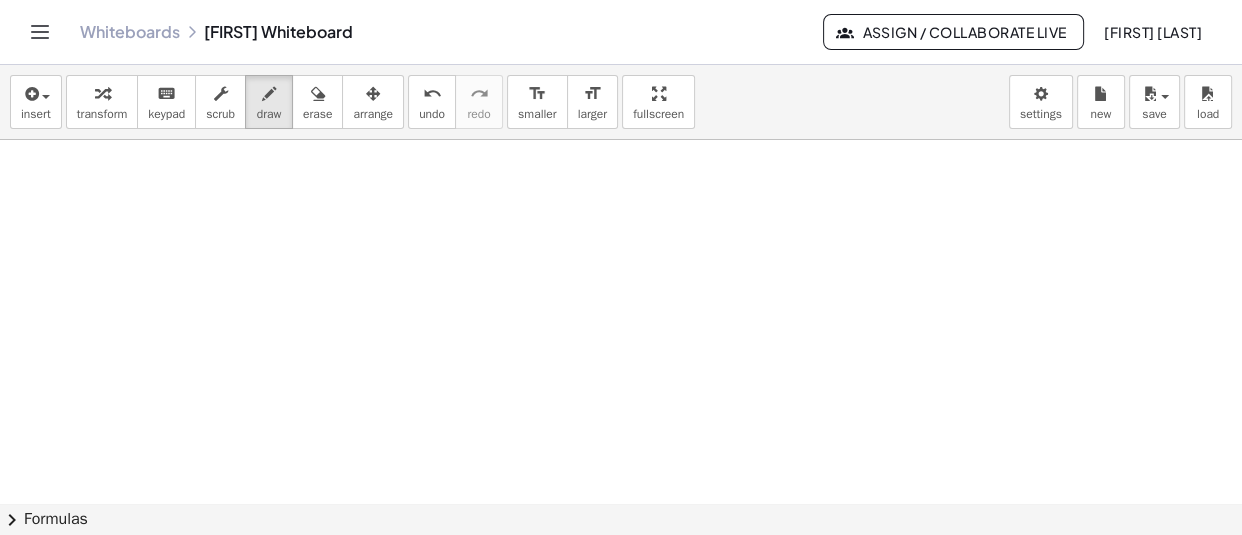 scroll, scrollTop: 12125, scrollLeft: 0, axis: vertical 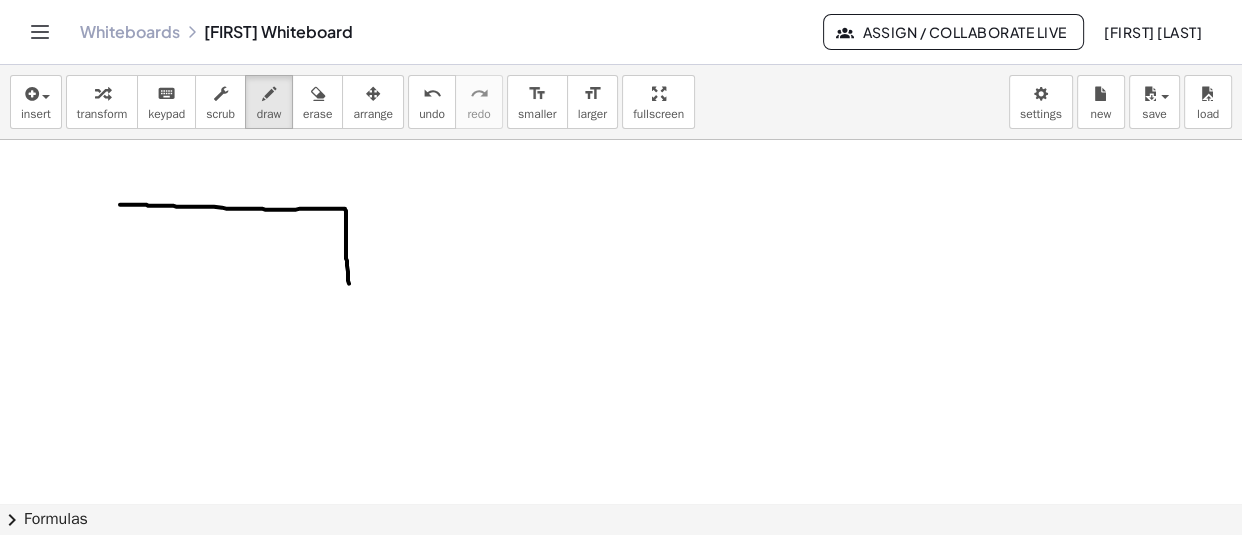 drag, startPoint x: 120, startPoint y: 206, endPoint x: 350, endPoint y: 308, distance: 251.60286 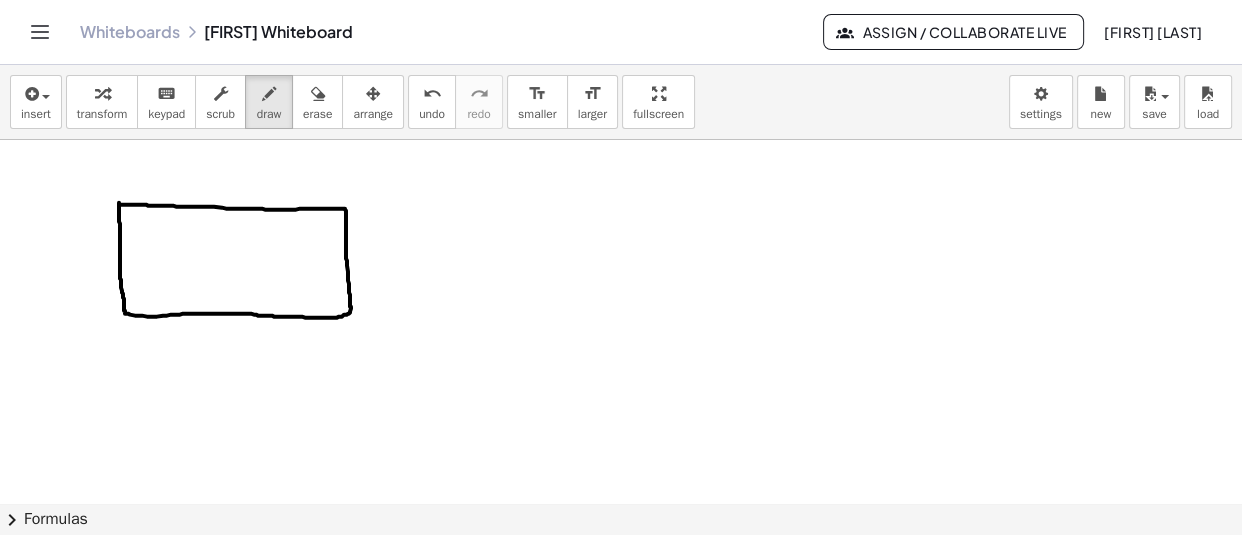 drag, startPoint x: 119, startPoint y: 204, endPoint x: 351, endPoint y: 308, distance: 254.24397 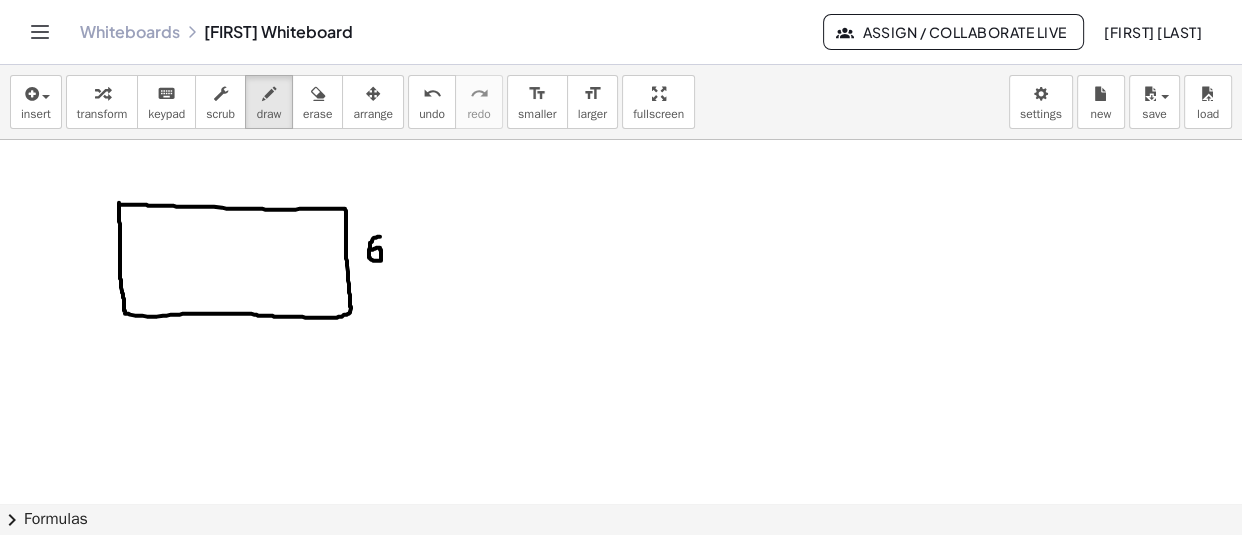 drag, startPoint x: 380, startPoint y: 238, endPoint x: 370, endPoint y: 253, distance: 18.027756 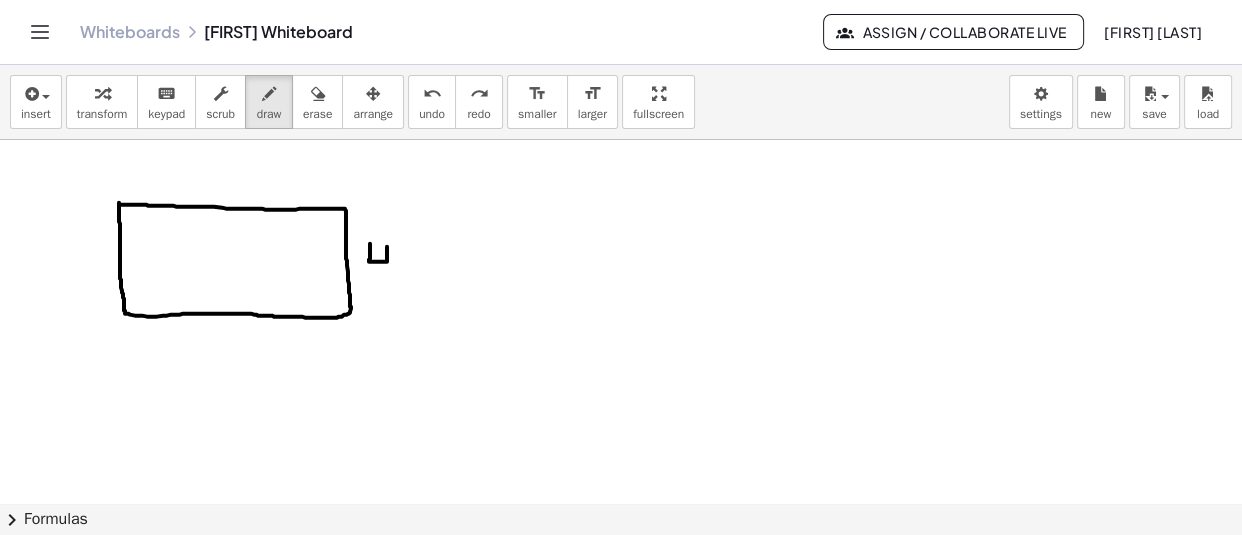 drag, startPoint x: 370, startPoint y: 245, endPoint x: 387, endPoint y: 277, distance: 36.23534 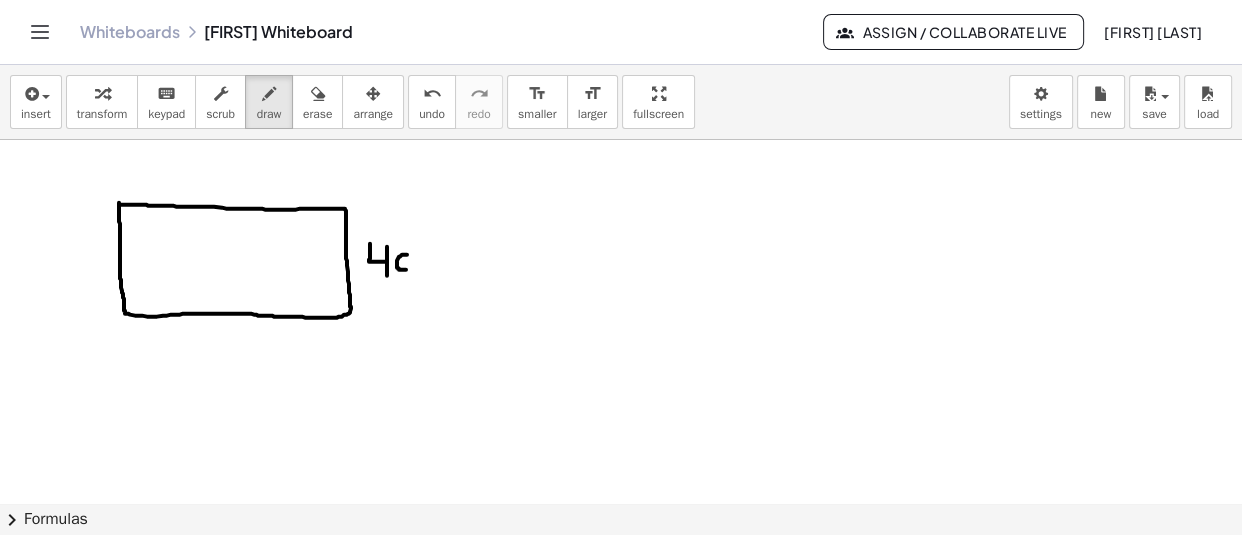 drag, startPoint x: 407, startPoint y: 256, endPoint x: 411, endPoint y: 269, distance: 13.601471 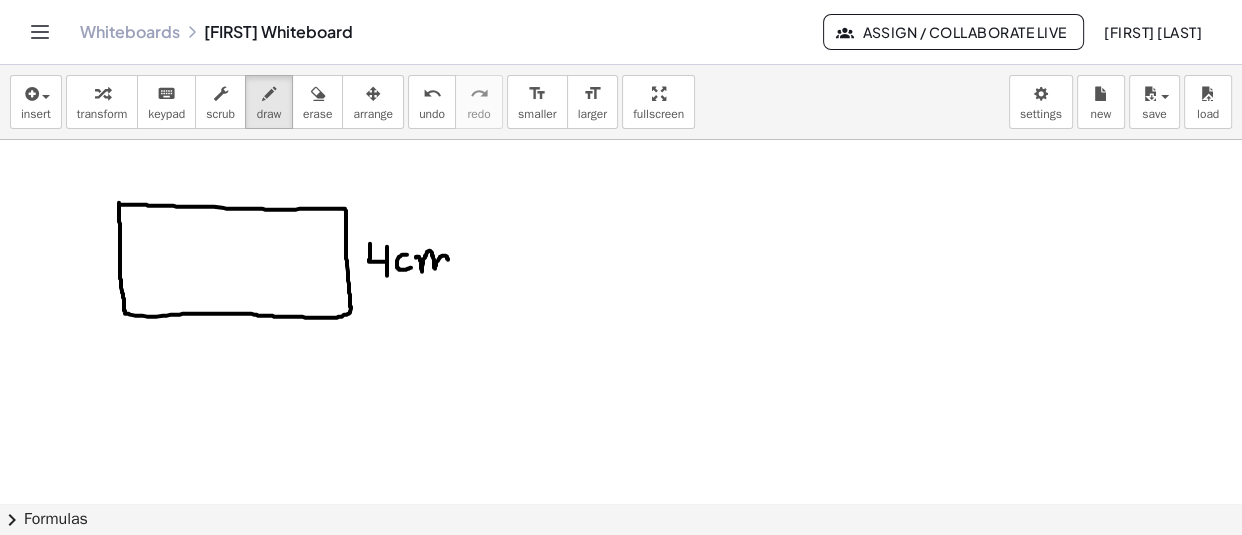 drag, startPoint x: 416, startPoint y: 259, endPoint x: 449, endPoint y: 272, distance: 35.468296 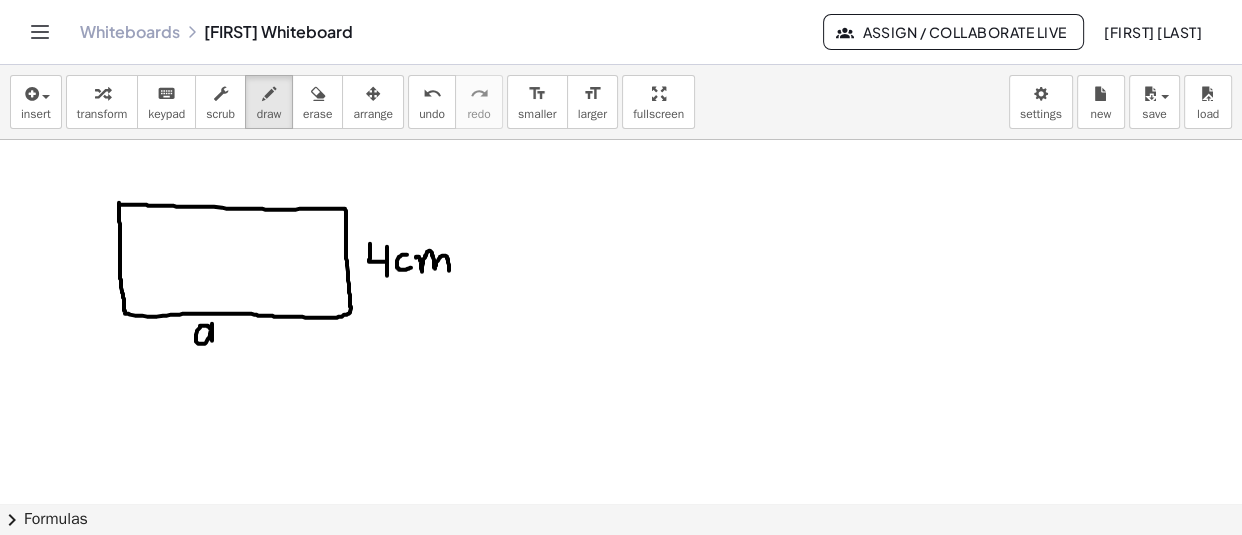 drag, startPoint x: 210, startPoint y: 330, endPoint x: 212, endPoint y: 362, distance: 32.06244 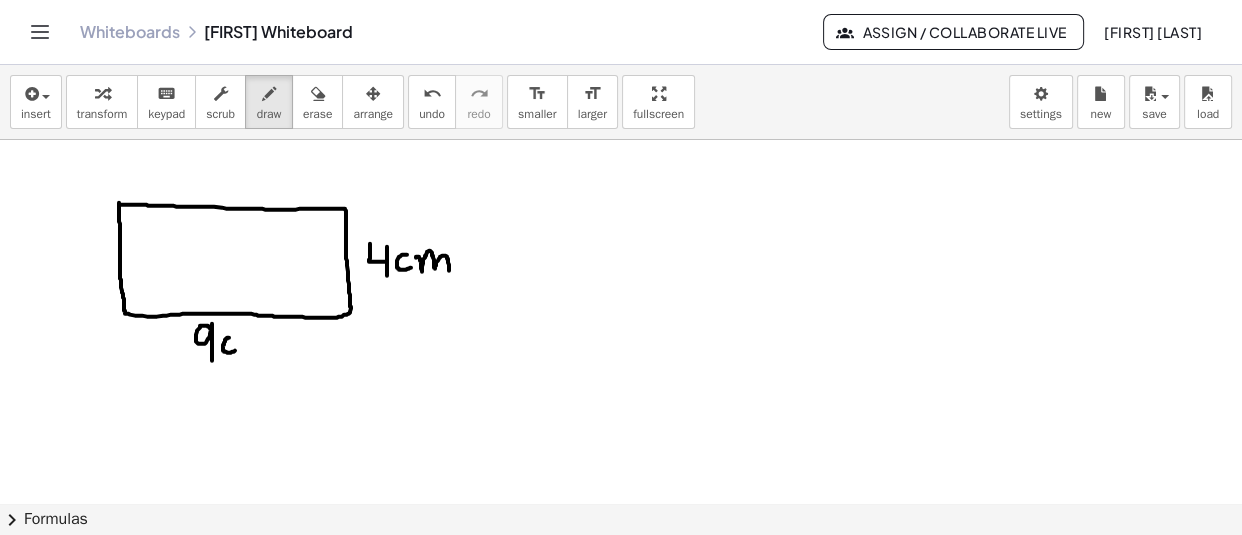drag, startPoint x: 229, startPoint y: 339, endPoint x: 235, endPoint y: 352, distance: 14.3178215 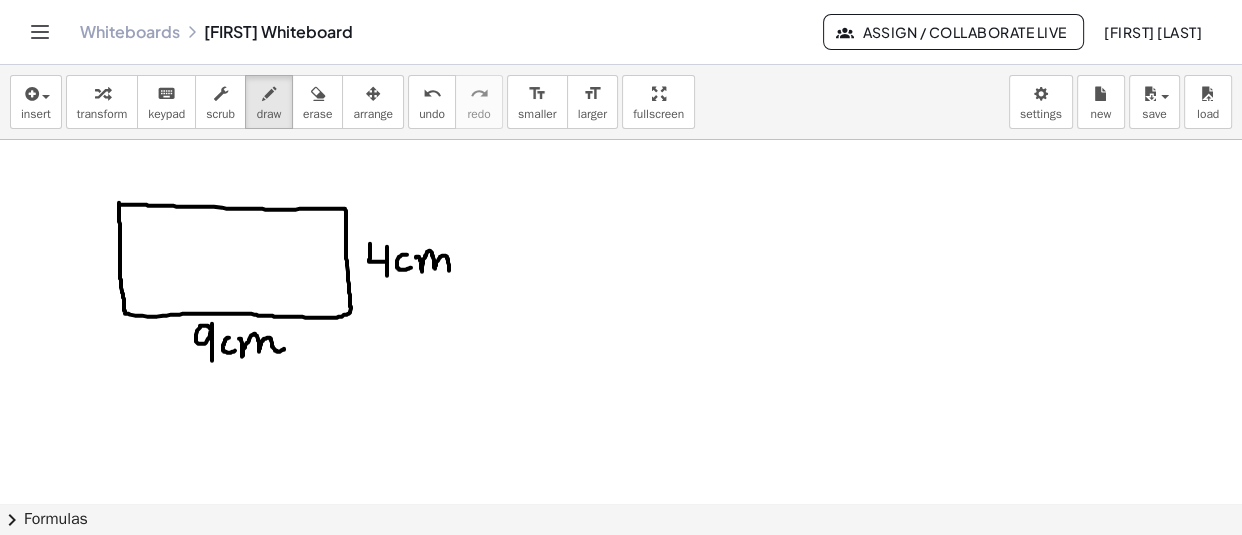 drag, startPoint x: 239, startPoint y: 340, endPoint x: 284, endPoint y: 350, distance: 46.09772 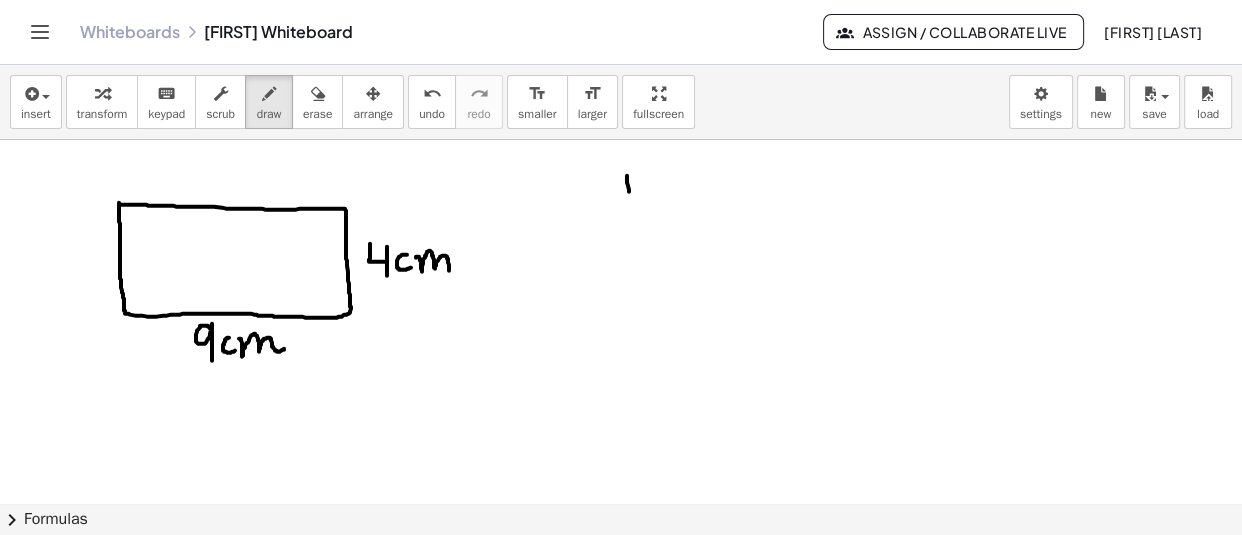 drag, startPoint x: 627, startPoint y: 177, endPoint x: 629, endPoint y: 205, distance: 28.071337 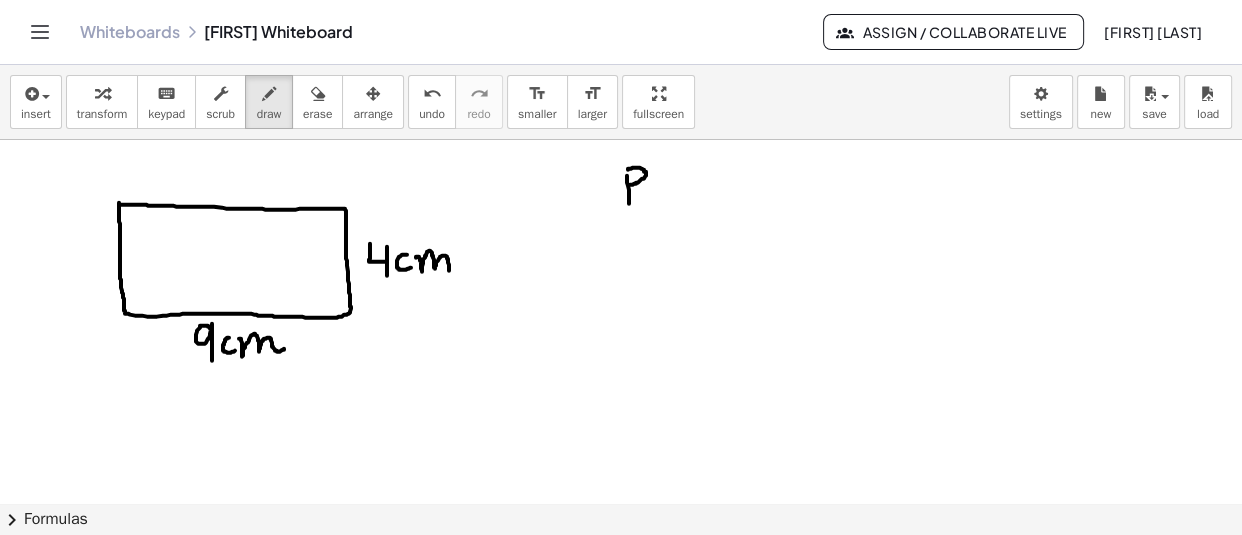 drag, startPoint x: 628, startPoint y: 171, endPoint x: 630, endPoint y: 186, distance: 15.132746 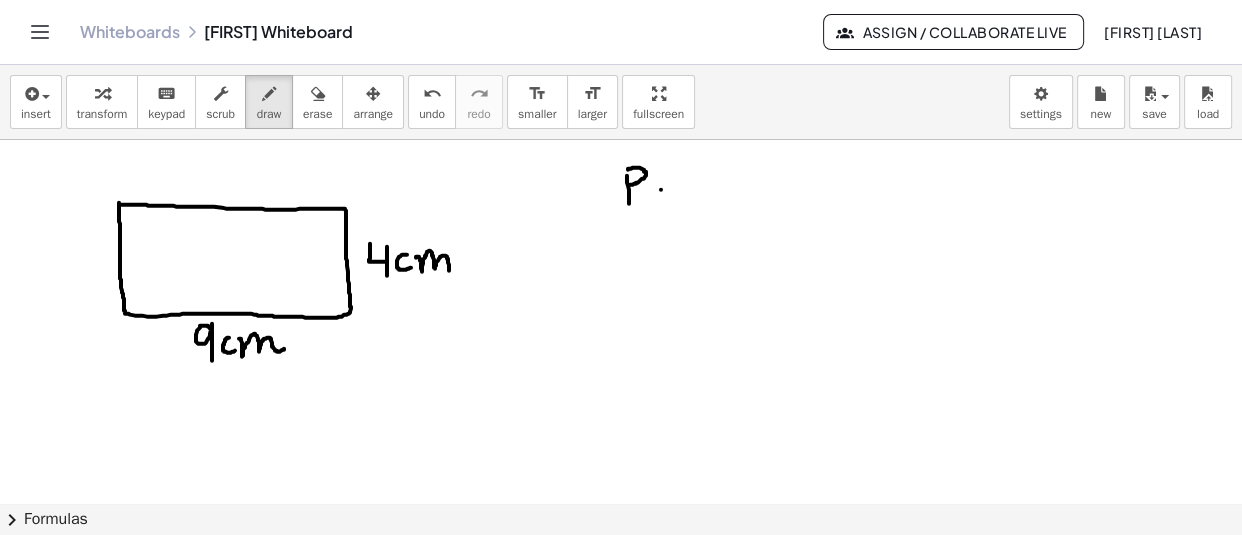 drag, startPoint x: 661, startPoint y: 191, endPoint x: 675, endPoint y: 191, distance: 14 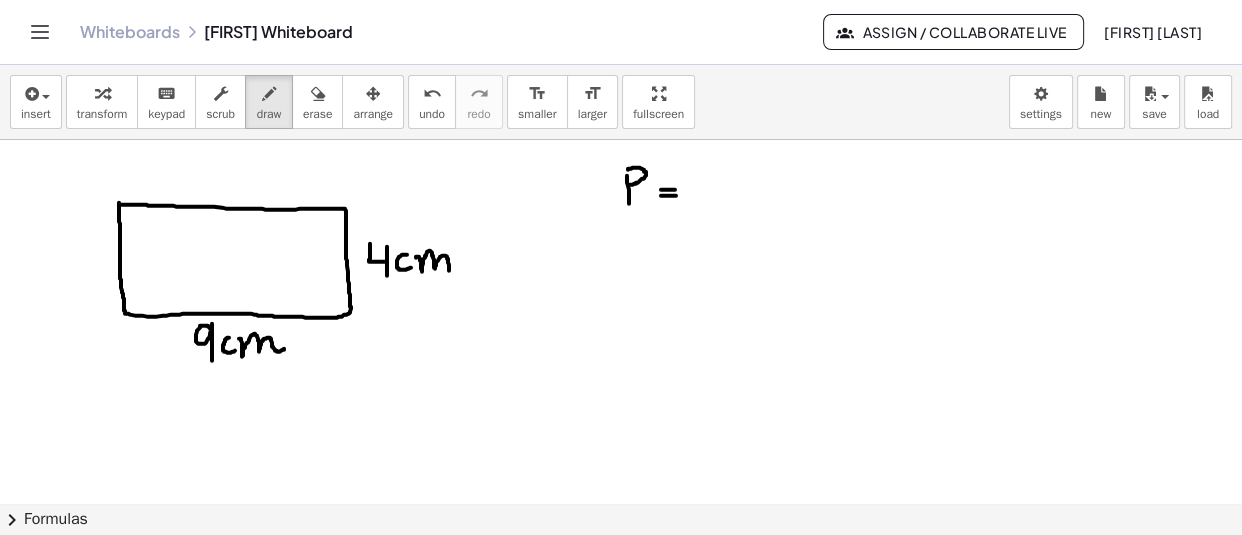 drag, startPoint x: 661, startPoint y: 197, endPoint x: 676, endPoint y: 197, distance: 15 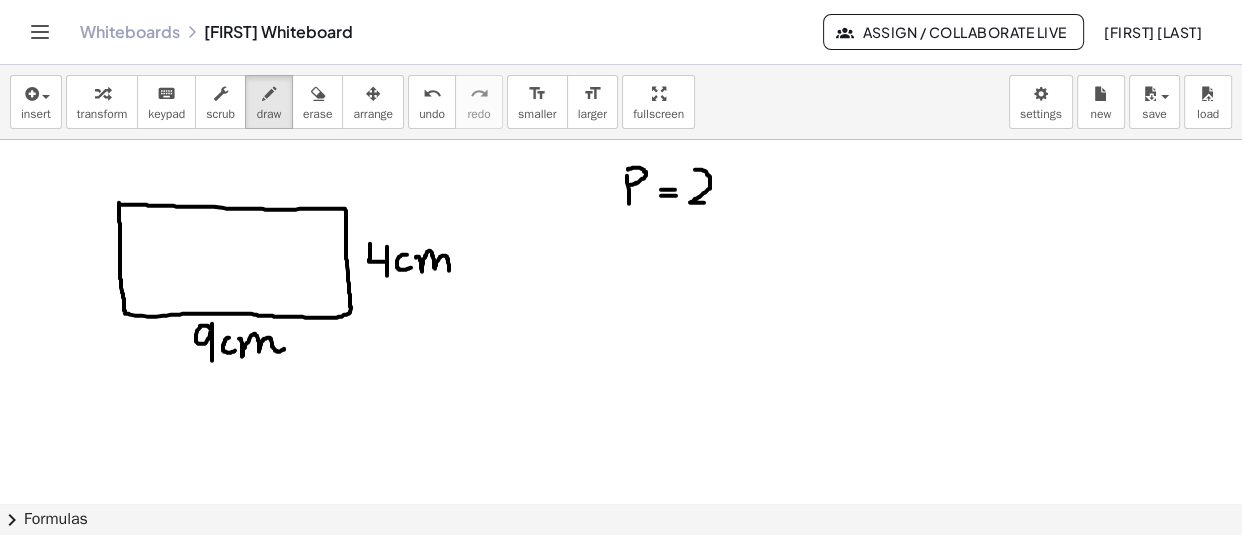 drag, startPoint x: 695, startPoint y: 171, endPoint x: 712, endPoint y: 204, distance: 37.12142 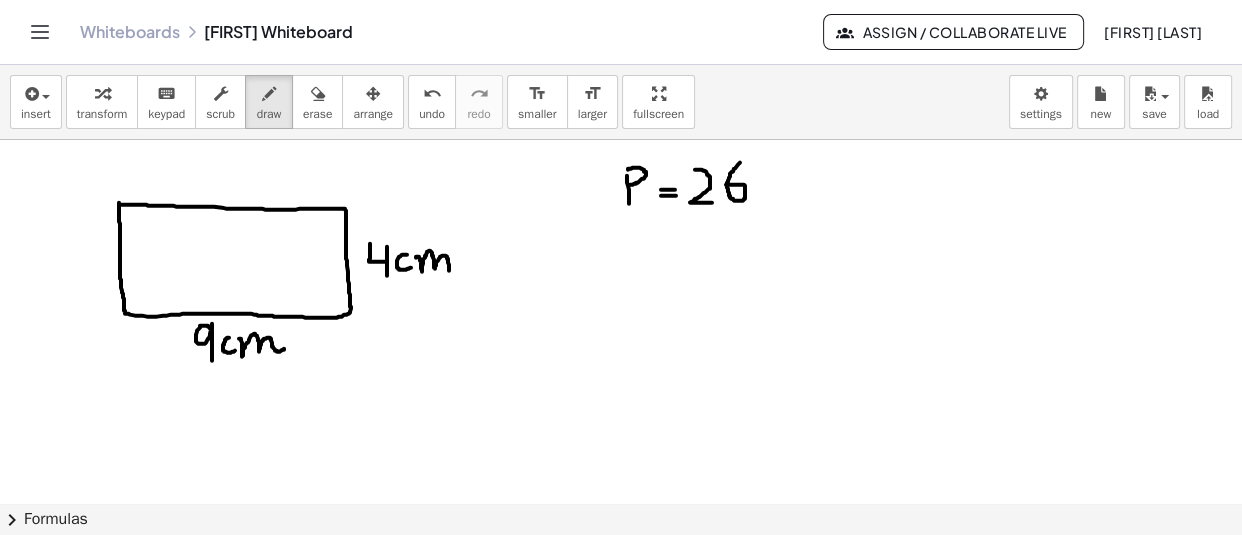 drag, startPoint x: 740, startPoint y: 164, endPoint x: 726, endPoint y: 186, distance: 26.076809 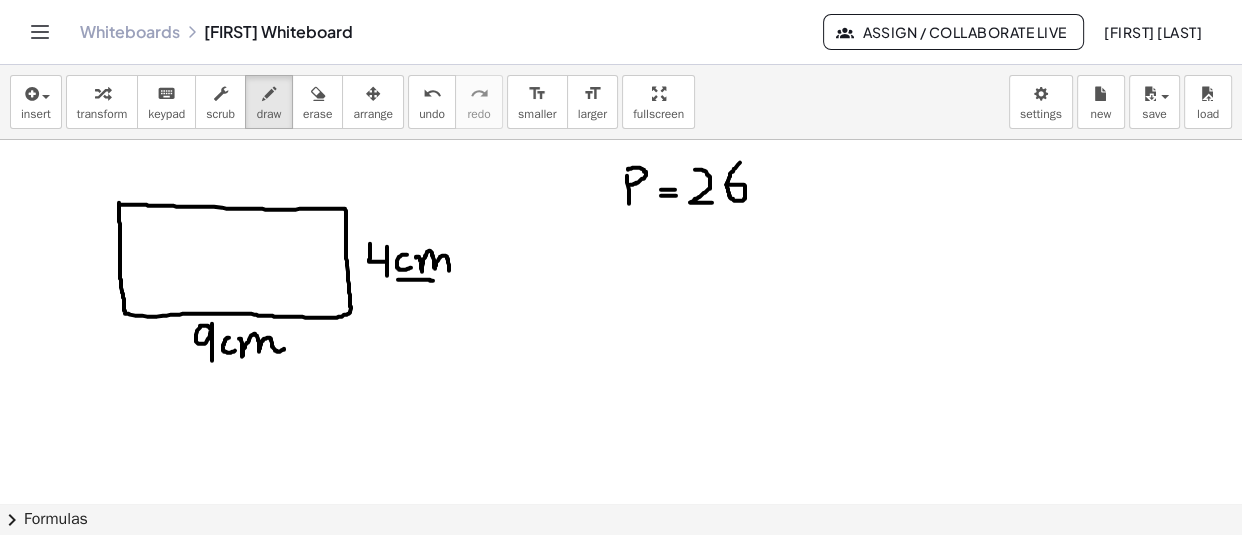 drag, startPoint x: 398, startPoint y: 281, endPoint x: 436, endPoint y: 282, distance: 38.013157 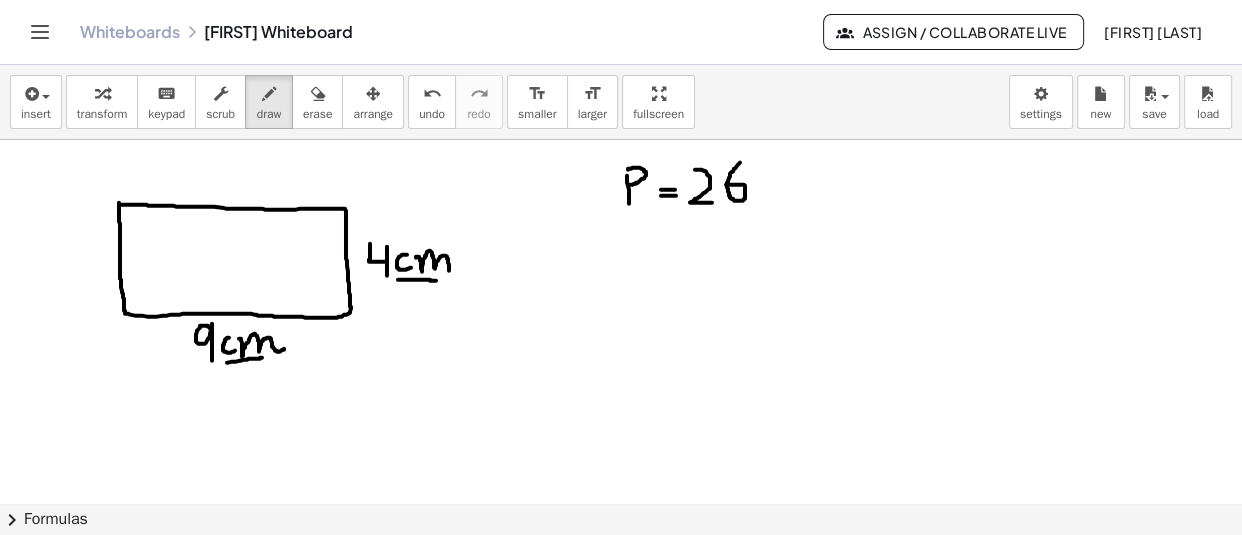 drag, startPoint x: 227, startPoint y: 364, endPoint x: 267, endPoint y: 359, distance: 40.311287 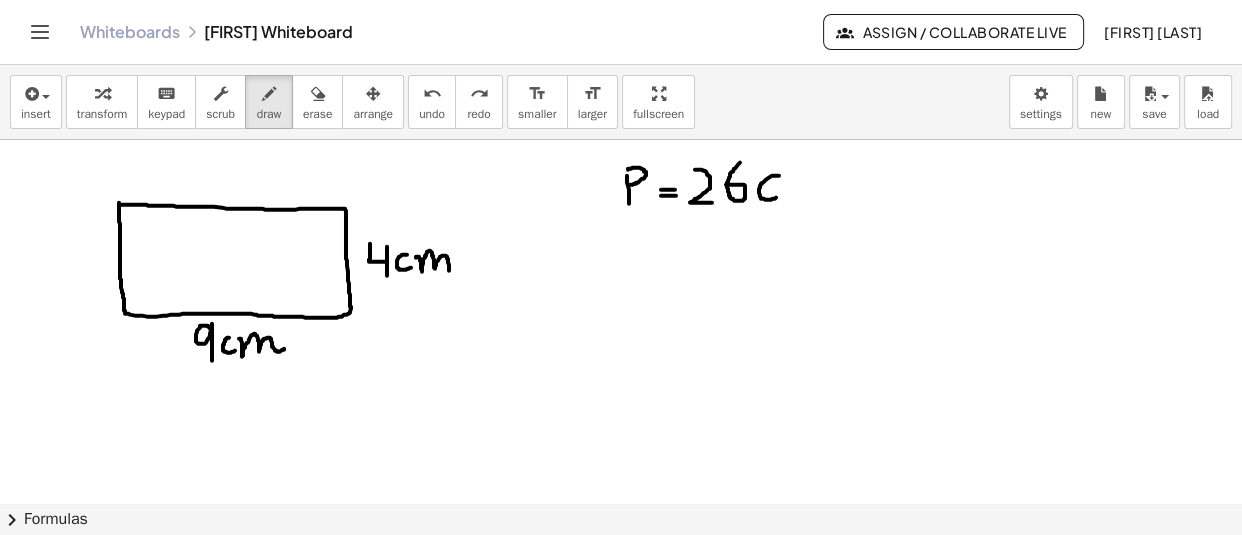 drag, startPoint x: 779, startPoint y: 177, endPoint x: 778, endPoint y: 197, distance: 20.024984 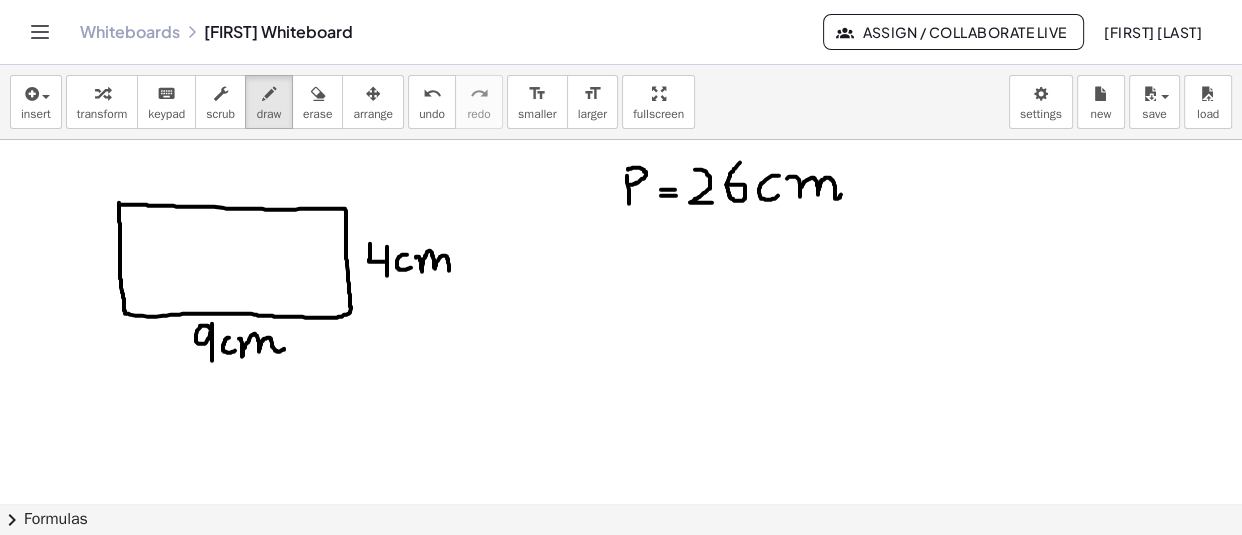 drag, startPoint x: 787, startPoint y: 180, endPoint x: 841, endPoint y: 196, distance: 56.32051 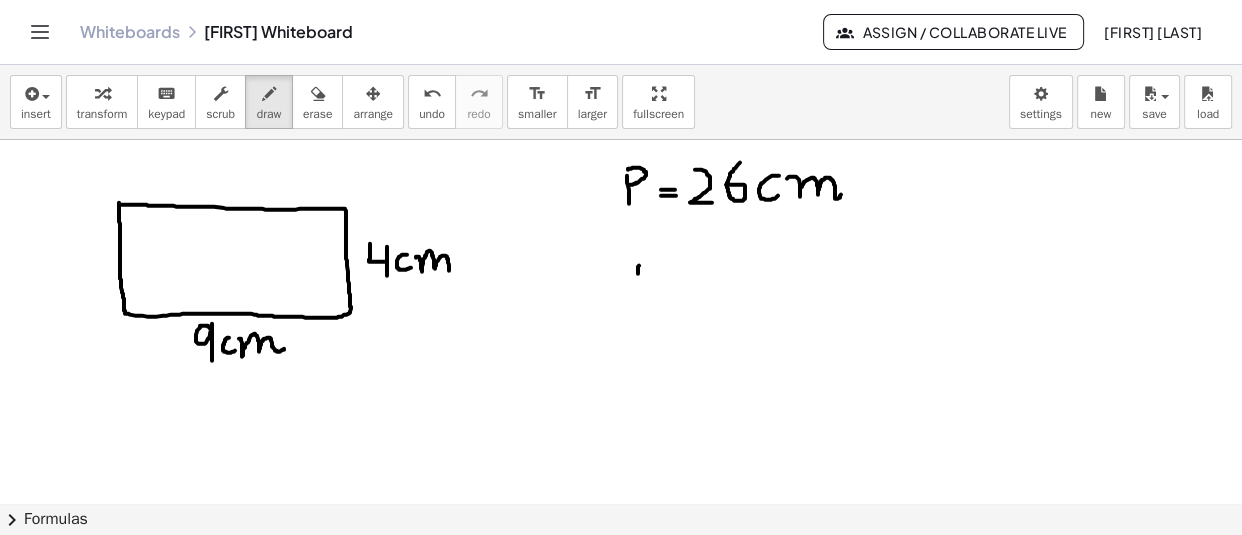 drag, startPoint x: 639, startPoint y: 267, endPoint x: 636, endPoint y: 299, distance: 32.140316 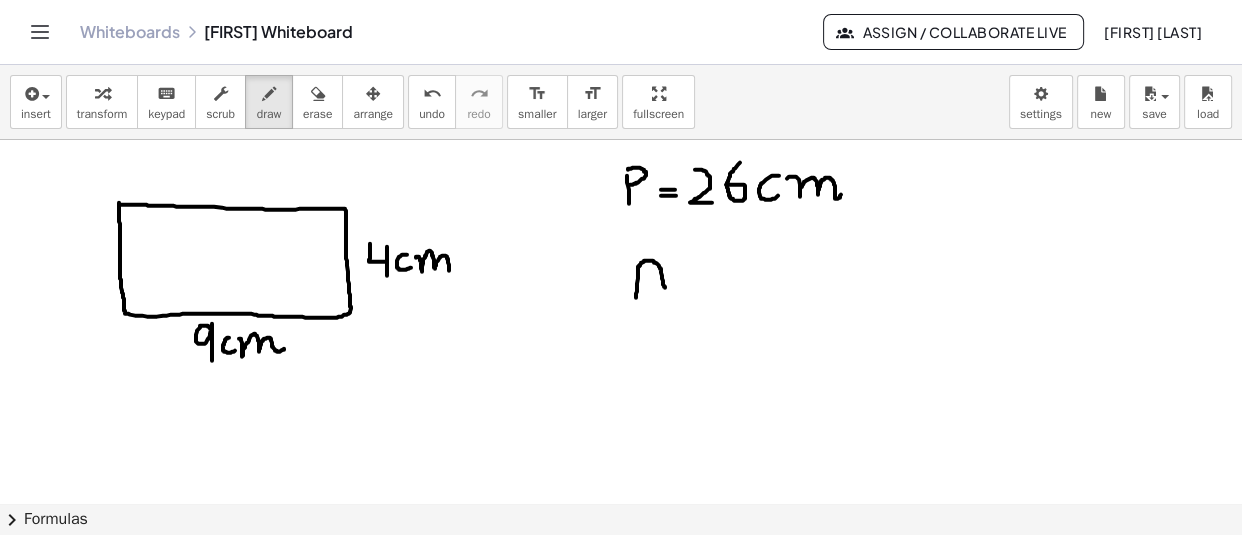 drag, startPoint x: 639, startPoint y: 268, endPoint x: 665, endPoint y: 290, distance: 34.058773 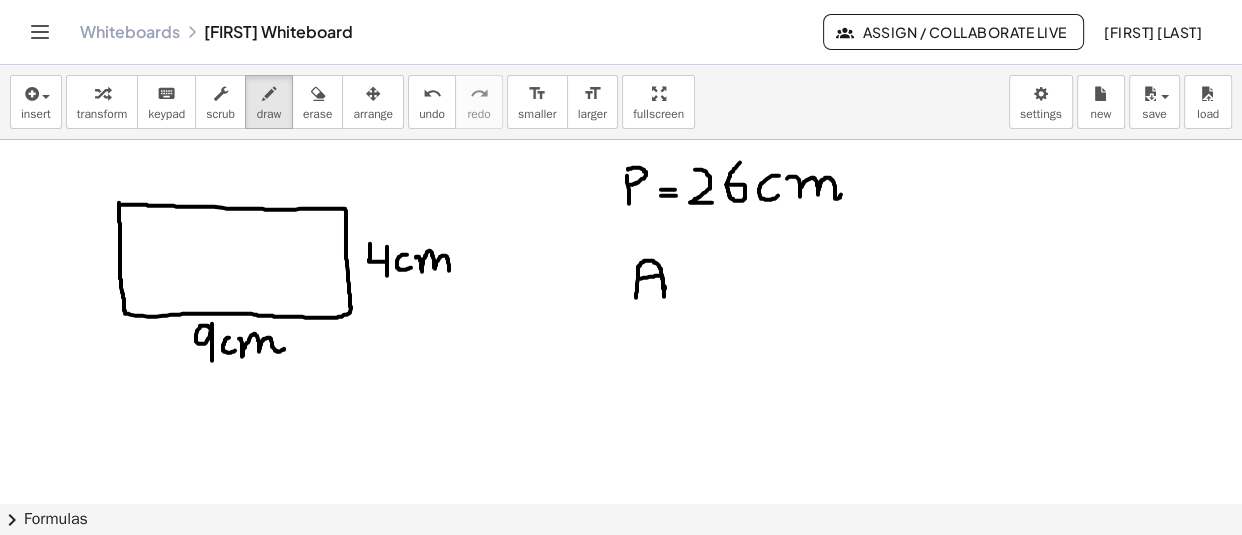 drag, startPoint x: 640, startPoint y: 280, endPoint x: 664, endPoint y: 298, distance: 30 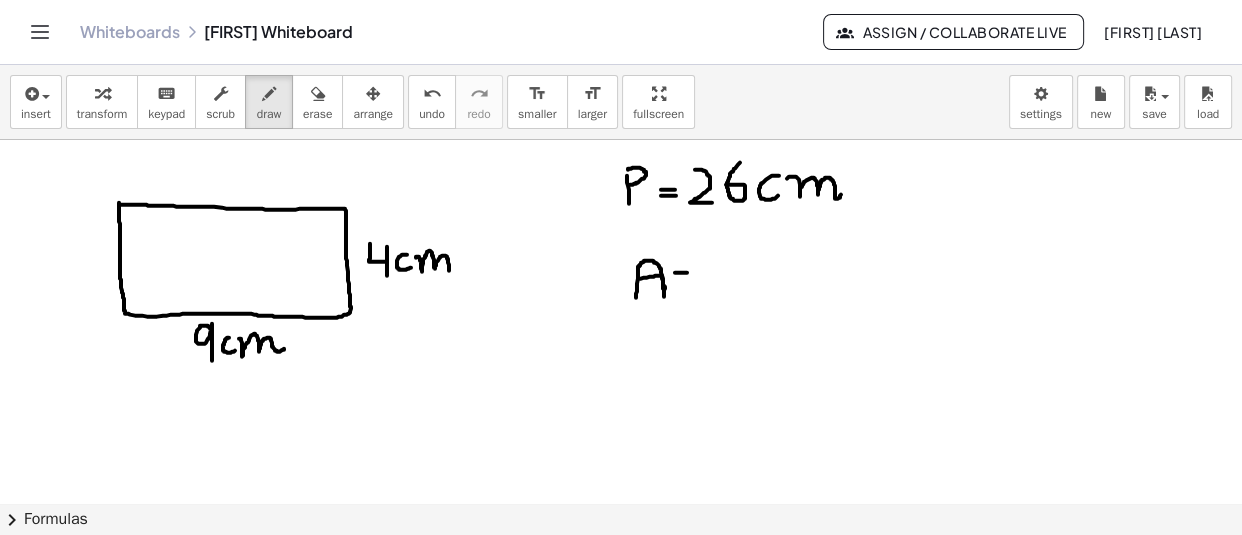 drag, startPoint x: 675, startPoint y: 274, endPoint x: 688, endPoint y: 274, distance: 13 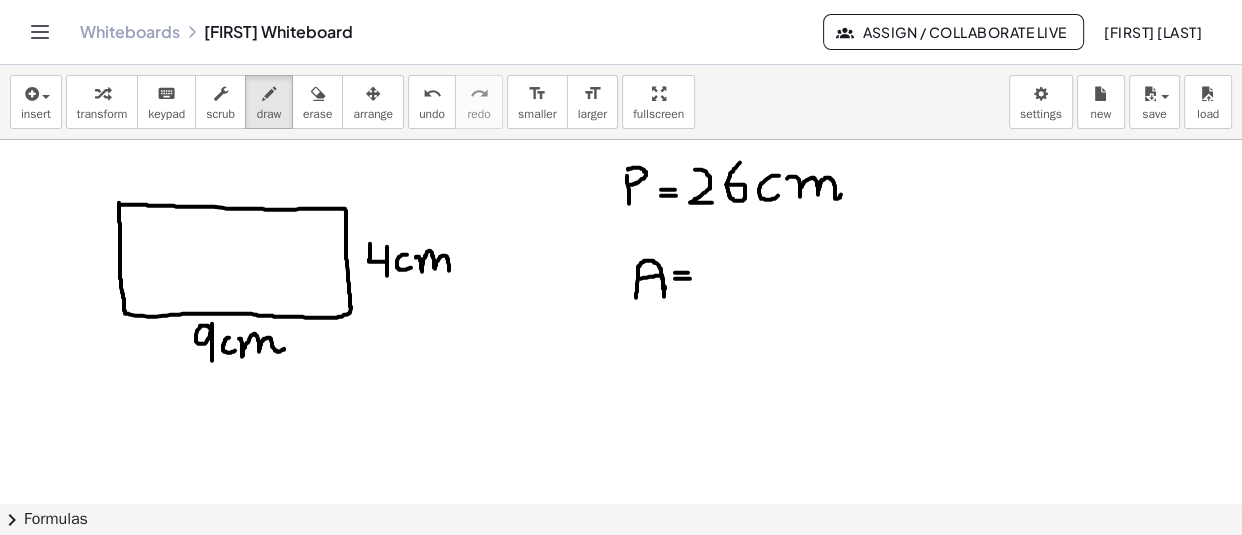 drag, startPoint x: 675, startPoint y: 280, endPoint x: 690, endPoint y: 280, distance: 15 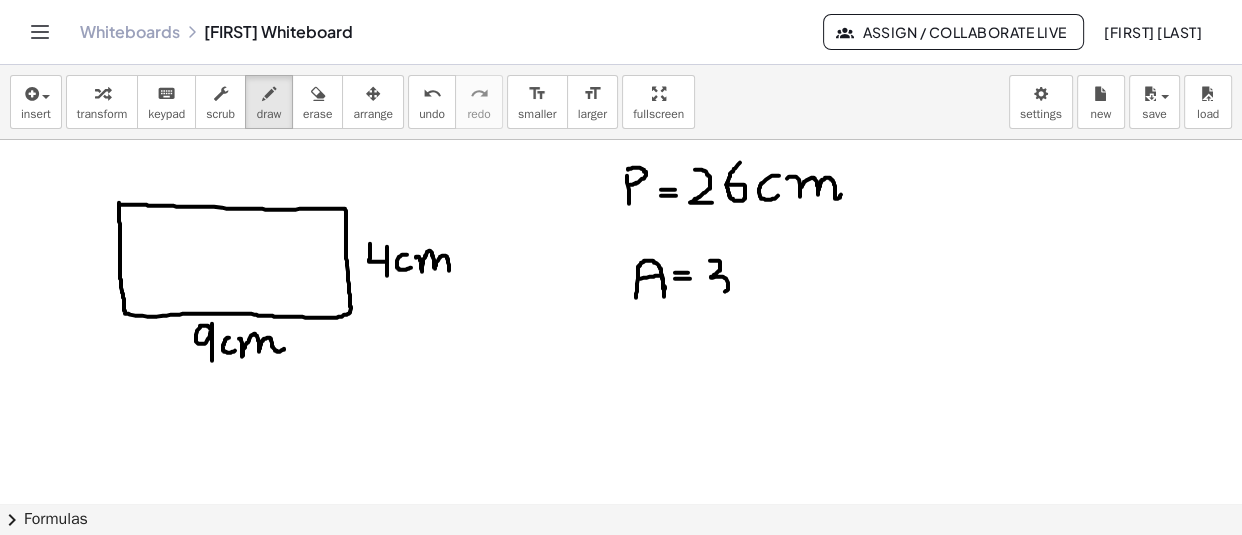 drag, startPoint x: 710, startPoint y: 262, endPoint x: 714, endPoint y: 294, distance: 32.24903 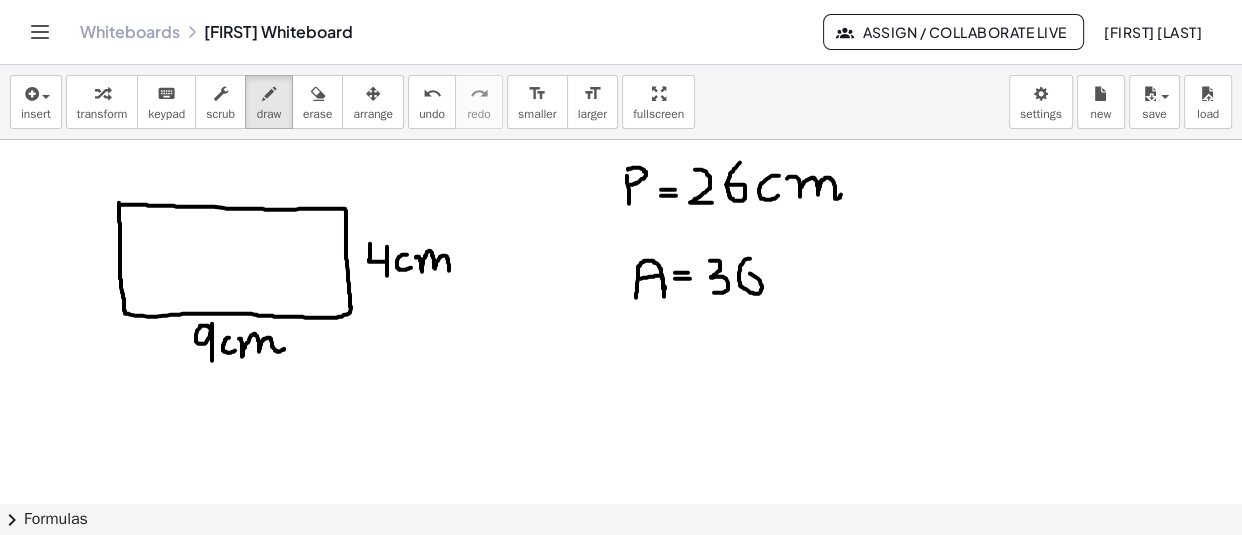drag, startPoint x: 750, startPoint y: 260, endPoint x: 734, endPoint y: 274, distance: 21.260292 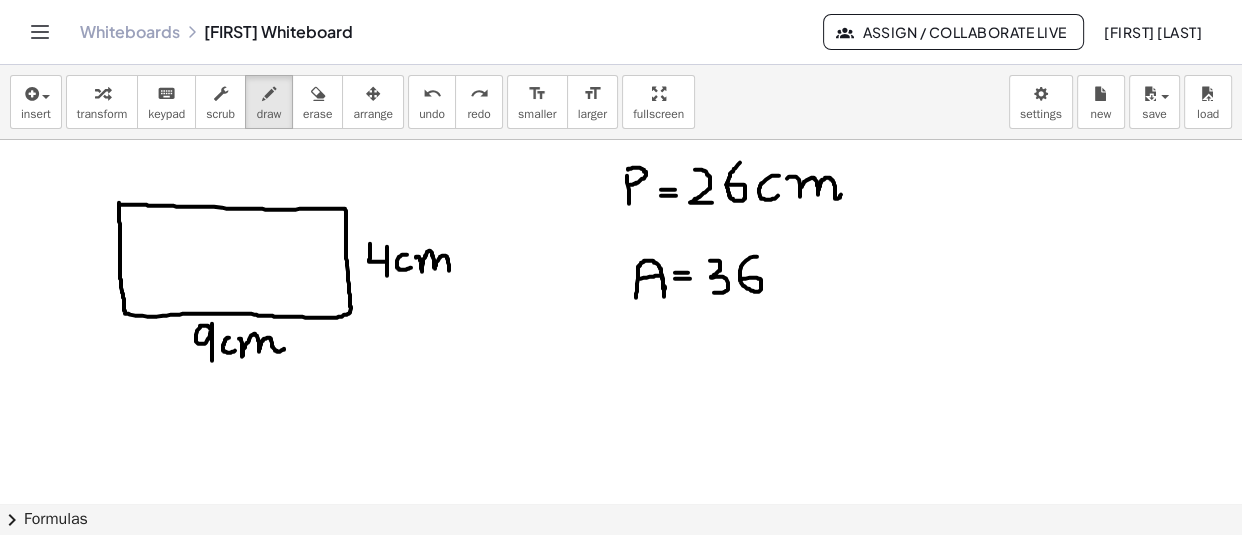 drag, startPoint x: 757, startPoint y: 258, endPoint x: 740, endPoint y: 282, distance: 29.410883 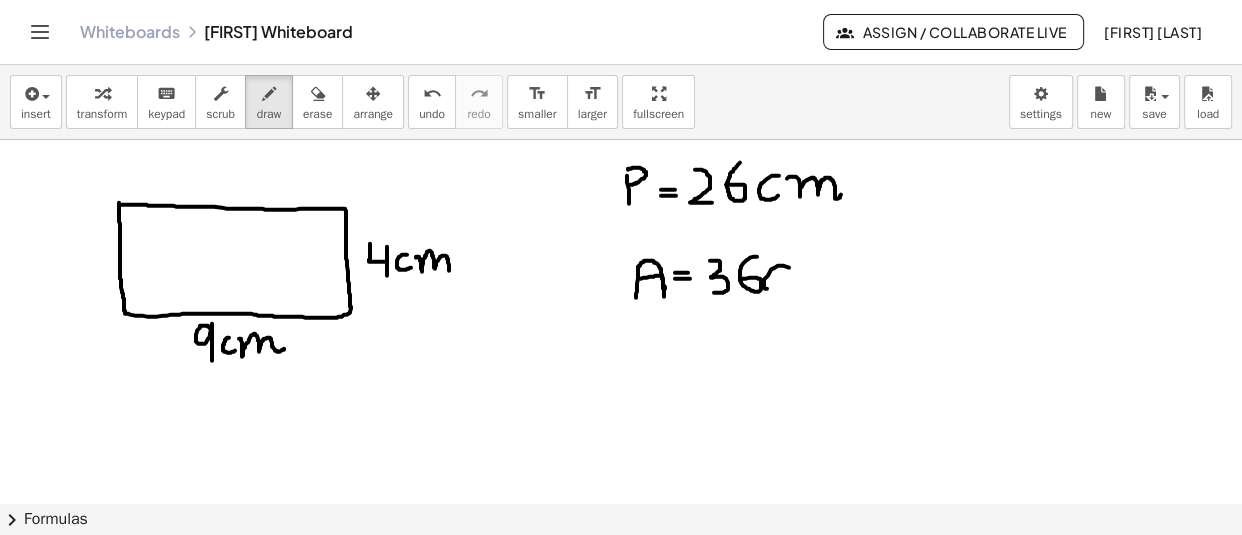 drag, startPoint x: 789, startPoint y: 269, endPoint x: 771, endPoint y: 291, distance: 28.42534 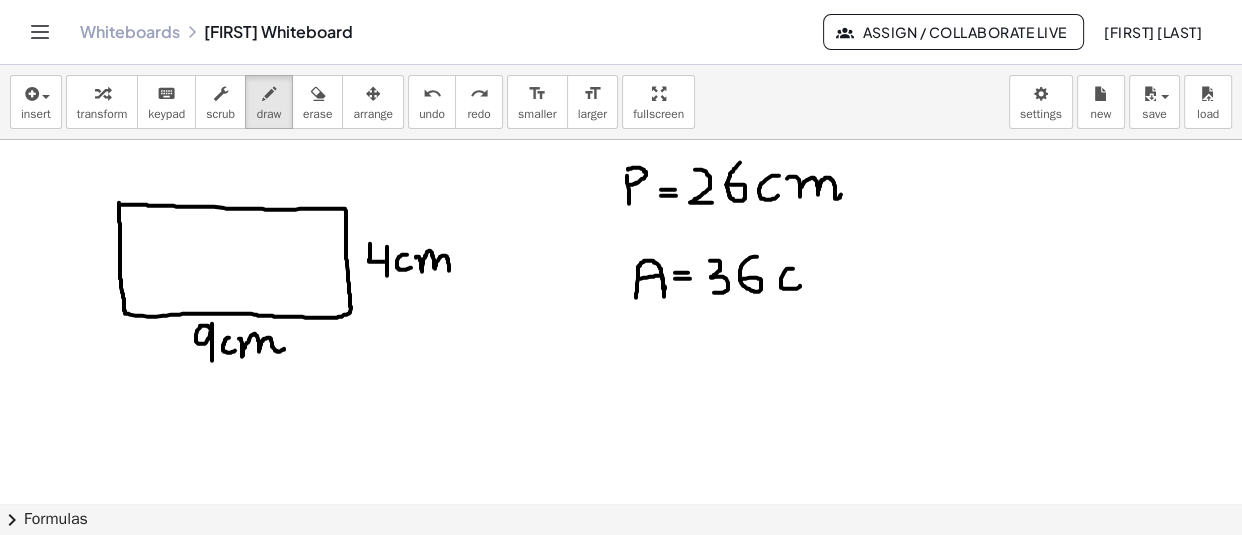 drag, startPoint x: 793, startPoint y: 270, endPoint x: 801, endPoint y: 287, distance: 18.788294 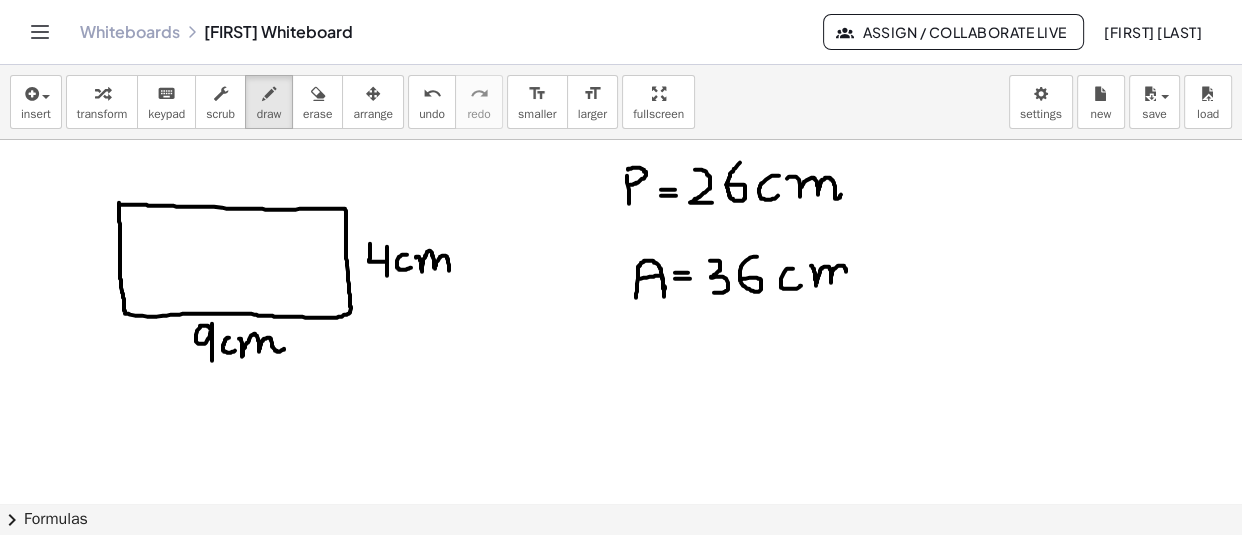 drag, startPoint x: 811, startPoint y: 267, endPoint x: 847, endPoint y: 289, distance: 42.190044 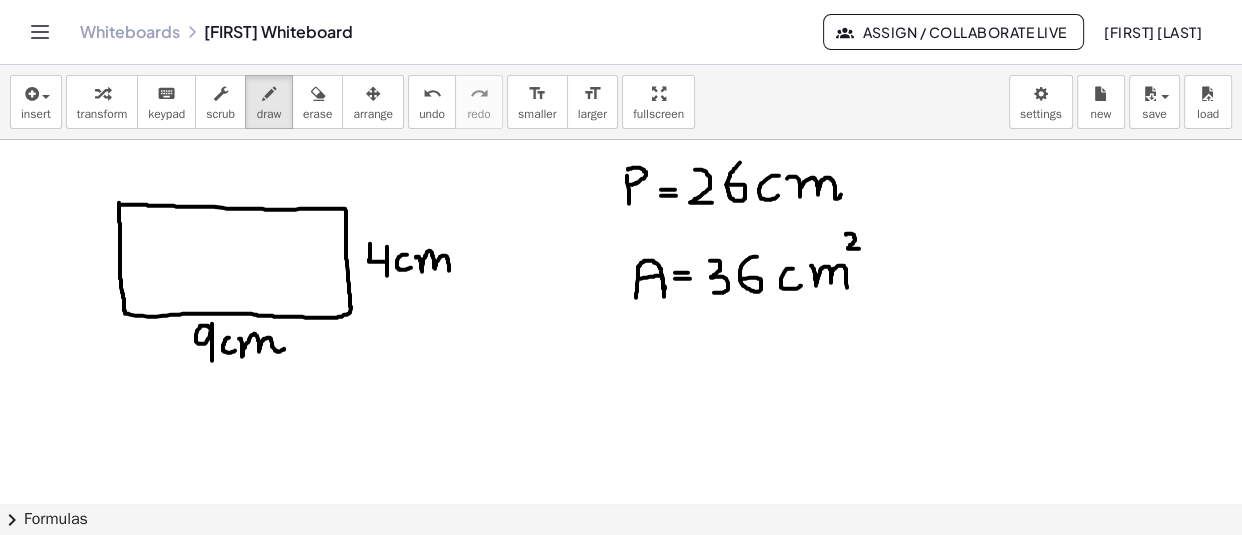 drag, startPoint x: 846, startPoint y: 236, endPoint x: 859, endPoint y: 251, distance: 19.849434 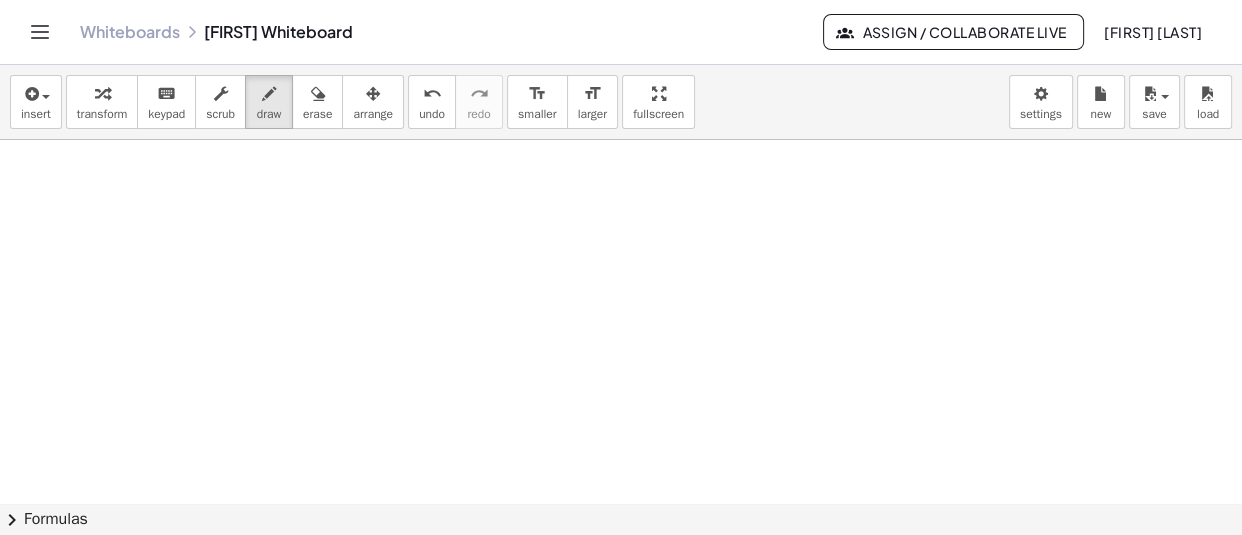 scroll, scrollTop: 12372, scrollLeft: 0, axis: vertical 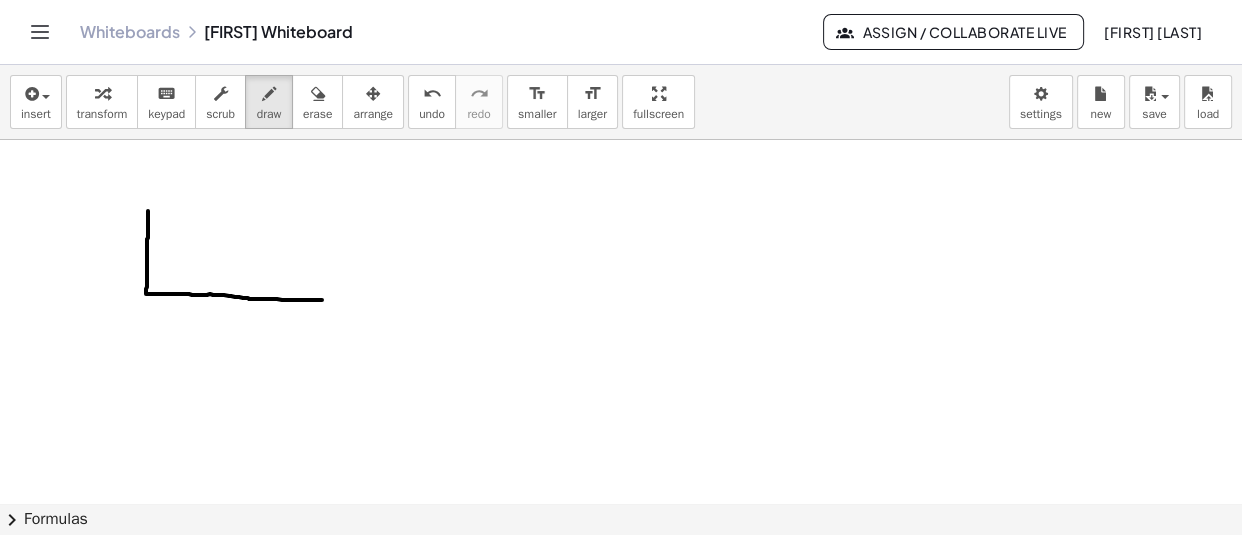 drag, startPoint x: 148, startPoint y: 212, endPoint x: 322, endPoint y: 301, distance: 195.44052 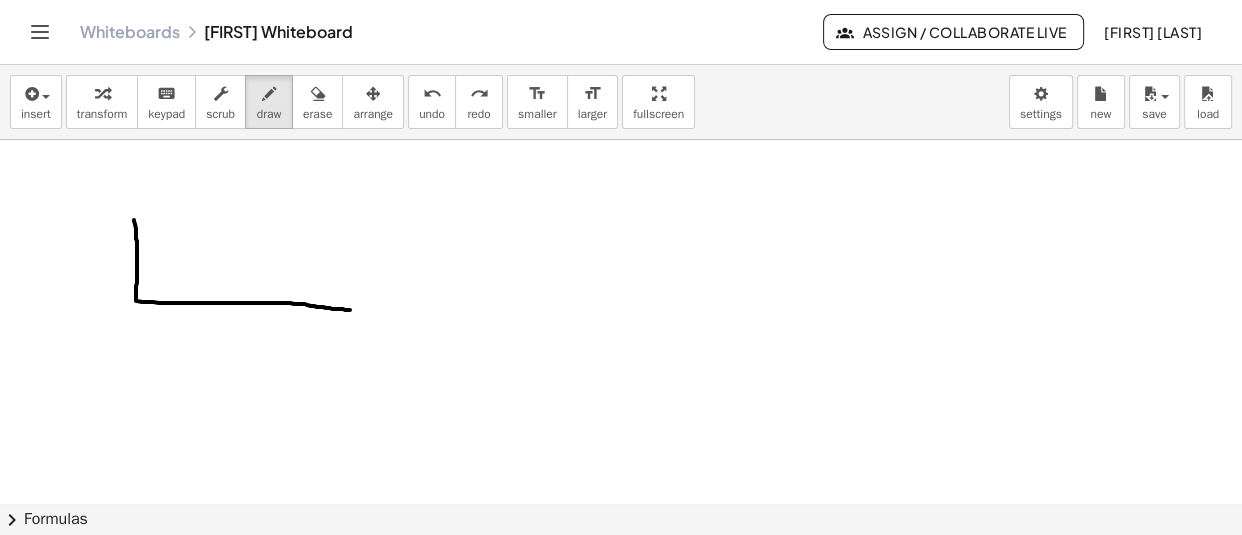drag, startPoint x: 134, startPoint y: 221, endPoint x: 378, endPoint y: 313, distance: 260.7681 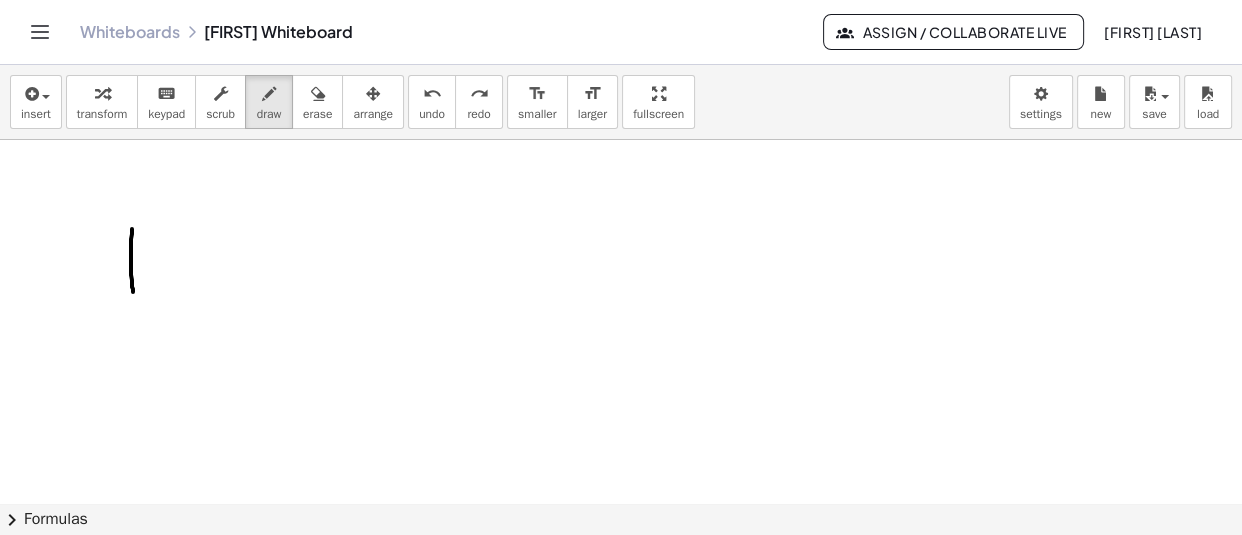 drag, startPoint x: 132, startPoint y: 230, endPoint x: 136, endPoint y: 310, distance: 80.09994 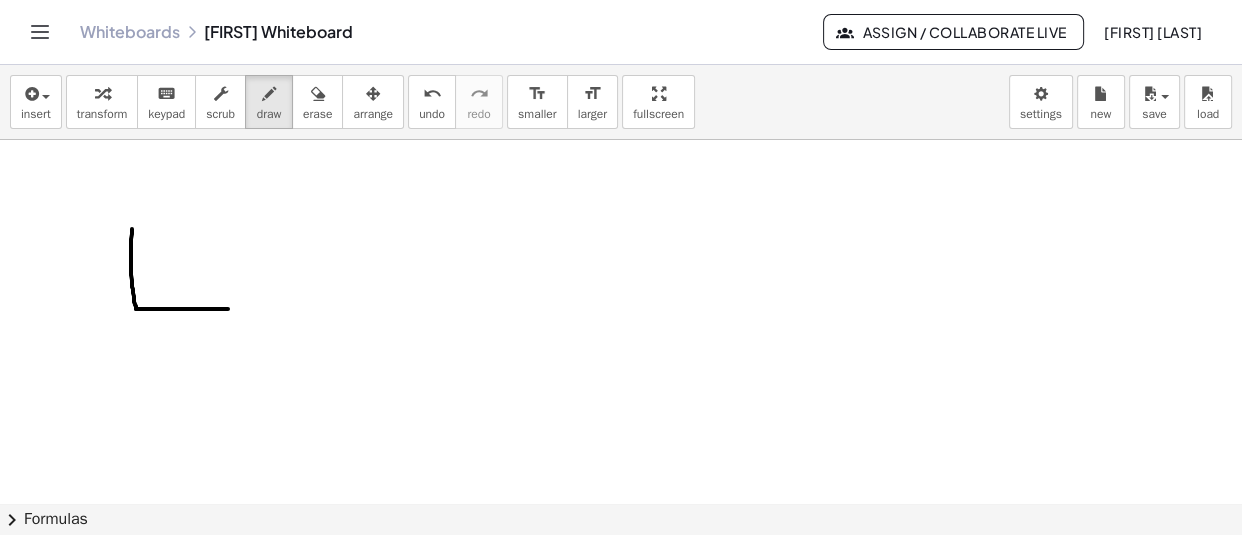 drag, startPoint x: 136, startPoint y: 310, endPoint x: 357, endPoint y: 312, distance: 221.00905 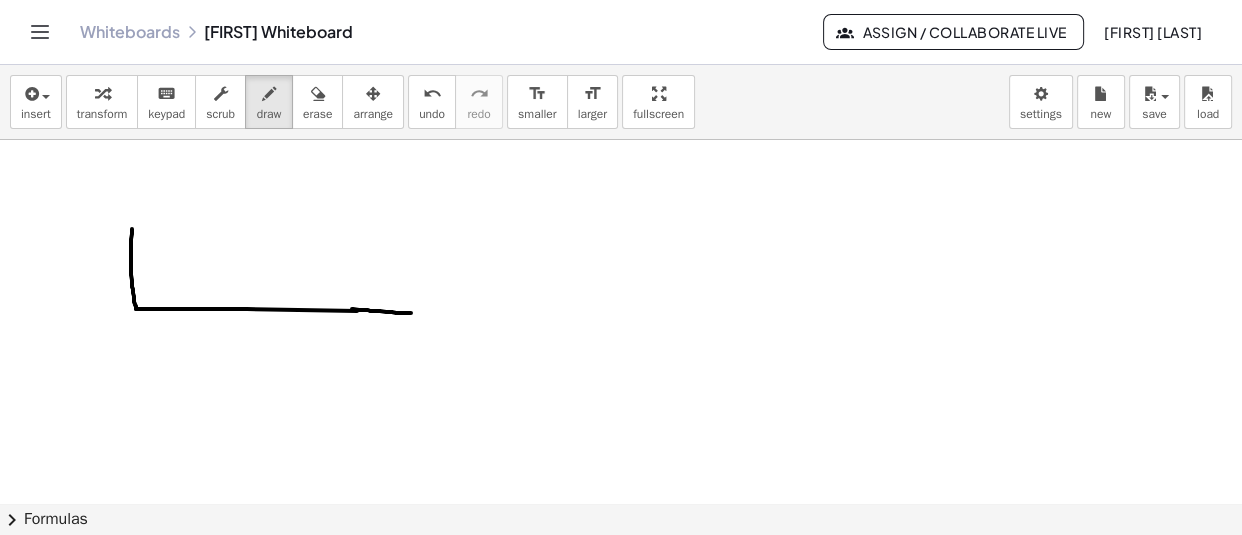 drag, startPoint x: 352, startPoint y: 310, endPoint x: 422, endPoint y: 314, distance: 70.11419 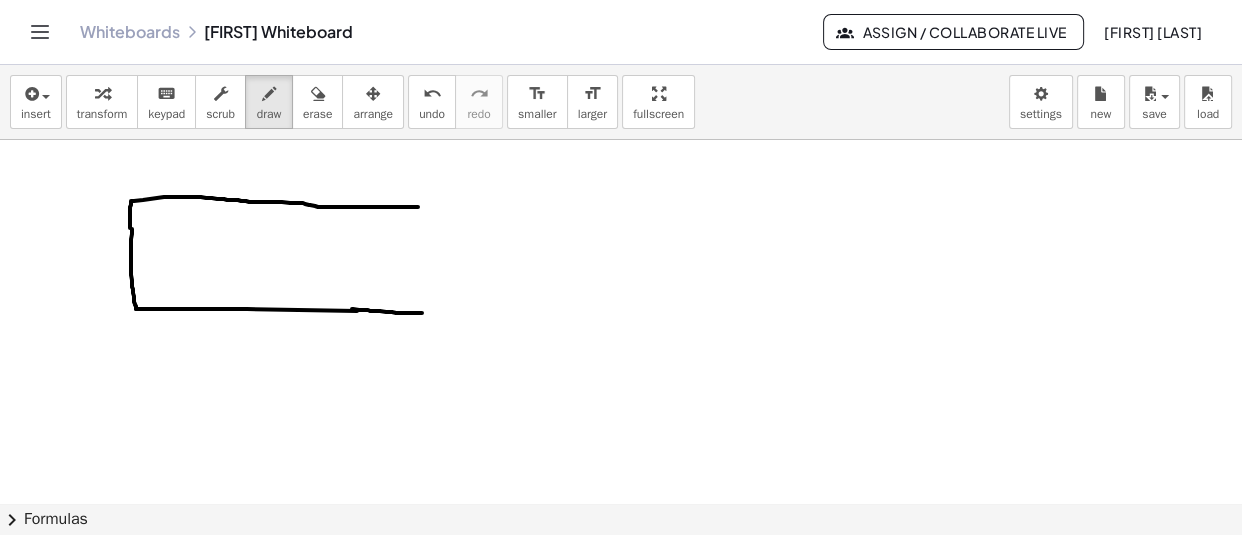 drag, startPoint x: 130, startPoint y: 229, endPoint x: 419, endPoint y: 208, distance: 289.76196 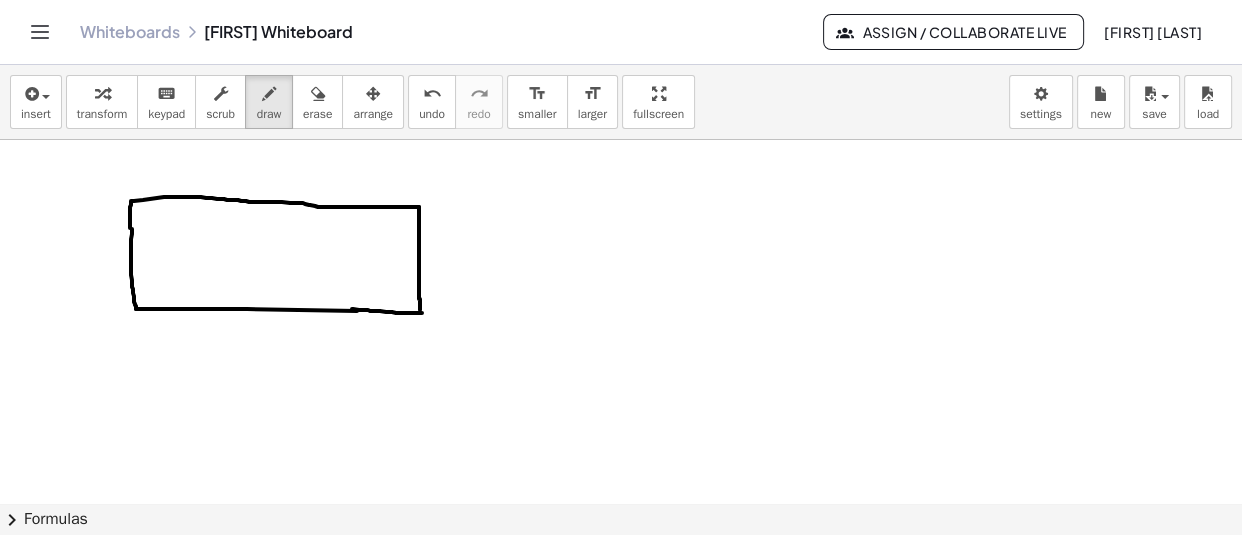 drag, startPoint x: 419, startPoint y: 208, endPoint x: 420, endPoint y: 311, distance: 103.00485 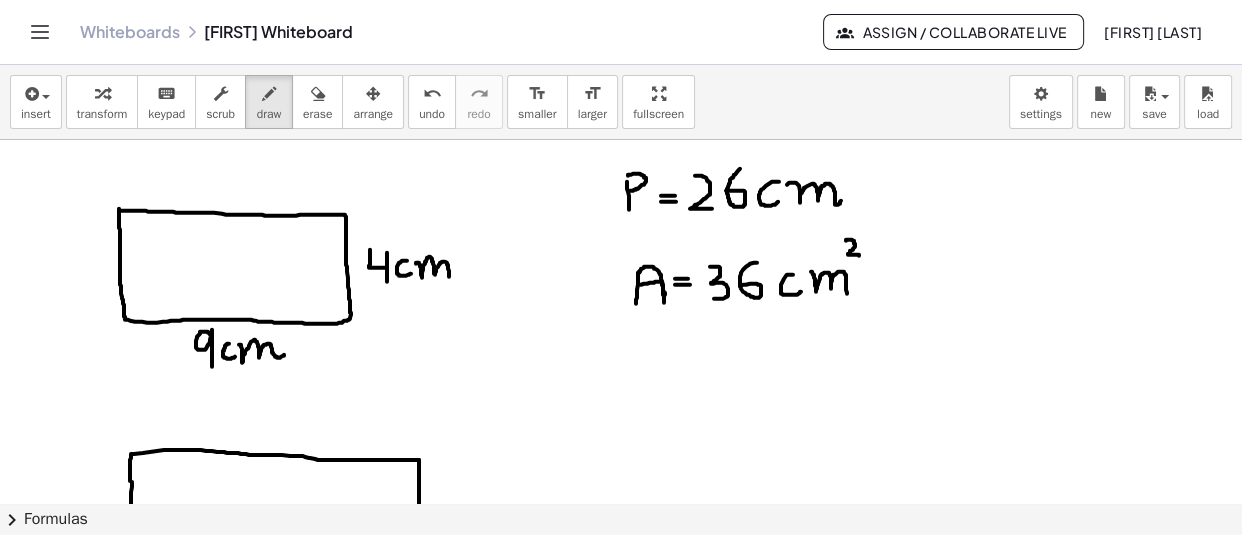 scroll, scrollTop: 12118, scrollLeft: 0, axis: vertical 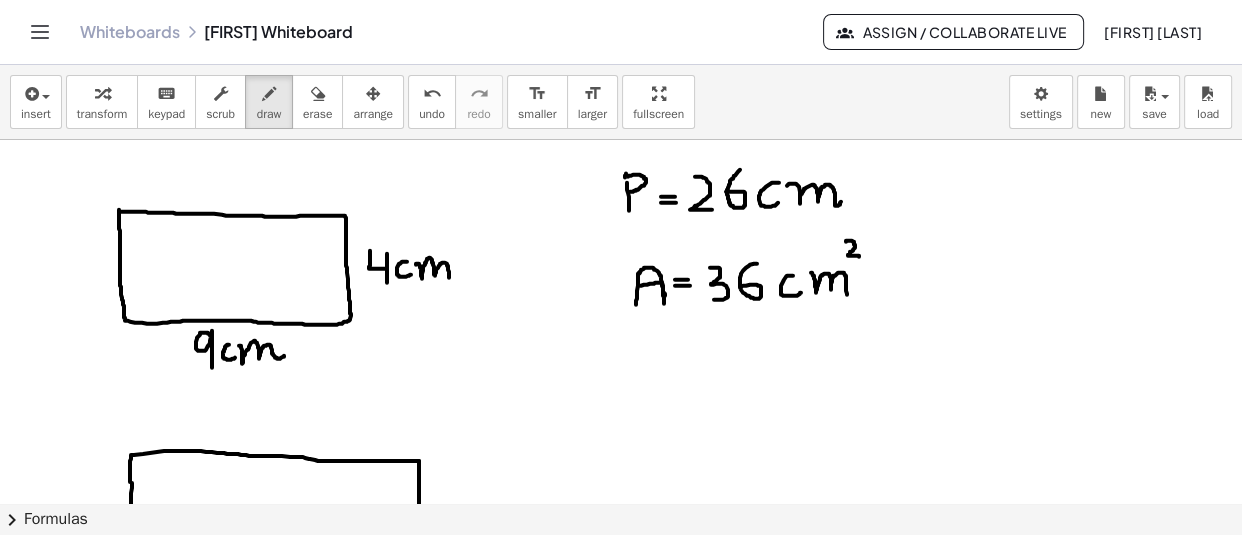 click at bounding box center [621, -5429] 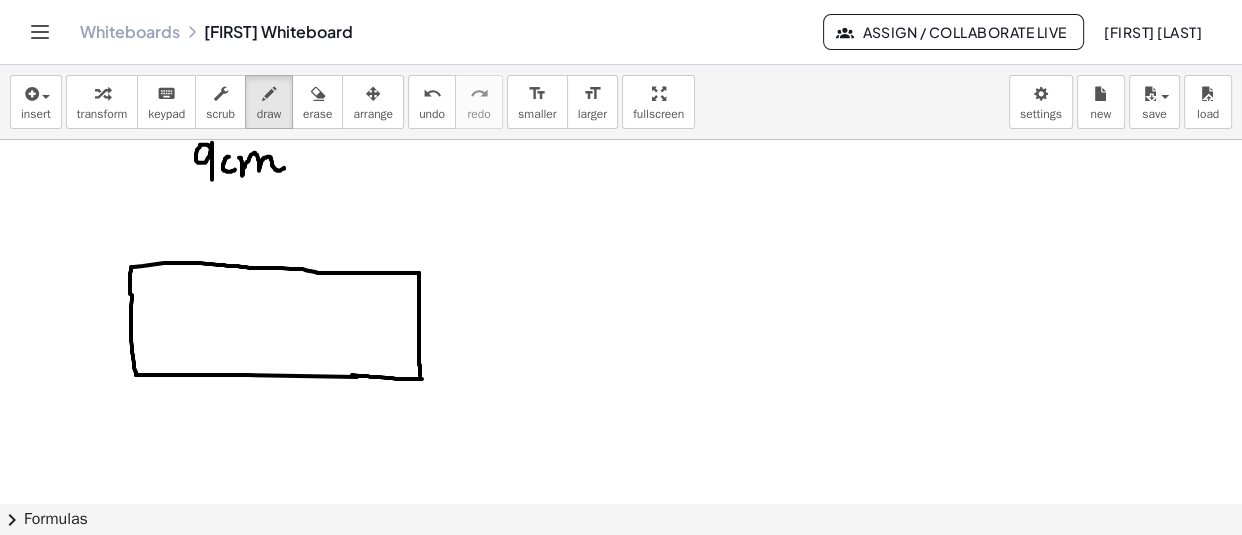 scroll, scrollTop: 12307, scrollLeft: 0, axis: vertical 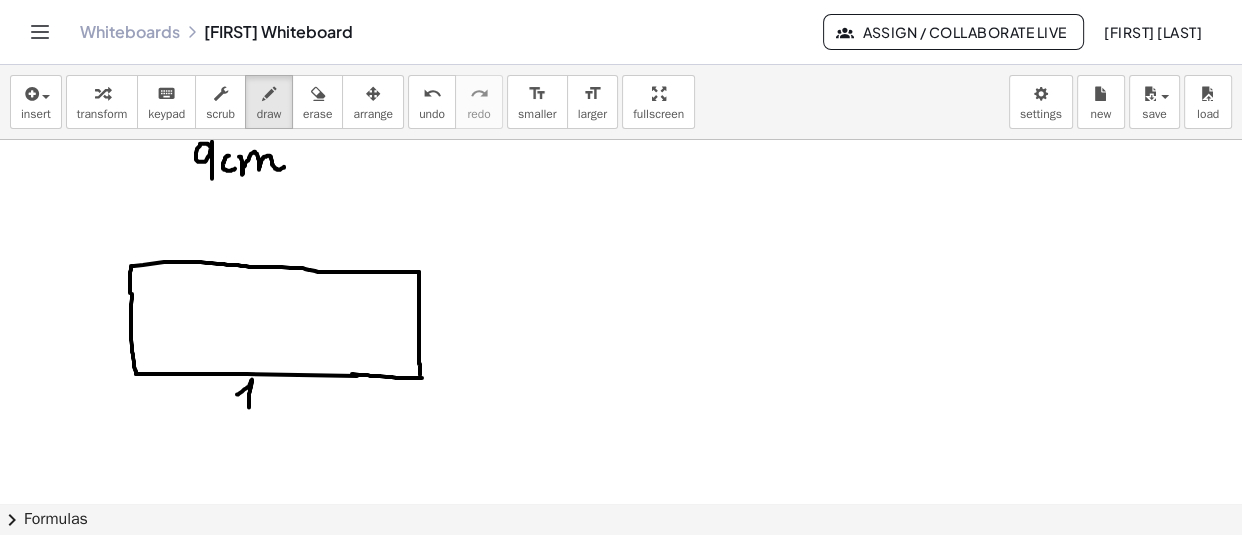 drag, startPoint x: 237, startPoint y: 396, endPoint x: 249, endPoint y: 410, distance: 18.439089 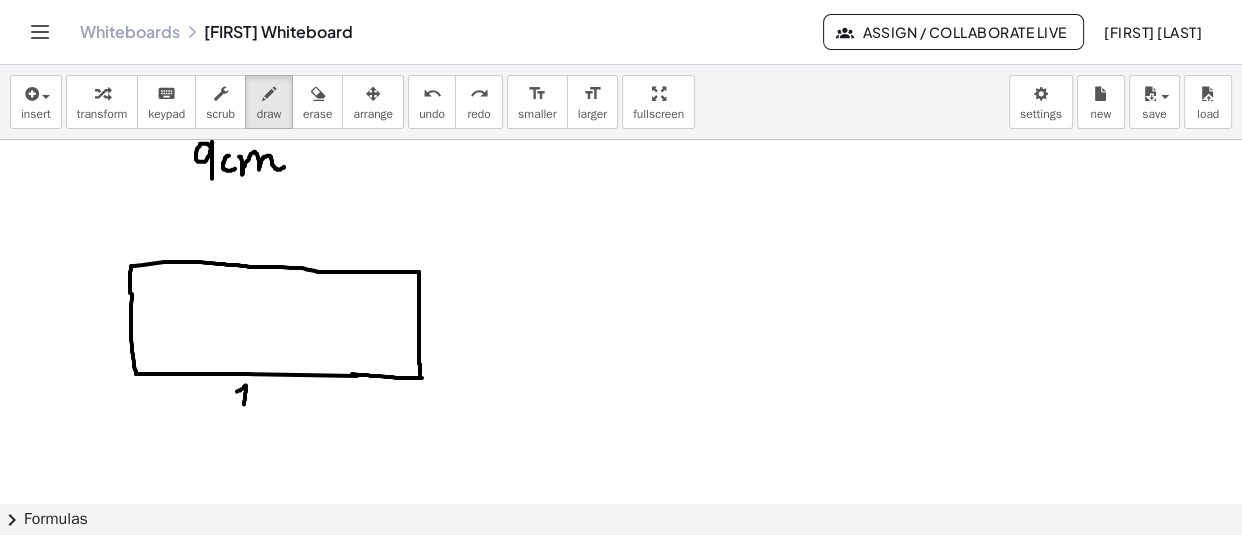 drag, startPoint x: 237, startPoint y: 393, endPoint x: 244, endPoint y: 413, distance: 21.189621 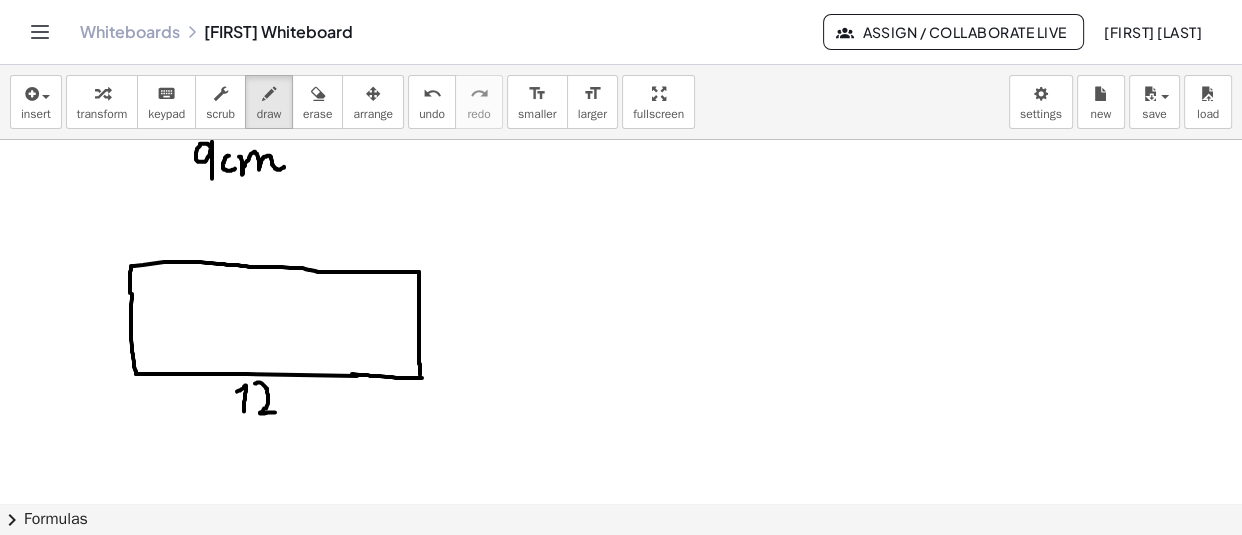 drag, startPoint x: 255, startPoint y: 385, endPoint x: 276, endPoint y: 414, distance: 35.805027 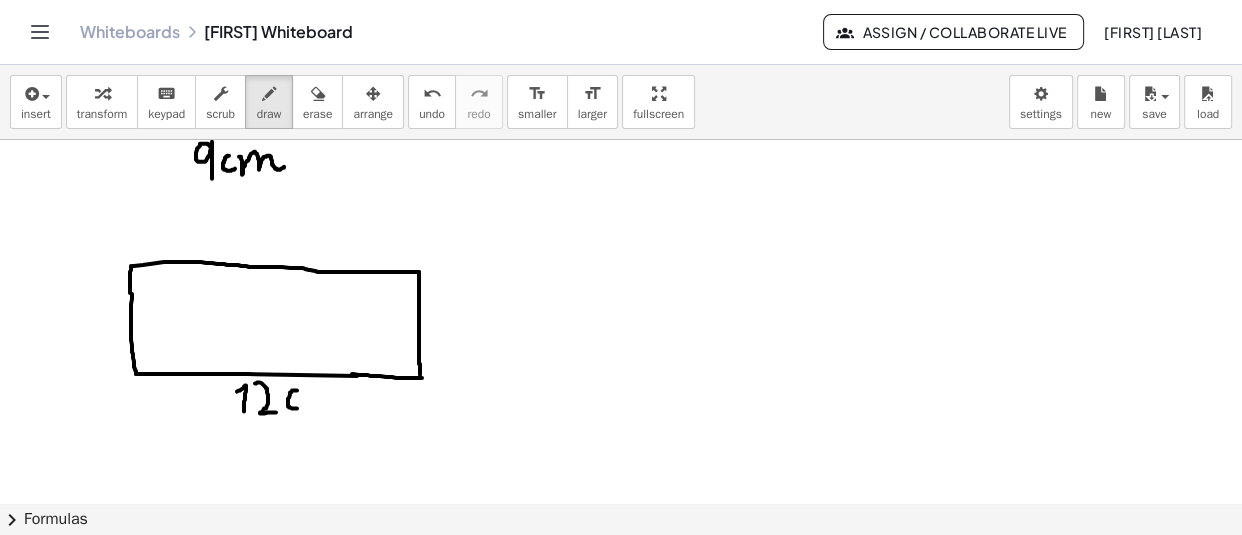drag, startPoint x: 297, startPoint y: 392, endPoint x: 301, endPoint y: 408, distance: 16.492422 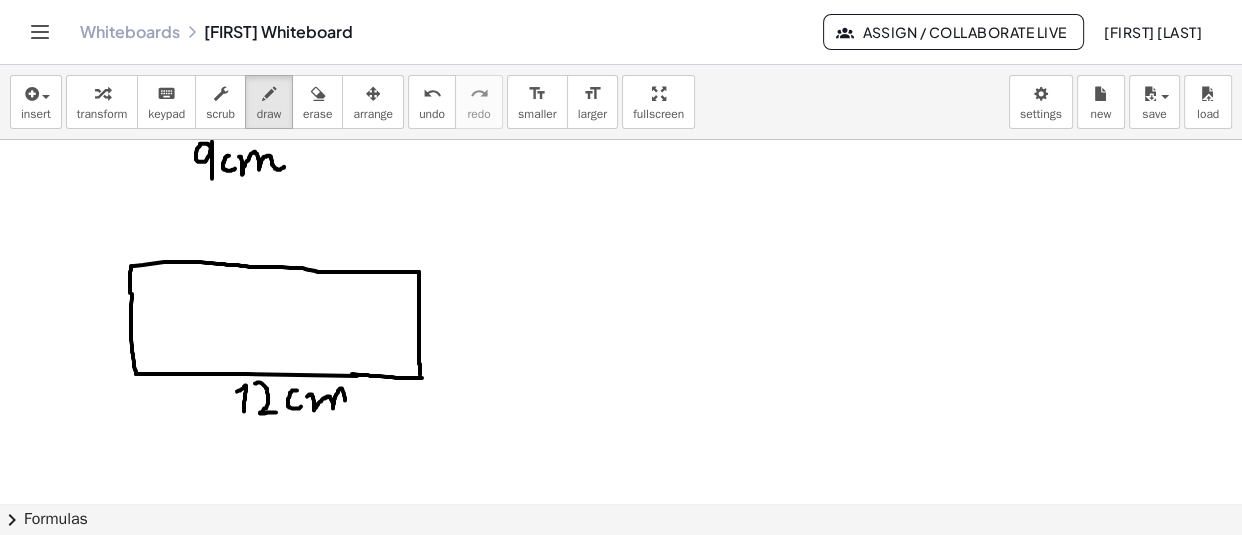drag, startPoint x: 307, startPoint y: 398, endPoint x: 345, endPoint y: 410, distance: 39.849716 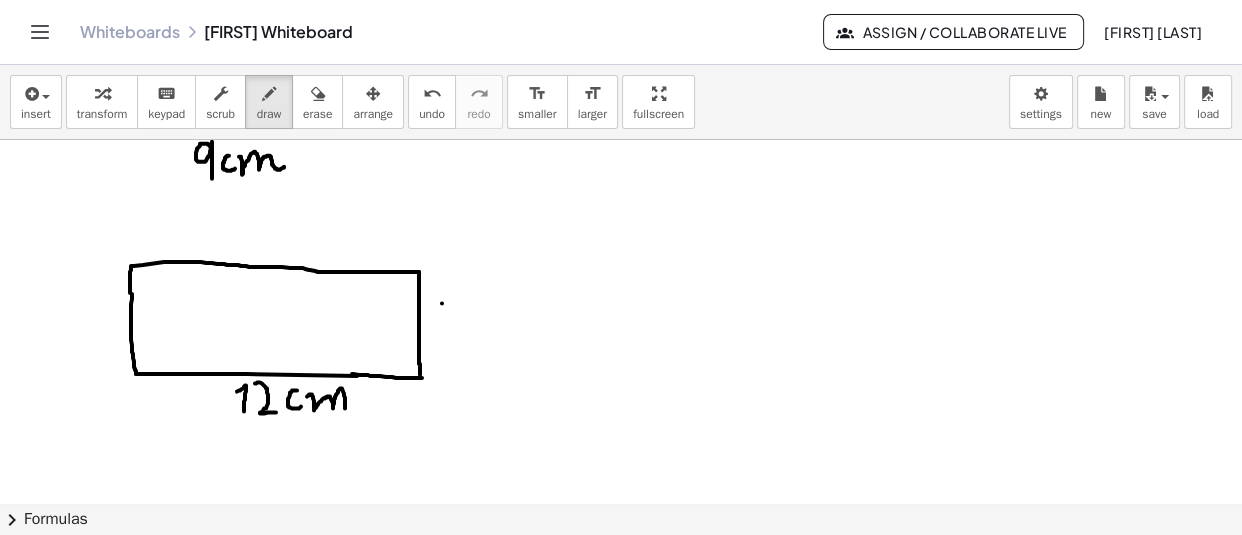 click at bounding box center (621, -5618) 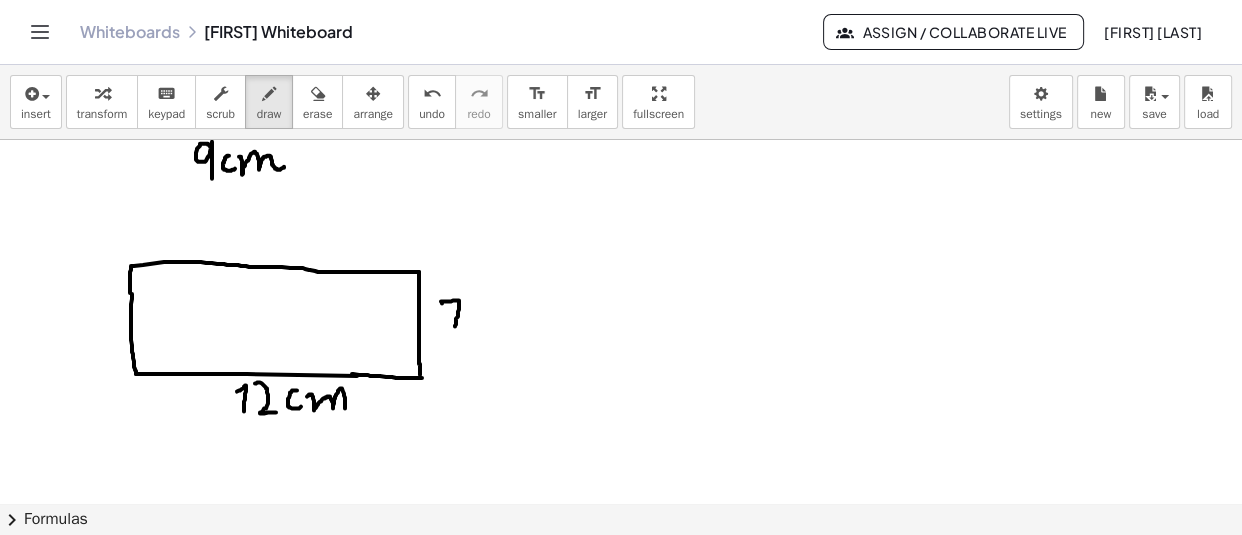 drag, startPoint x: 441, startPoint y: 303, endPoint x: 454, endPoint y: 332, distance: 31.780497 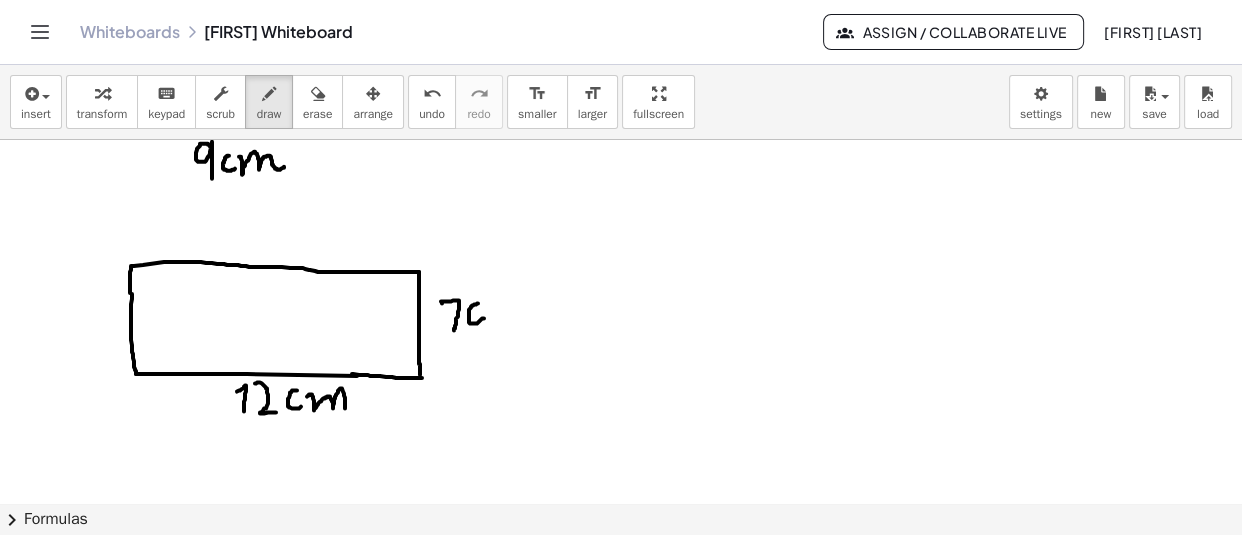 drag, startPoint x: 478, startPoint y: 305, endPoint x: 484, endPoint y: 320, distance: 16.155495 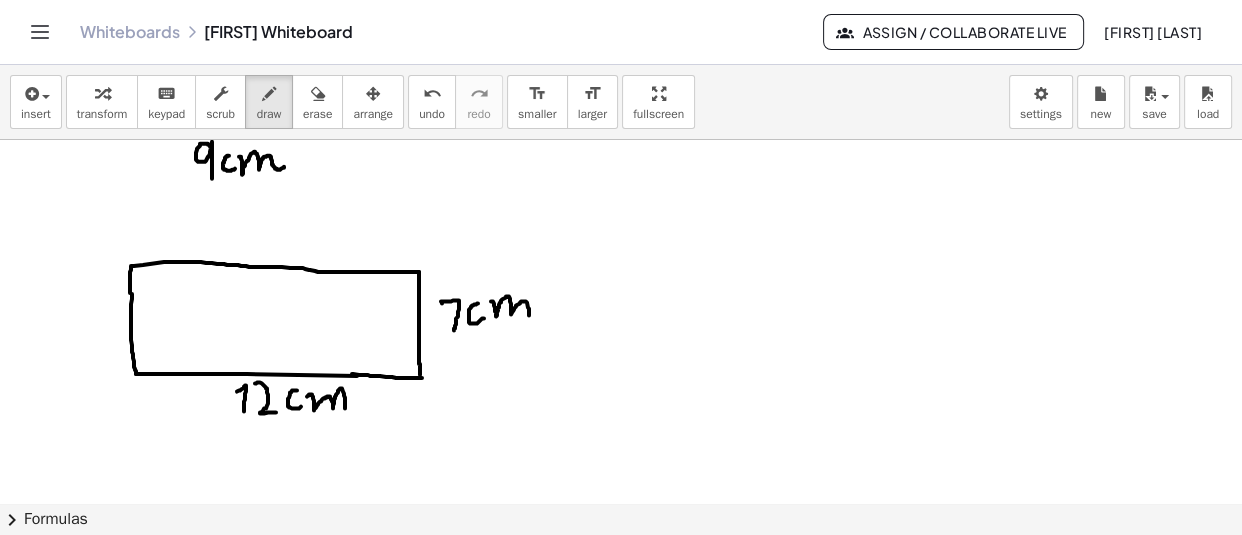drag, startPoint x: 491, startPoint y: 303, endPoint x: 530, endPoint y: 323, distance: 43.829212 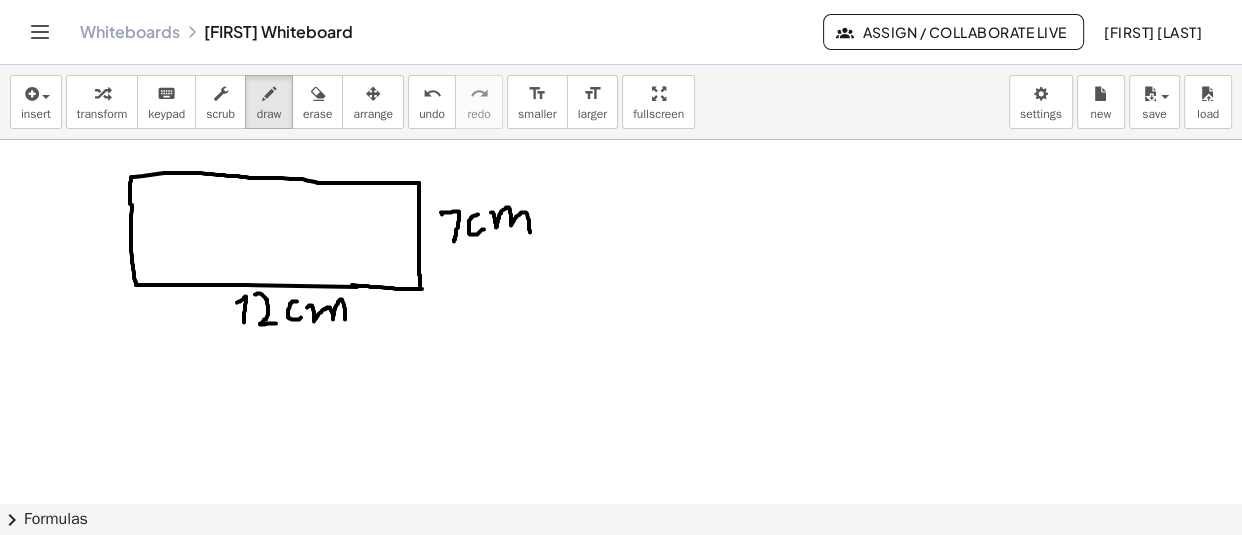 scroll, scrollTop: 12398, scrollLeft: 0, axis: vertical 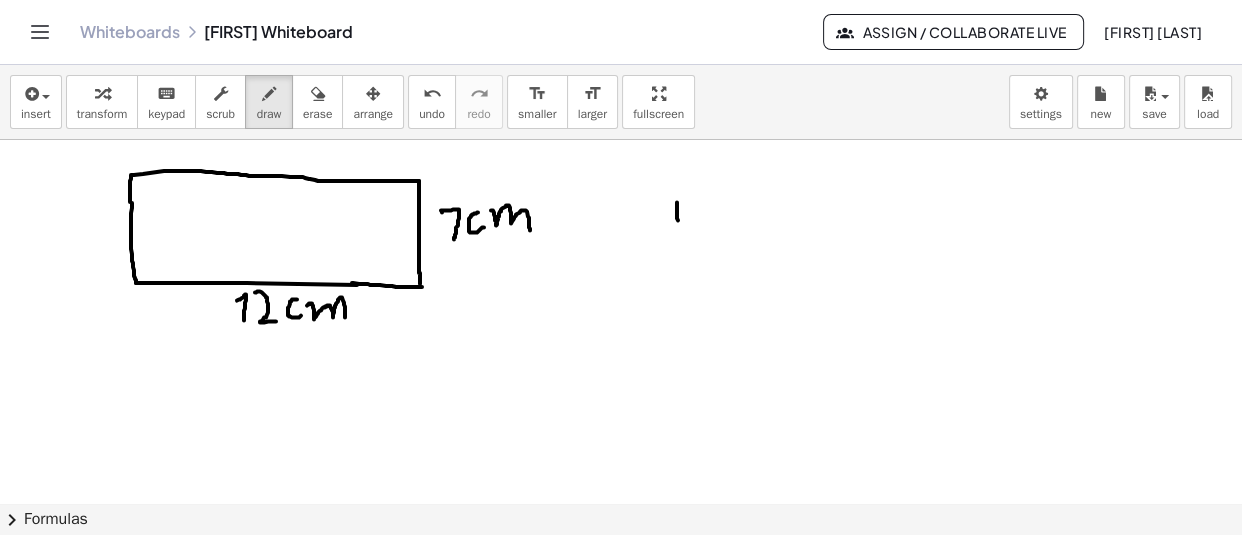 drag, startPoint x: 677, startPoint y: 204, endPoint x: 680, endPoint y: 244, distance: 40.112343 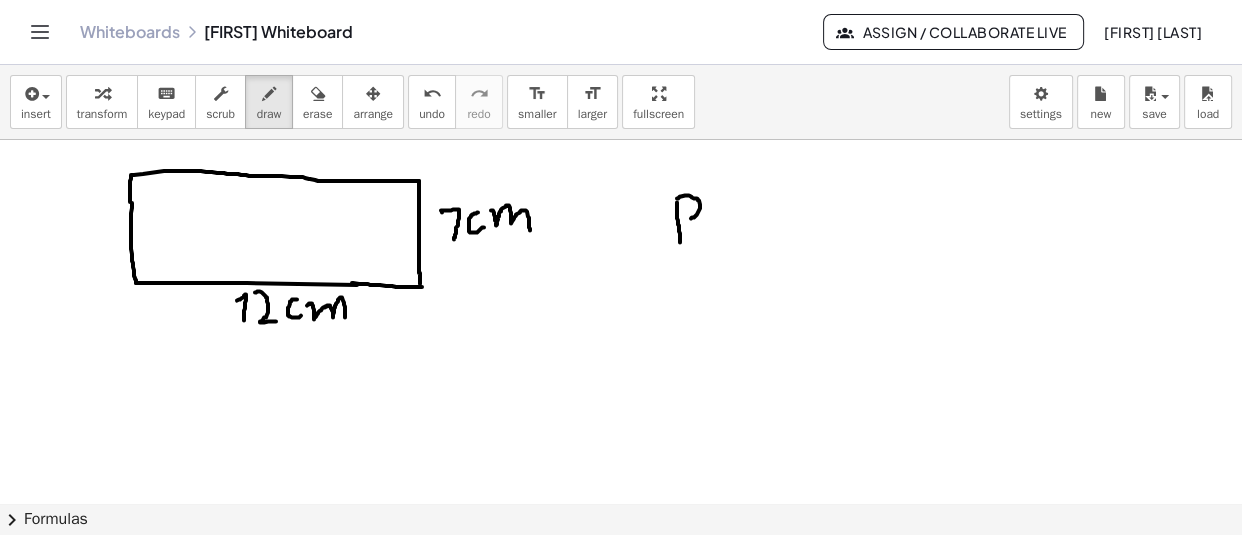 drag, startPoint x: 677, startPoint y: 200, endPoint x: 680, endPoint y: 223, distance: 23.194826 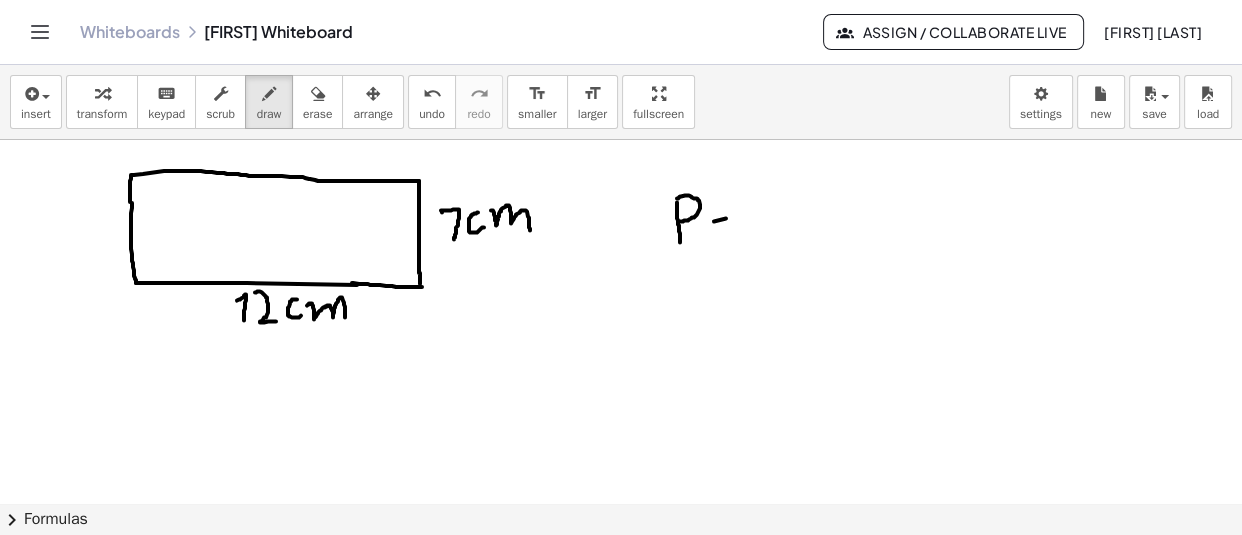 drag, startPoint x: 714, startPoint y: 223, endPoint x: 726, endPoint y: 220, distance: 12.369317 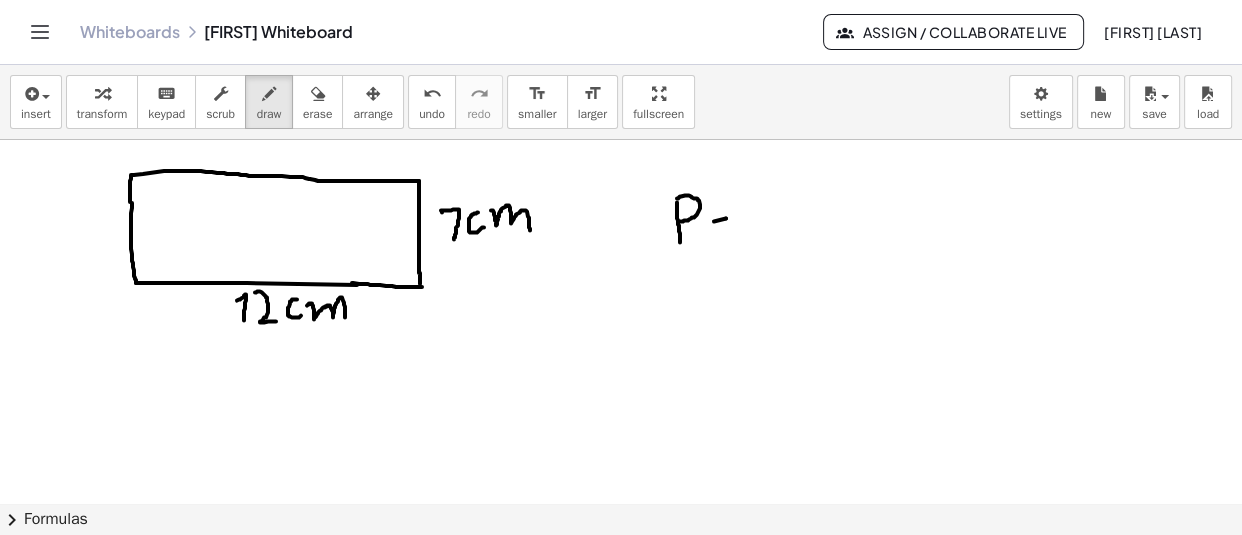 click at bounding box center (621, -5709) 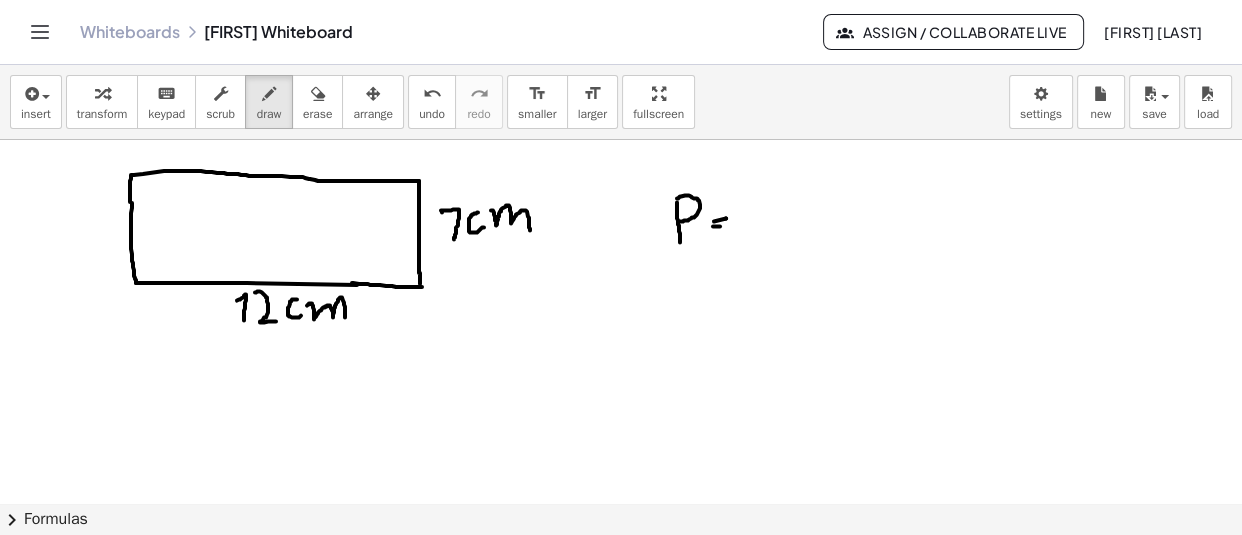 drag, startPoint x: 713, startPoint y: 228, endPoint x: 730, endPoint y: 227, distance: 17.029387 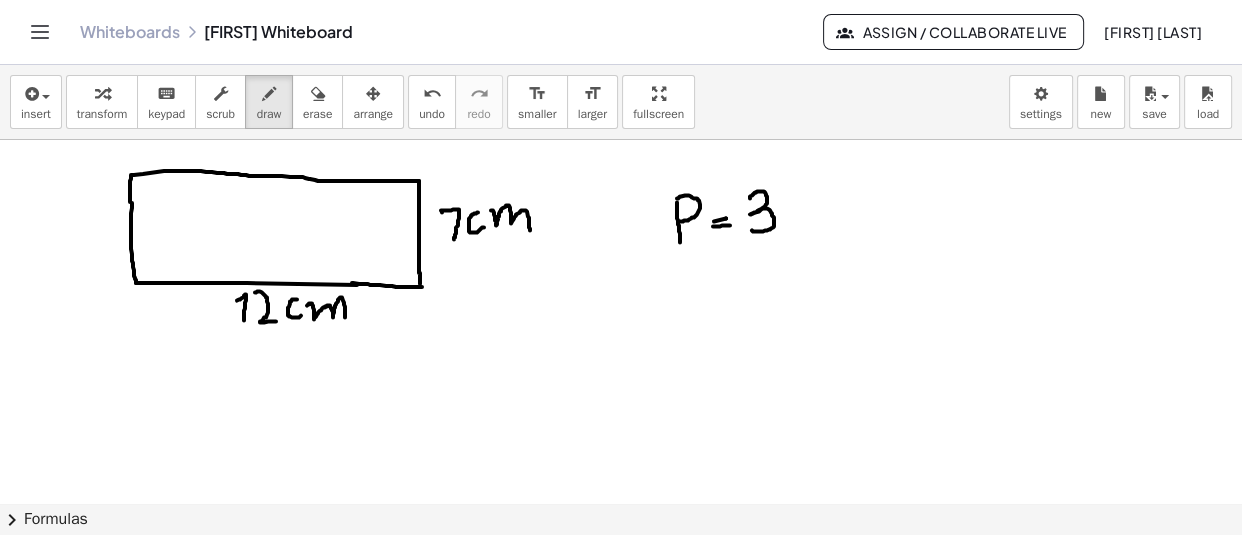 drag, startPoint x: 750, startPoint y: 200, endPoint x: 750, endPoint y: 231, distance: 31 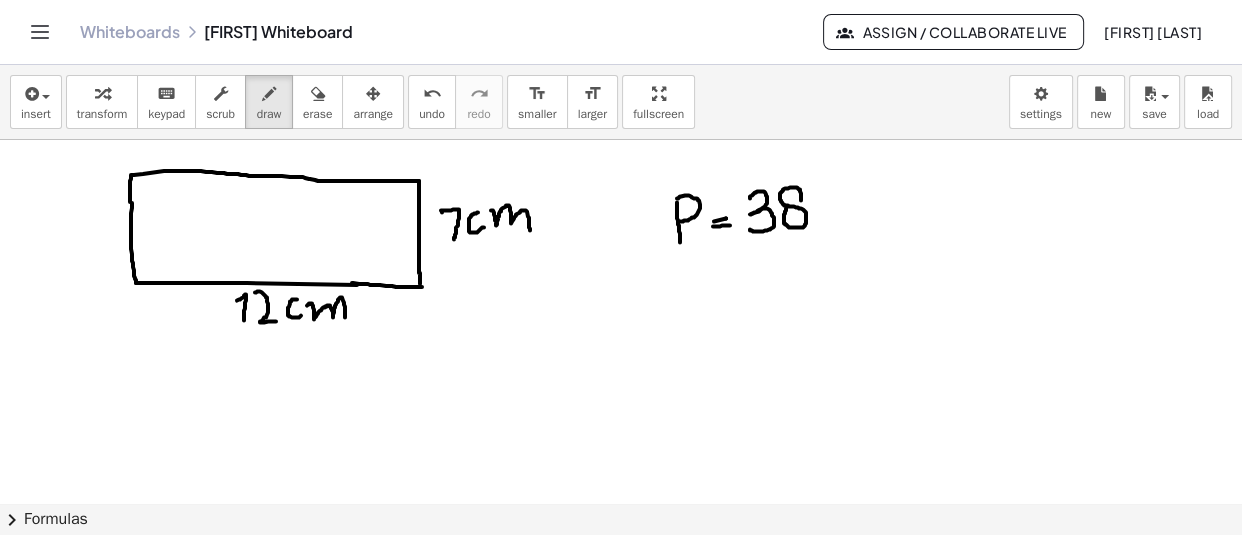 drag, startPoint x: 786, startPoint y: 210, endPoint x: 801, endPoint y: 202, distance: 17 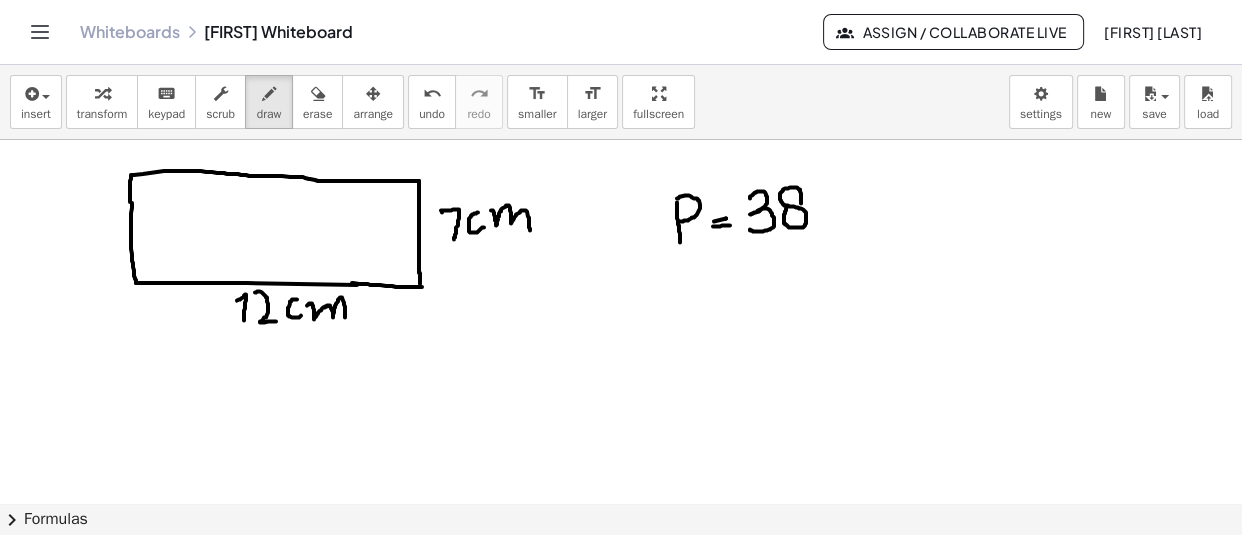 click at bounding box center (621, -5709) 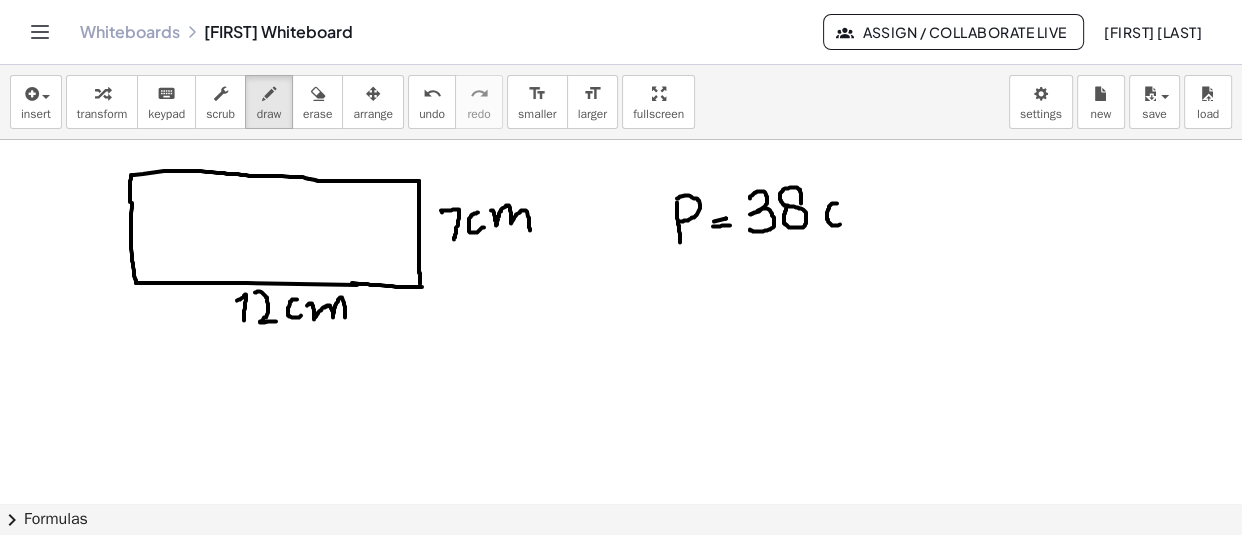 drag, startPoint x: 837, startPoint y: 205, endPoint x: 846, endPoint y: 221, distance: 18.35756 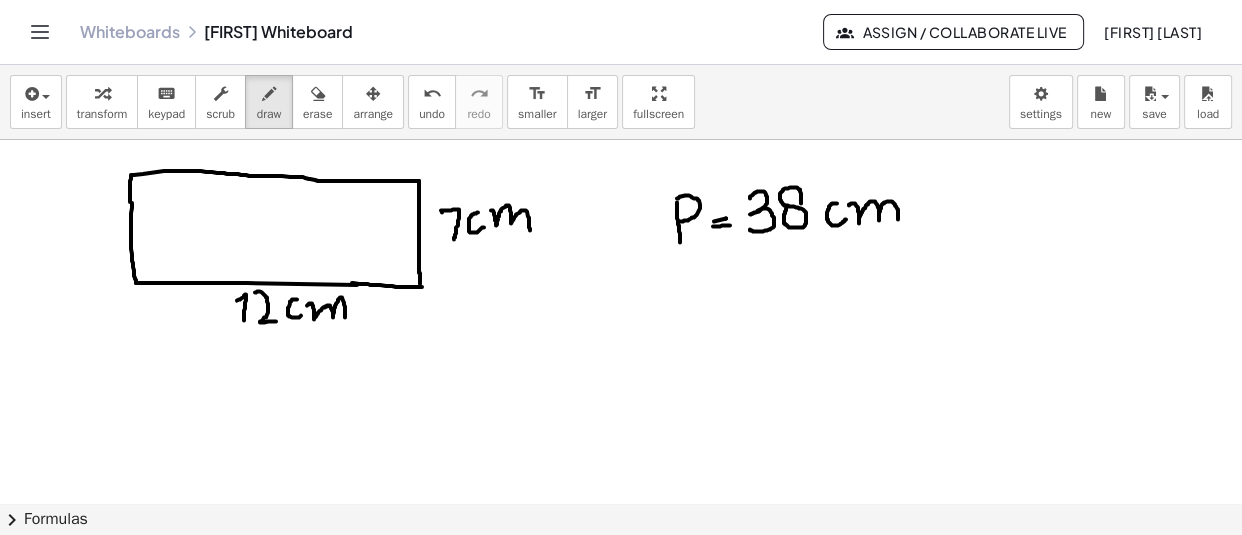 drag, startPoint x: 849, startPoint y: 207, endPoint x: 898, endPoint y: 226, distance: 52.554733 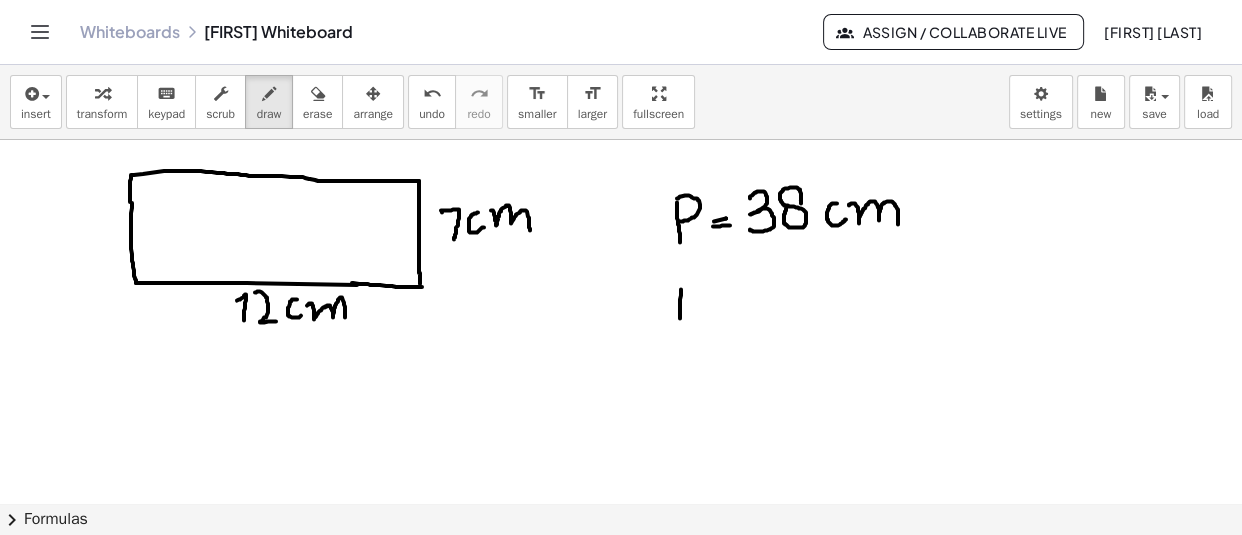 drag, startPoint x: 681, startPoint y: 291, endPoint x: 678, endPoint y: 330, distance: 39.115215 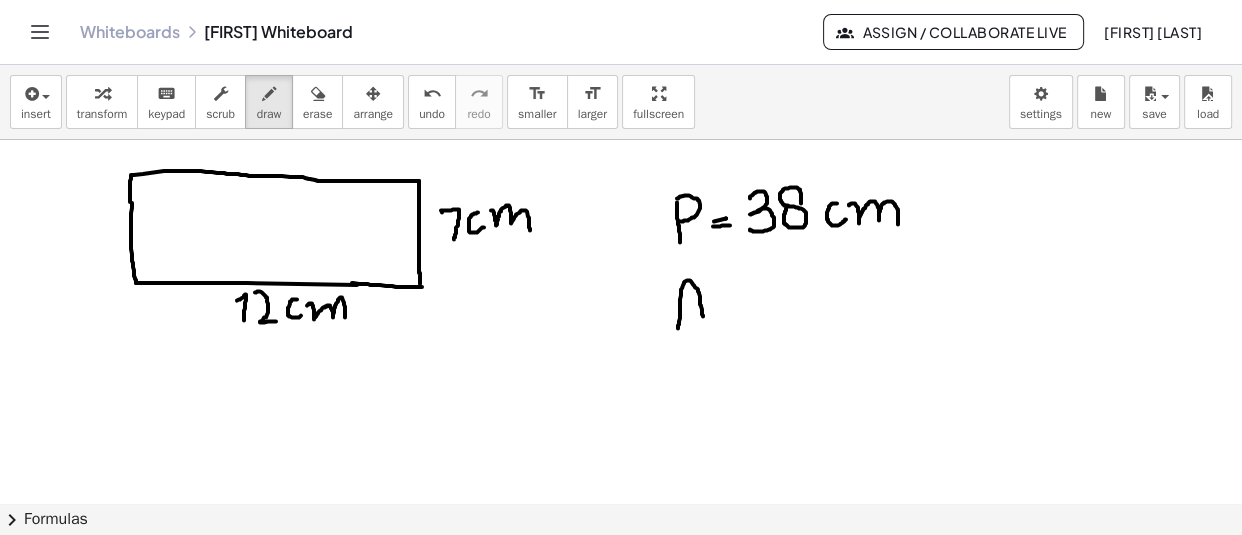 drag, startPoint x: 682, startPoint y: 290, endPoint x: 703, endPoint y: 321, distance: 37.44329 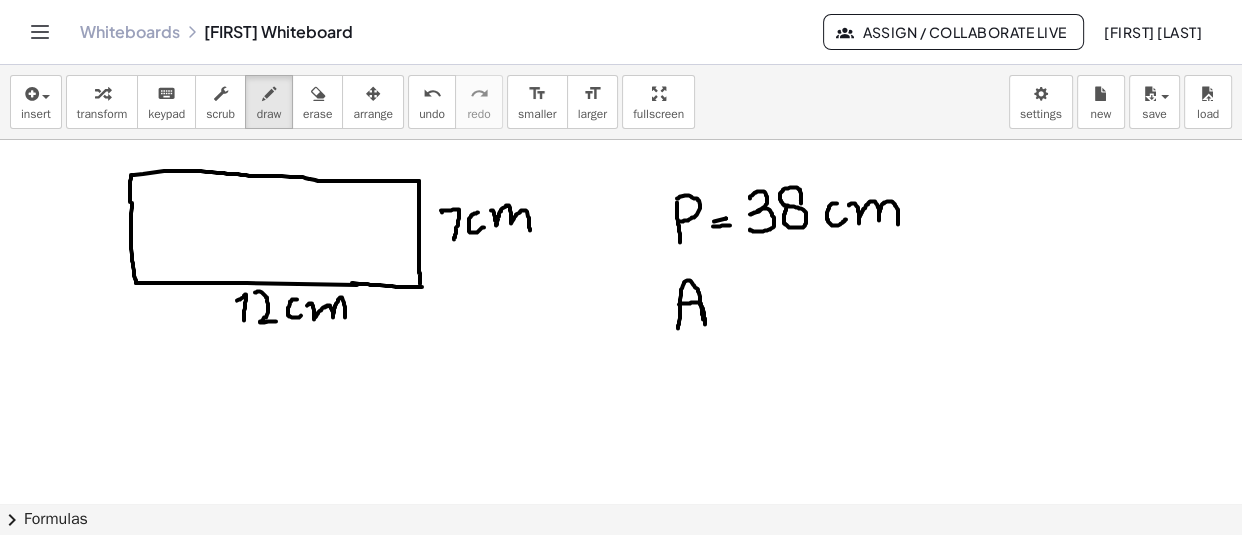 drag, startPoint x: 679, startPoint y: 306, endPoint x: 705, endPoint y: 327, distance: 33.42155 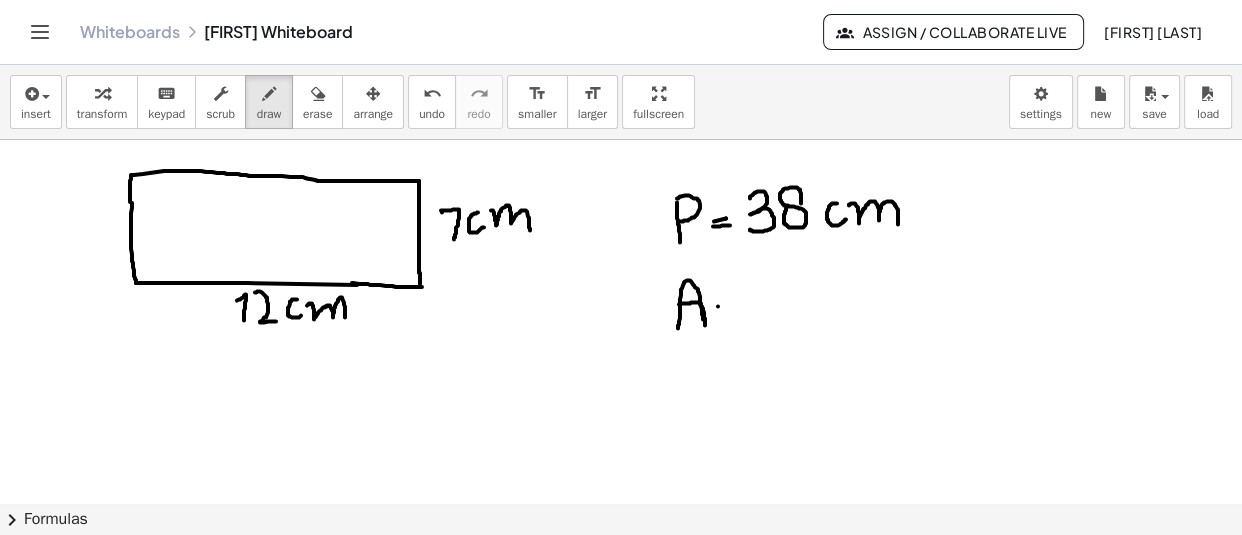 drag, startPoint x: 718, startPoint y: 308, endPoint x: 729, endPoint y: 307, distance: 11.045361 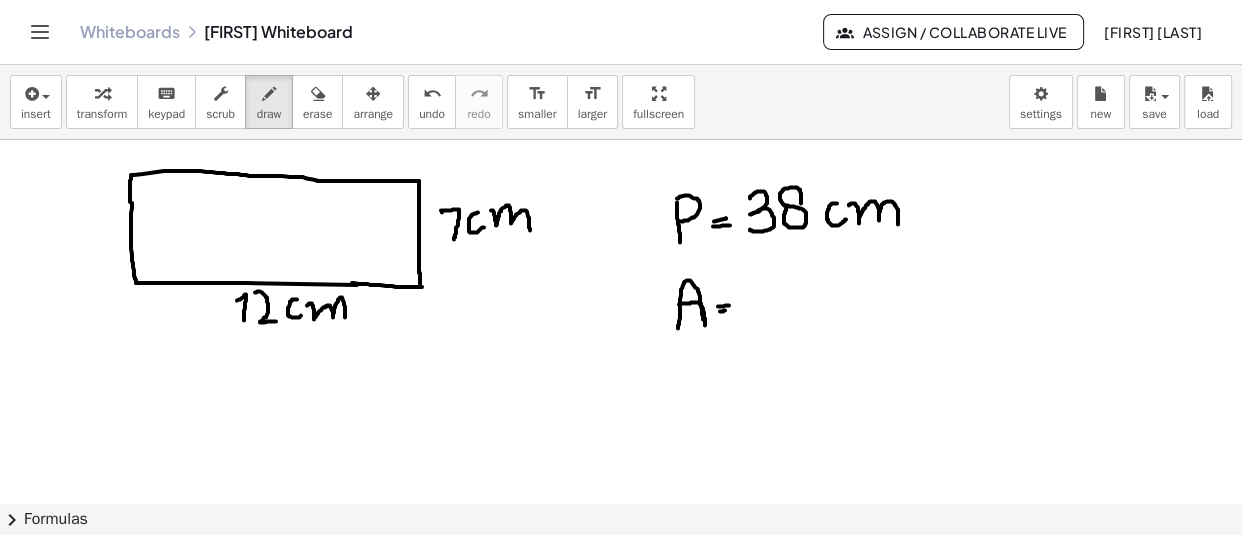 click at bounding box center (621, -5709) 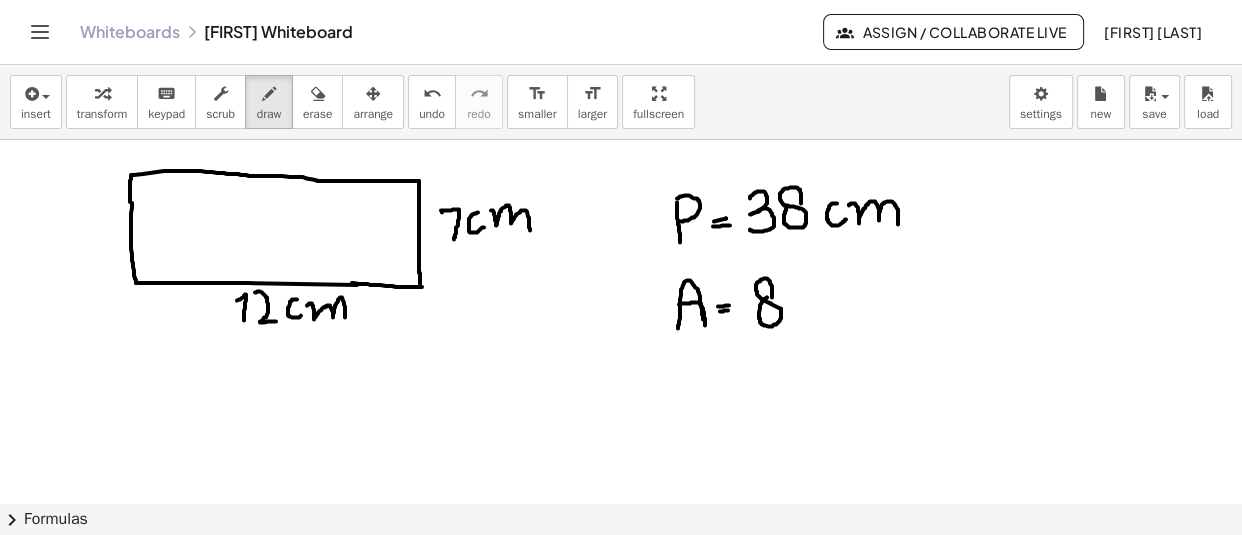 click at bounding box center [621, -5709] 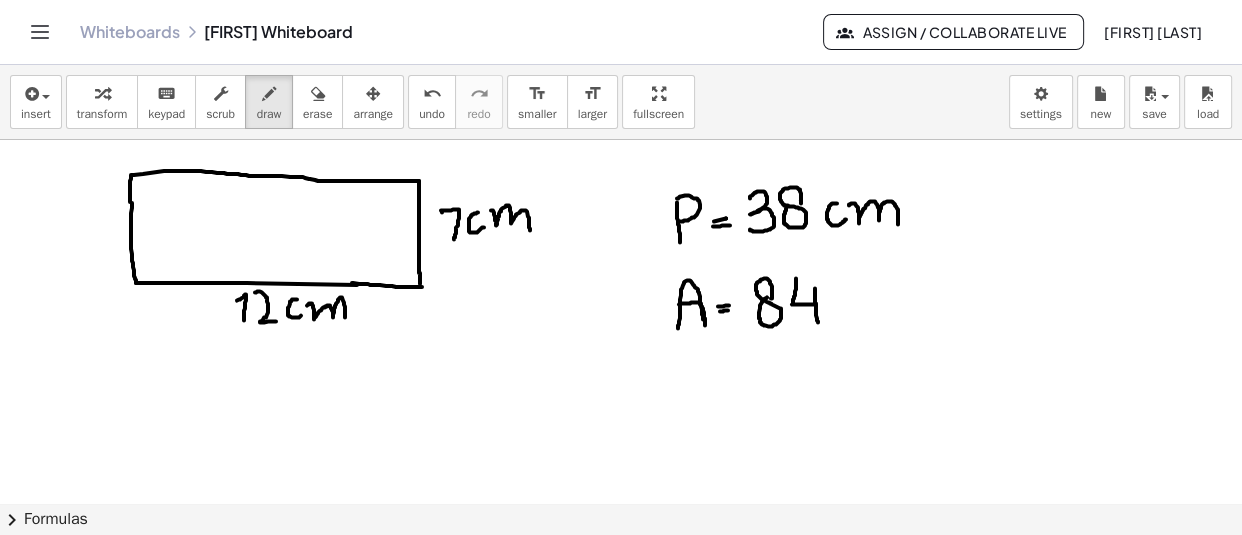 drag, startPoint x: 796, startPoint y: 280, endPoint x: 818, endPoint y: 324, distance: 49.193497 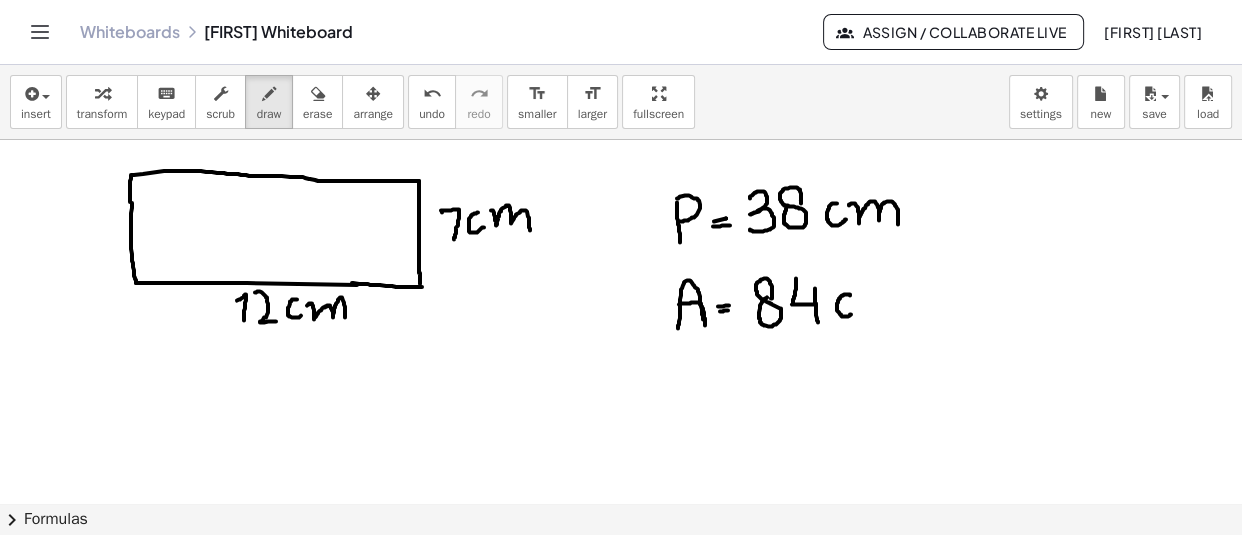 drag, startPoint x: 850, startPoint y: 297, endPoint x: 857, endPoint y: 312, distance: 16.552946 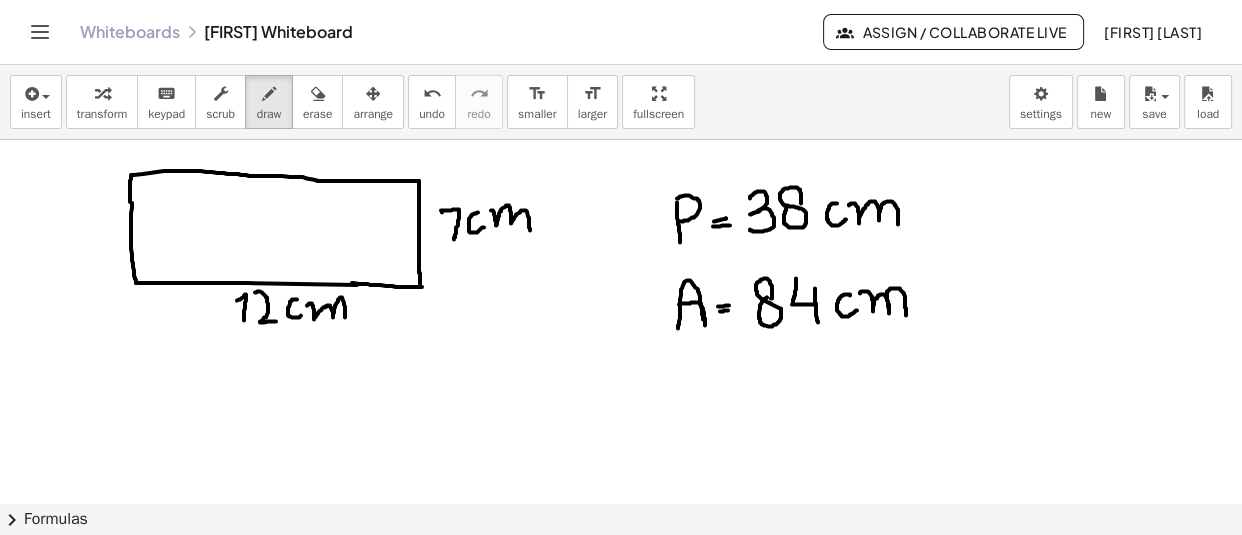 drag, startPoint x: 860, startPoint y: 295, endPoint x: 906, endPoint y: 318, distance: 51.42956 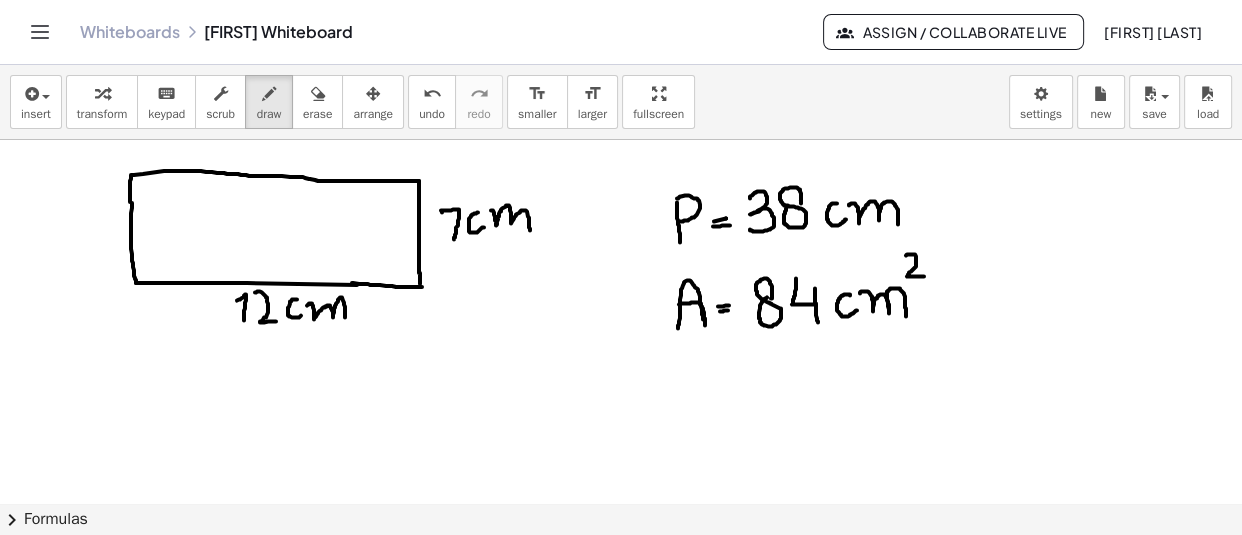 drag, startPoint x: 906, startPoint y: 257, endPoint x: 924, endPoint y: 278, distance: 27.658634 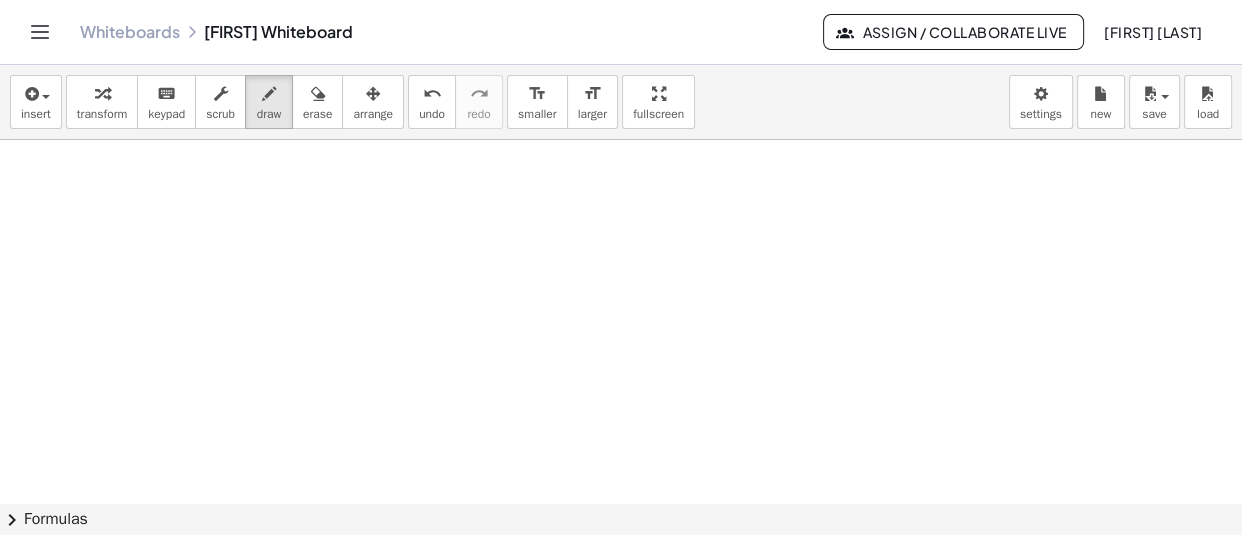 scroll, scrollTop: 12602, scrollLeft: 0, axis: vertical 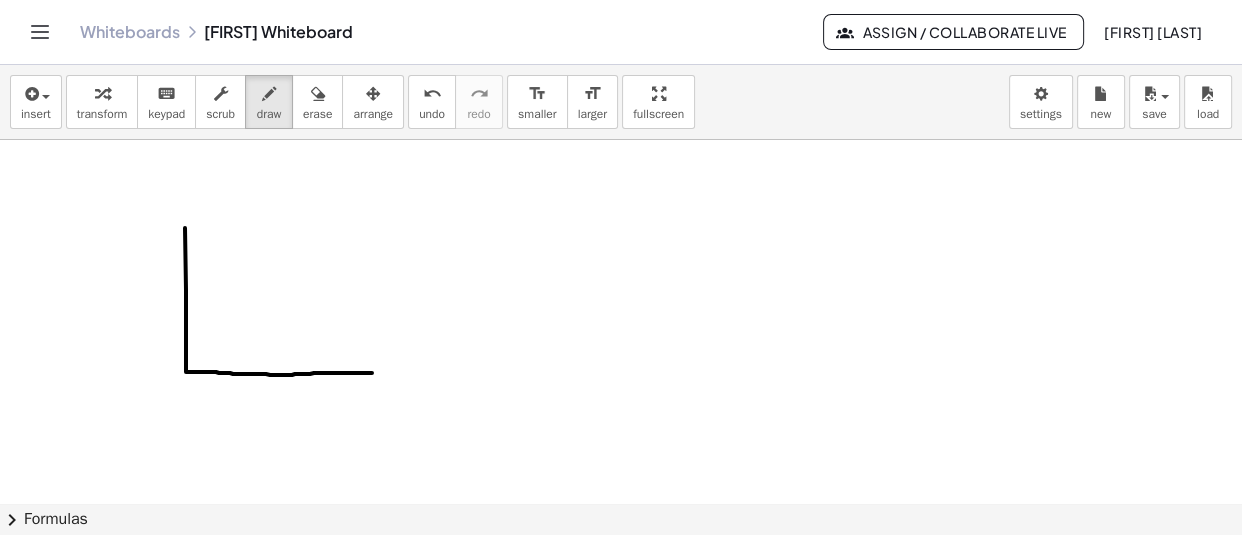 drag, startPoint x: 185, startPoint y: 229, endPoint x: 372, endPoint y: 374, distance: 236.63051 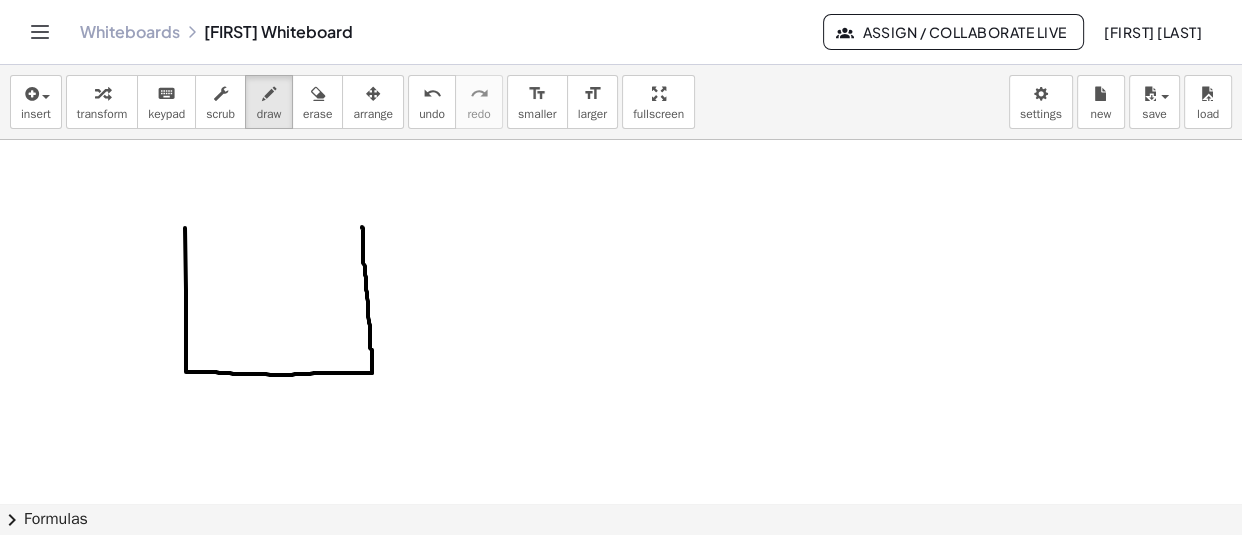 drag, startPoint x: 372, startPoint y: 374, endPoint x: 362, endPoint y: 228, distance: 146.34207 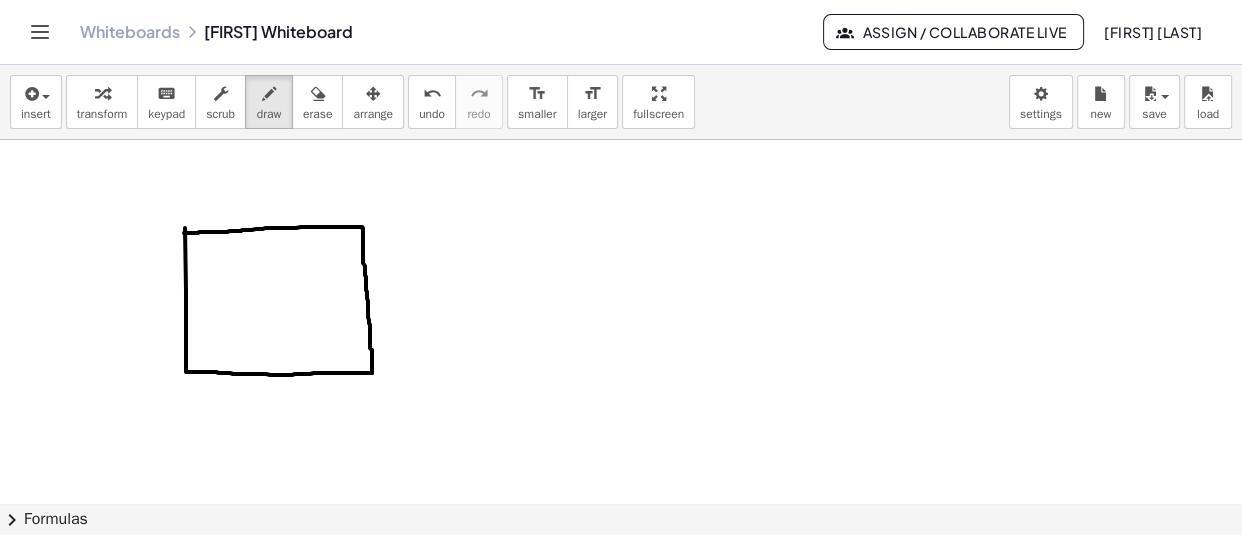drag, startPoint x: 362, startPoint y: 228, endPoint x: 184, endPoint y: 234, distance: 178.10109 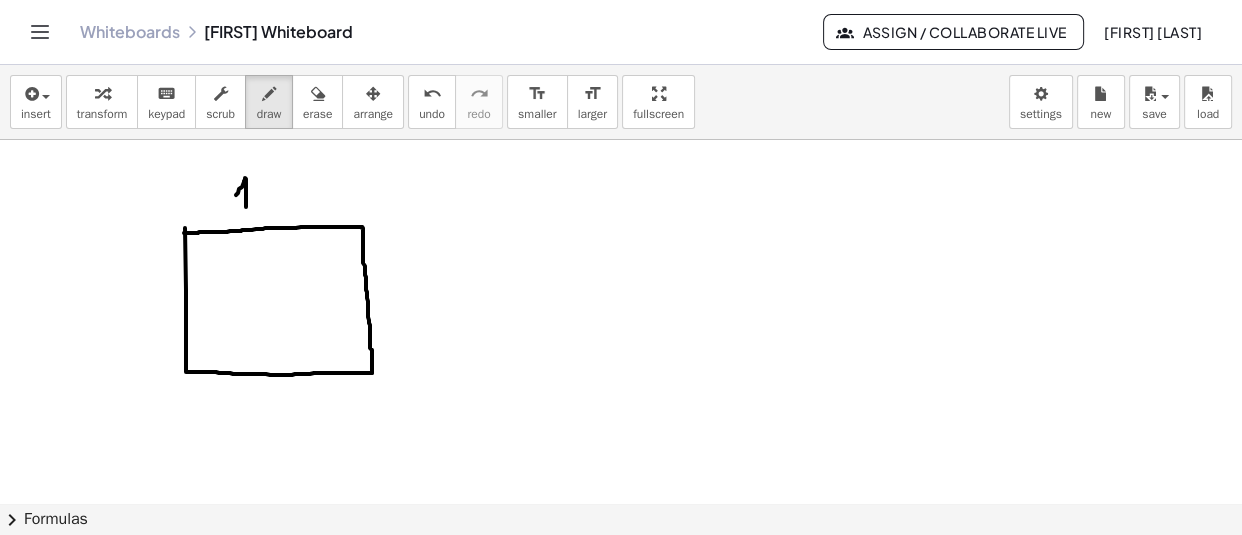 drag, startPoint x: 236, startPoint y: 196, endPoint x: 246, endPoint y: 210, distance: 17.20465 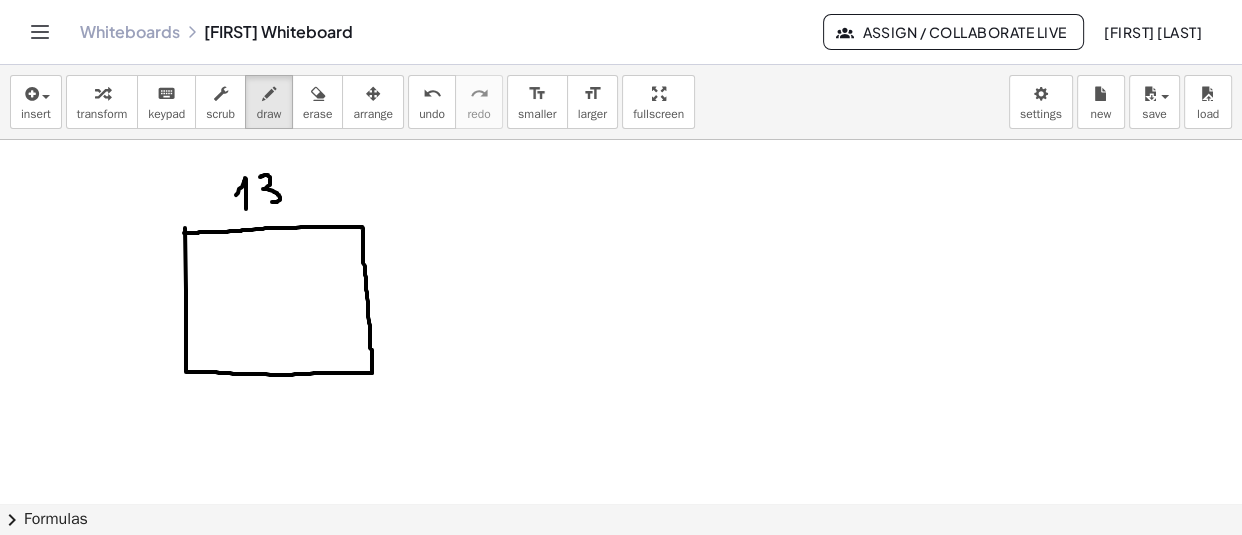 drag, startPoint x: 260, startPoint y: 178, endPoint x: 259, endPoint y: 204, distance: 26.019224 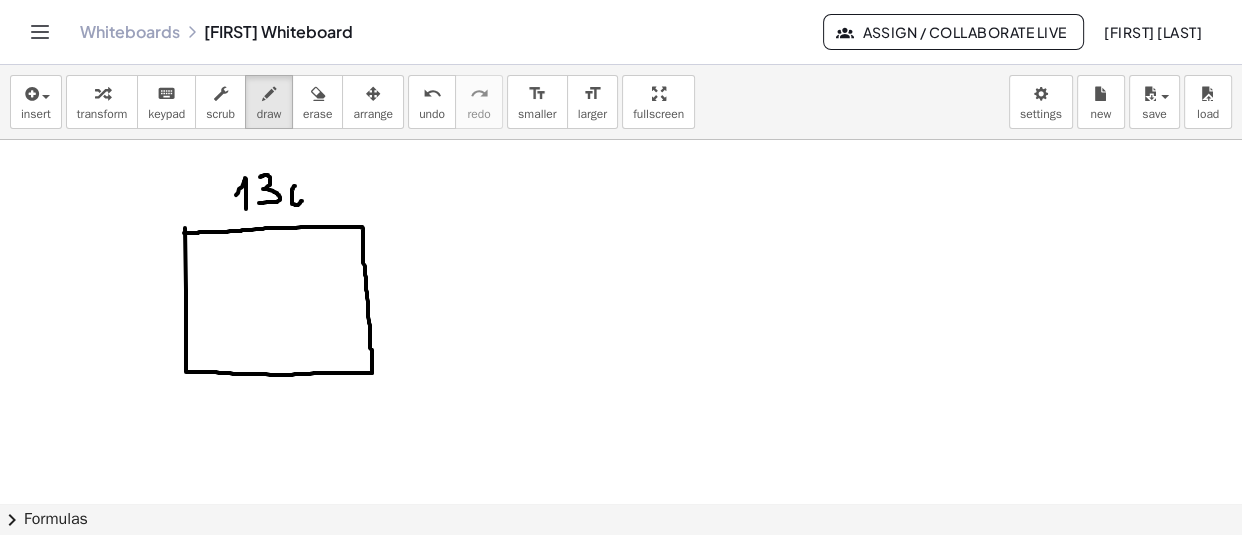 drag, startPoint x: 295, startPoint y: 187, endPoint x: 302, endPoint y: 202, distance: 16.552946 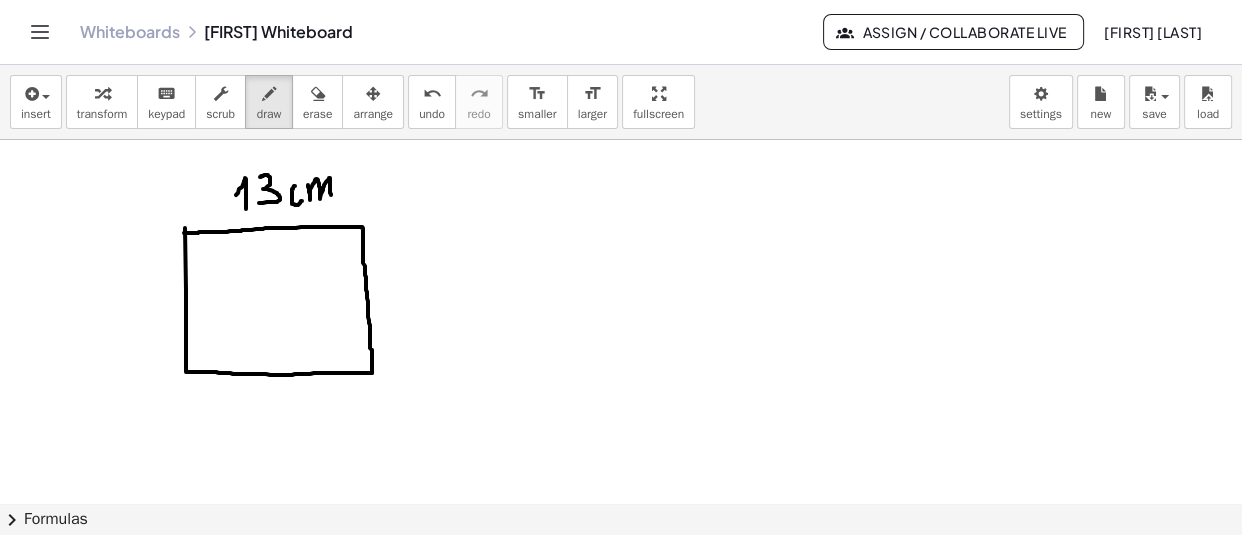 drag, startPoint x: 308, startPoint y: 186, endPoint x: 331, endPoint y: 197, distance: 25.495098 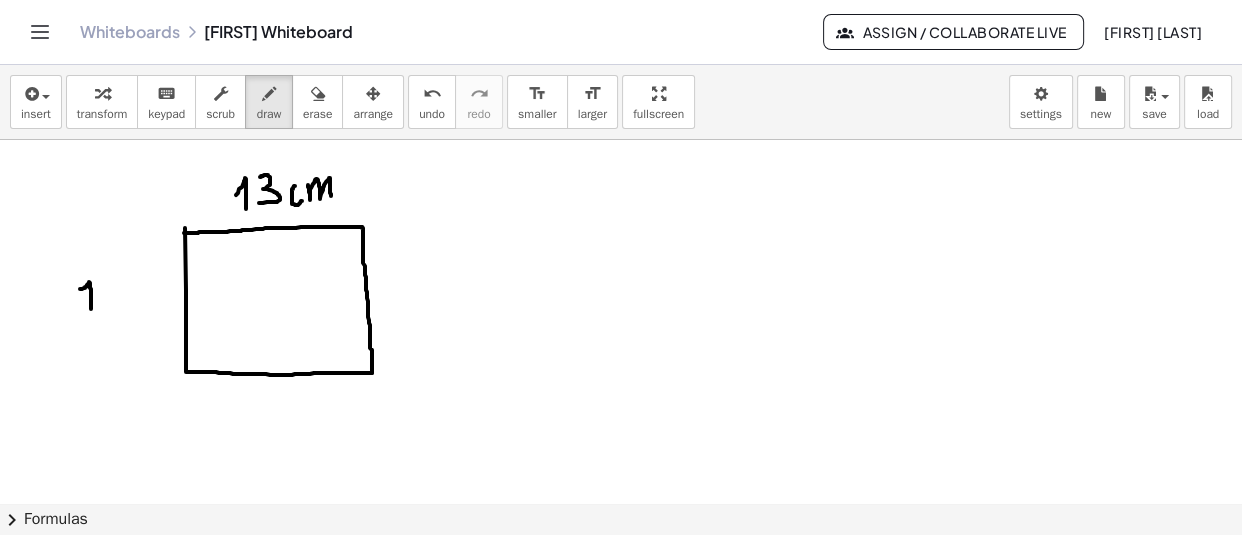 drag, startPoint x: 80, startPoint y: 290, endPoint x: 91, endPoint y: 312, distance: 24.596748 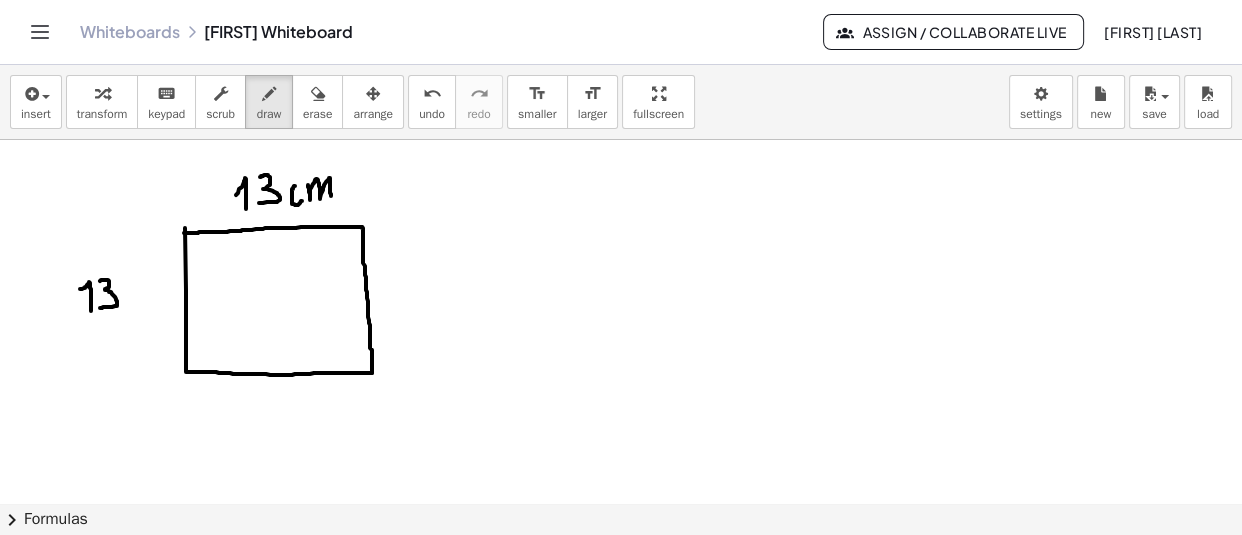 drag, startPoint x: 100, startPoint y: 282, endPoint x: 100, endPoint y: 309, distance: 27 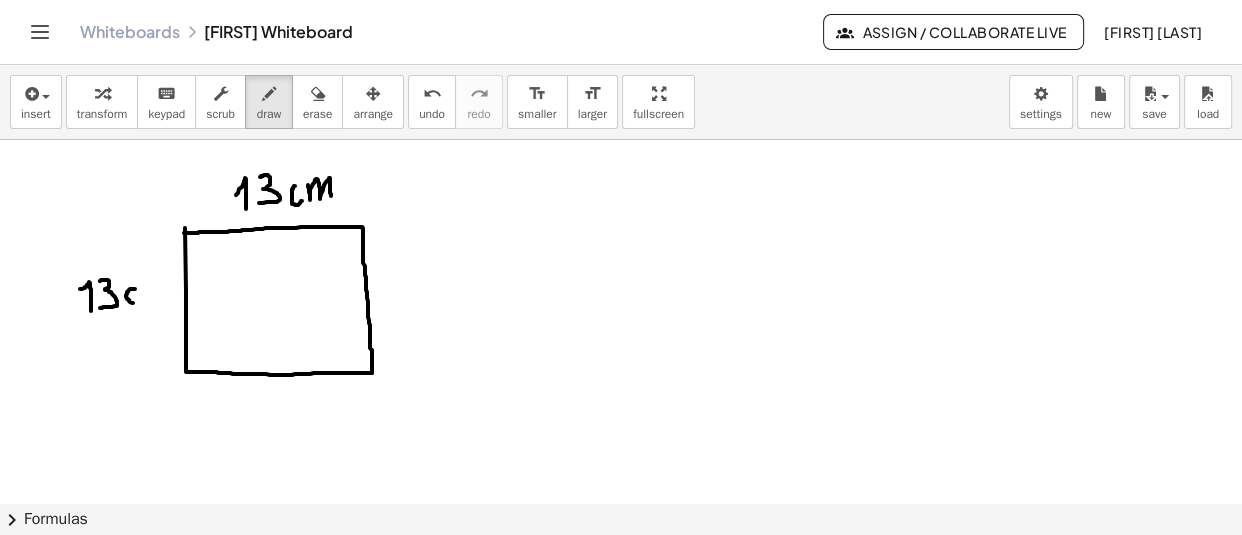 drag, startPoint x: 135, startPoint y: 290, endPoint x: 137, endPoint y: 302, distance: 12.165525 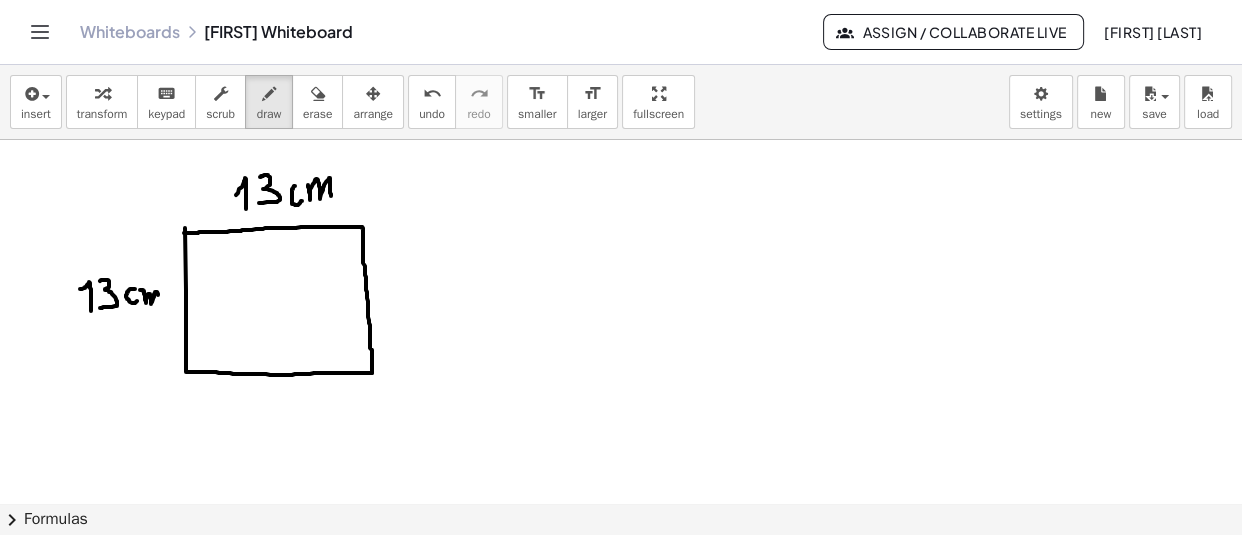 drag, startPoint x: 140, startPoint y: 291, endPoint x: 160, endPoint y: 308, distance: 26.24881 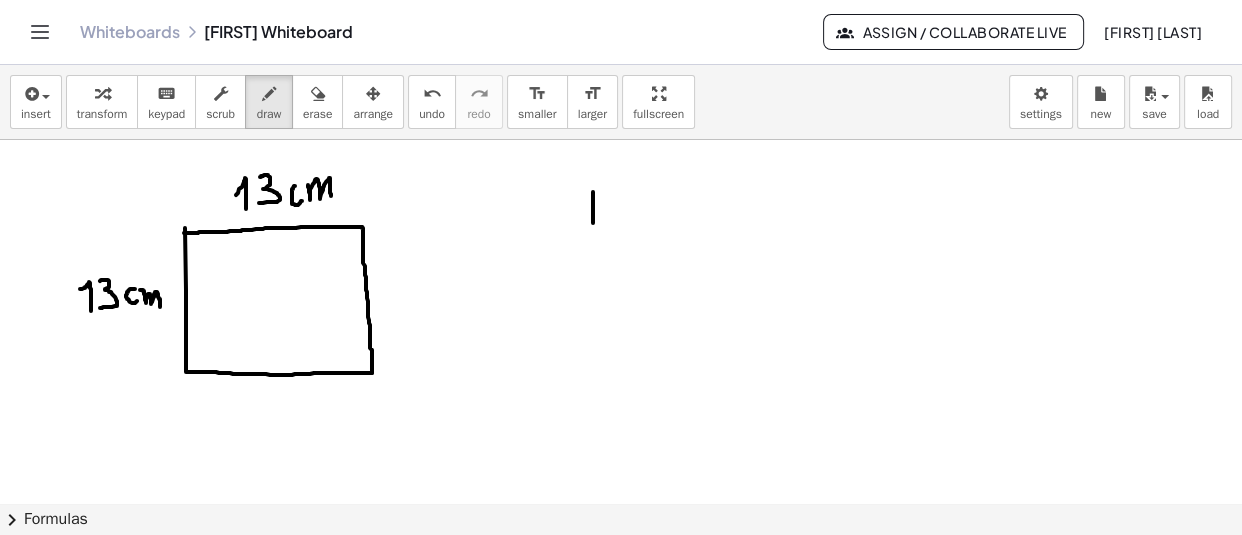 drag, startPoint x: 593, startPoint y: 193, endPoint x: 593, endPoint y: 230, distance: 37 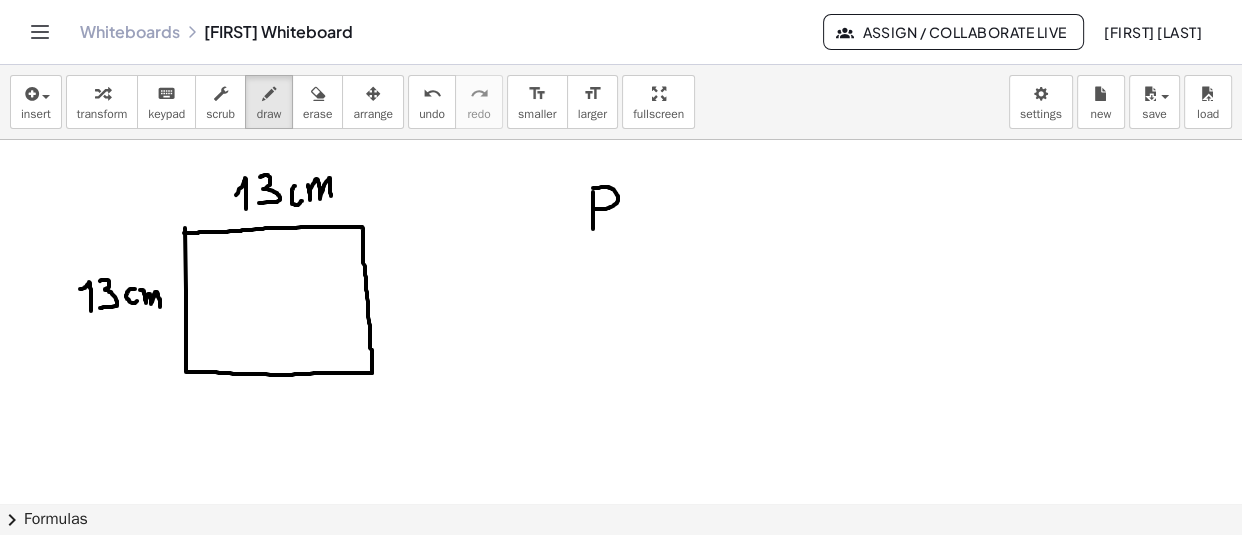 drag, startPoint x: 593, startPoint y: 189, endPoint x: 593, endPoint y: 210, distance: 21 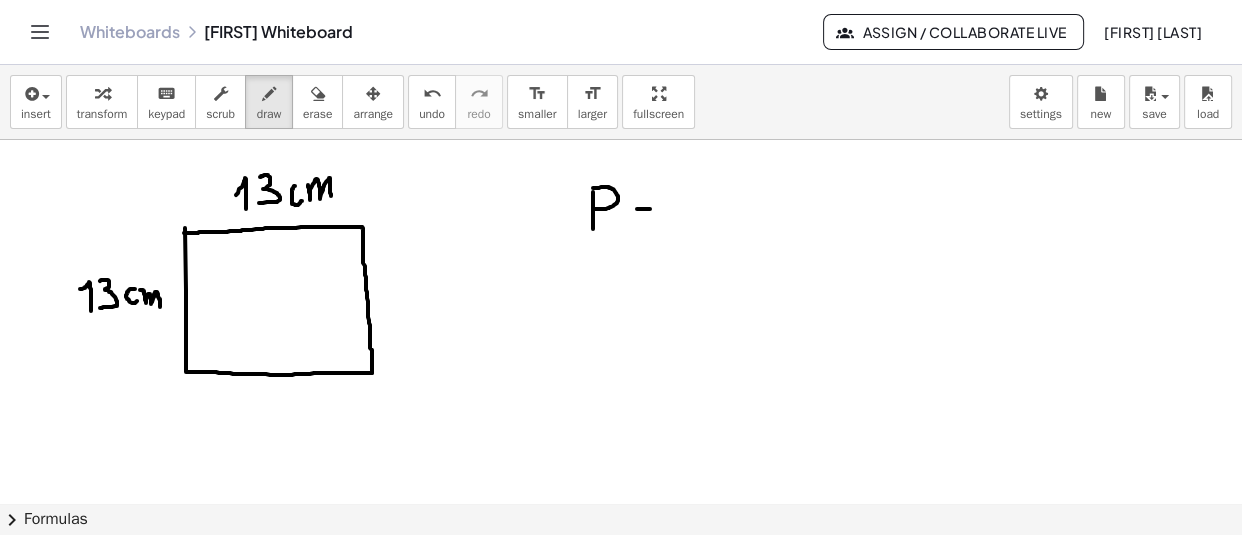 drag, startPoint x: 637, startPoint y: 210, endPoint x: 650, endPoint y: 210, distance: 13 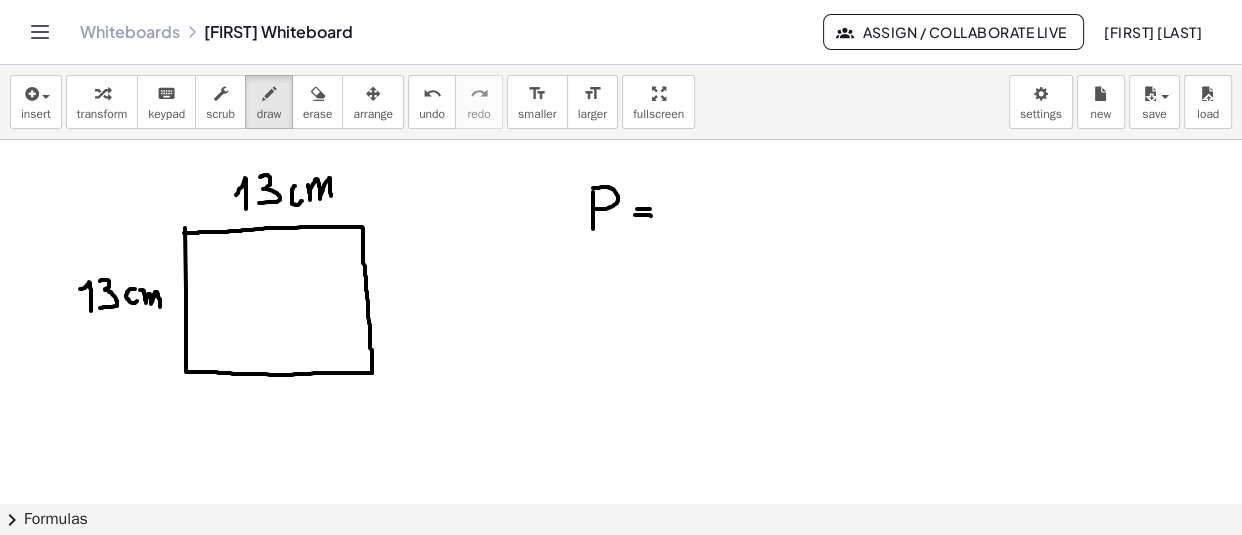 drag, startPoint x: 635, startPoint y: 216, endPoint x: 651, endPoint y: 217, distance: 16.03122 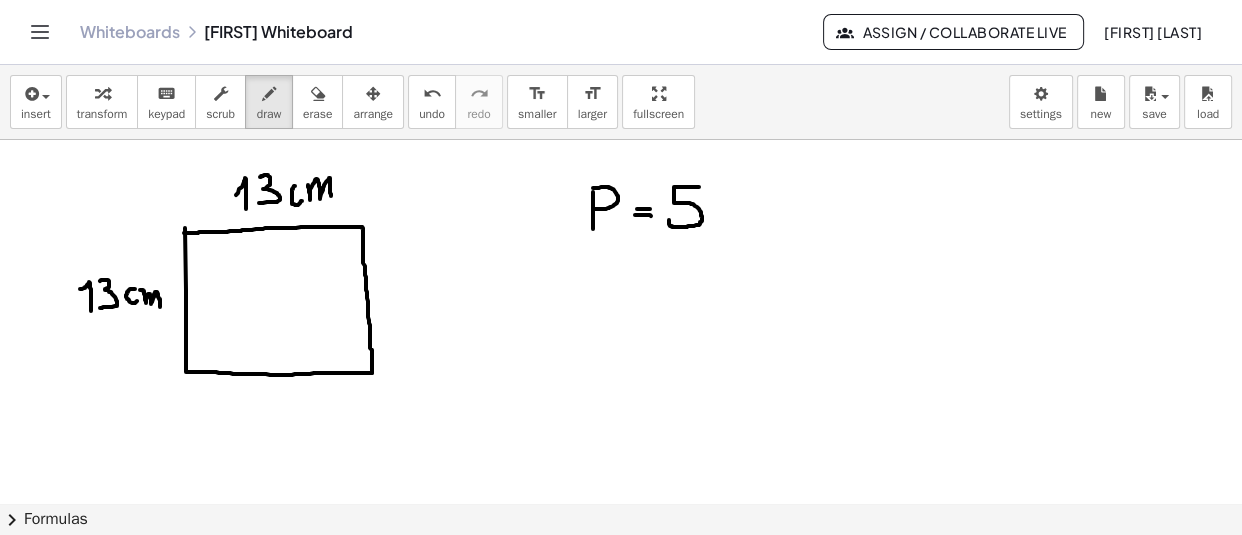 drag, startPoint x: 699, startPoint y: 188, endPoint x: 669, endPoint y: 221, distance: 44.598206 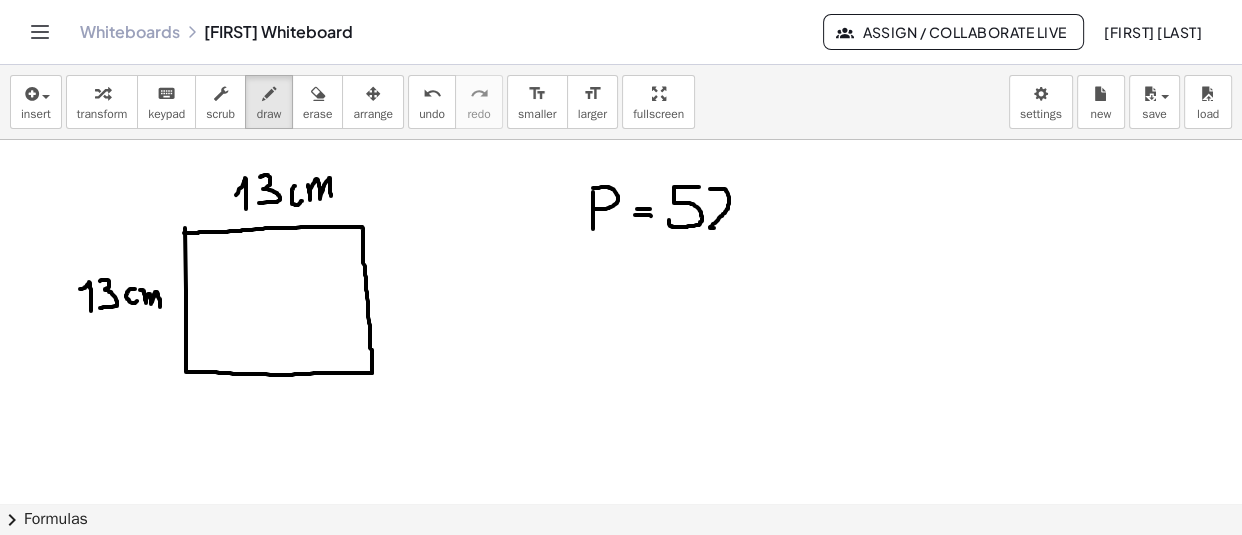 drag, startPoint x: 710, startPoint y: 190, endPoint x: 764, endPoint y: 199, distance: 54.74486 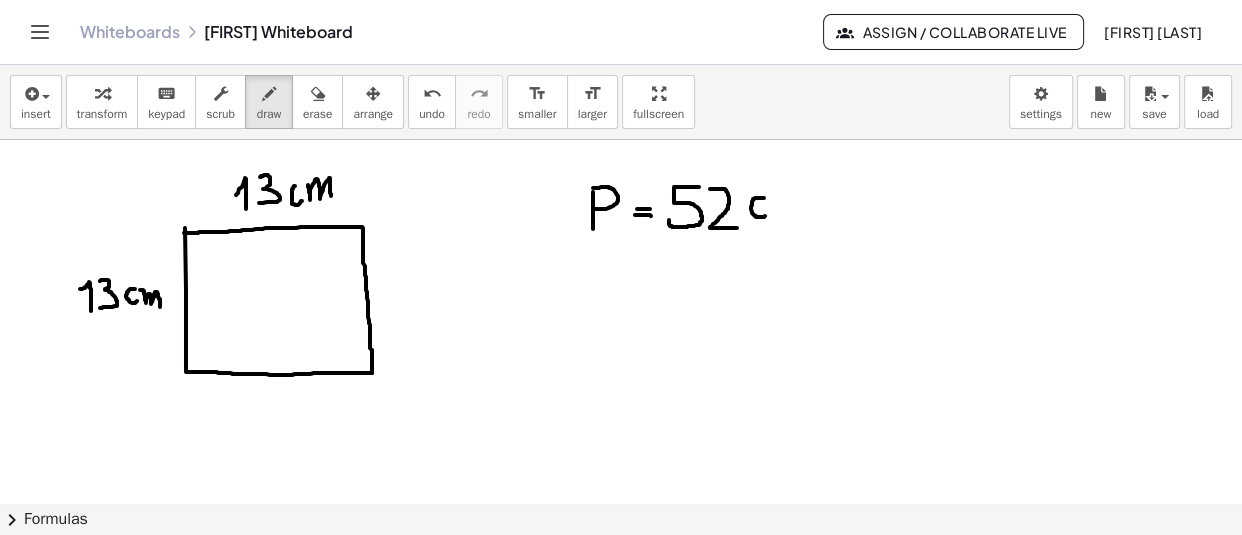 drag, startPoint x: 764, startPoint y: 199, endPoint x: 769, endPoint y: 214, distance: 15.811388 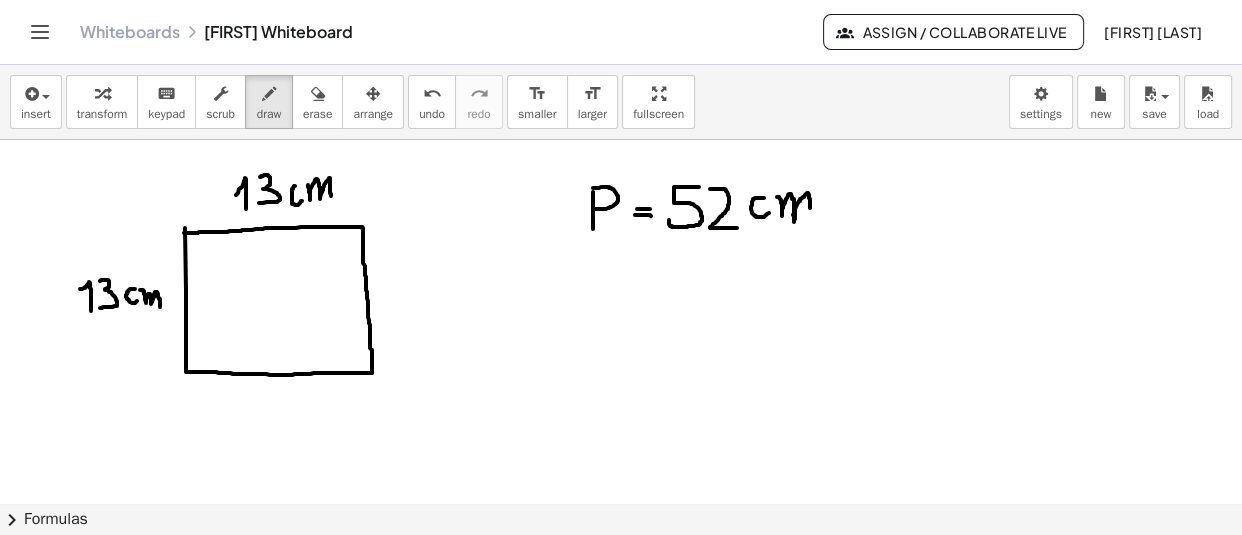 drag, startPoint x: 777, startPoint y: 198, endPoint x: 810, endPoint y: 216, distance: 37.589893 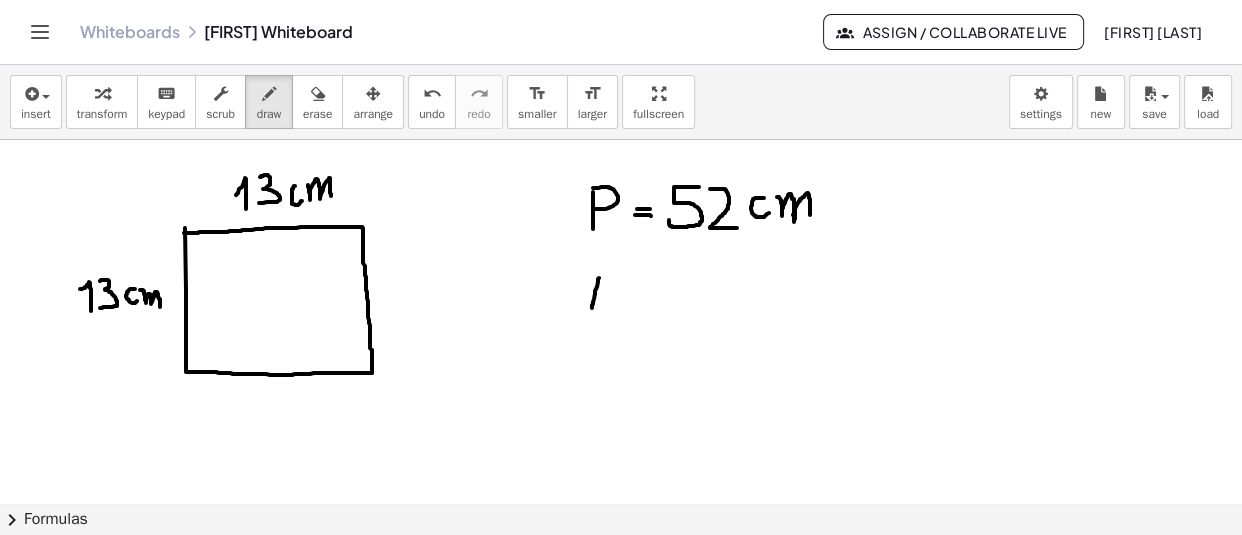 drag, startPoint x: 599, startPoint y: 279, endPoint x: 591, endPoint y: 314, distance: 35.902645 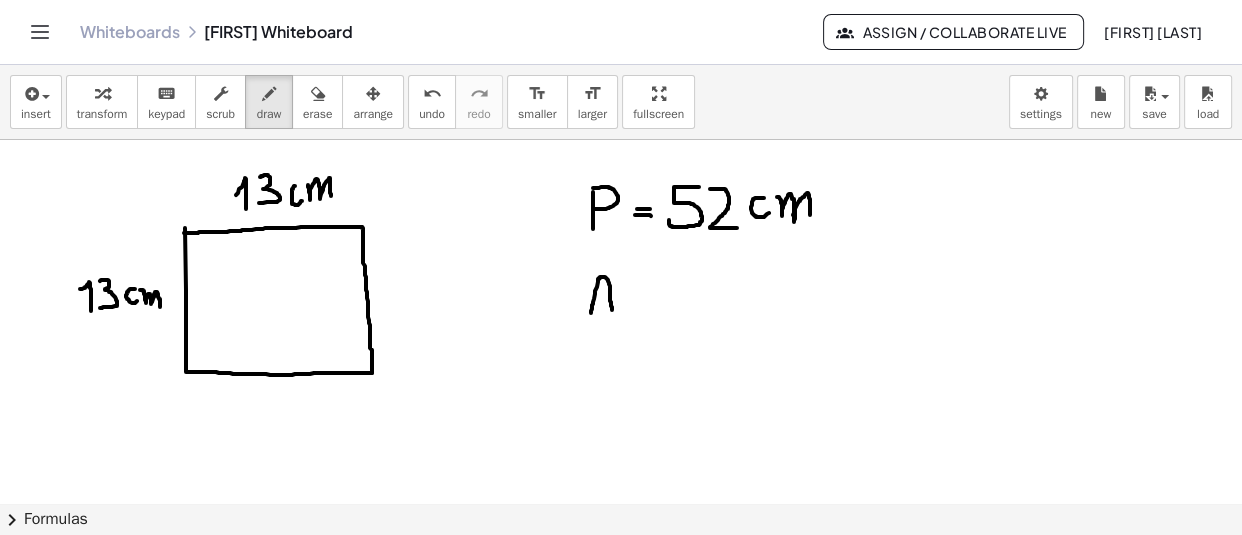 drag, startPoint x: 599, startPoint y: 280, endPoint x: 612, endPoint y: 311, distance: 33.61547 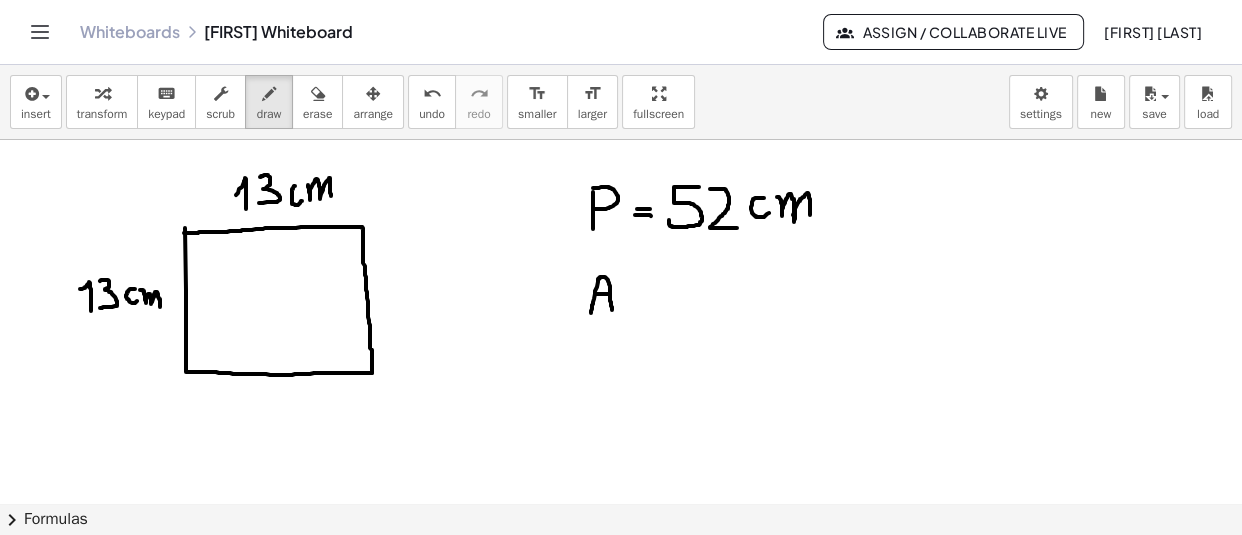 drag, startPoint x: 596, startPoint y: 295, endPoint x: 610, endPoint y: 295, distance: 14 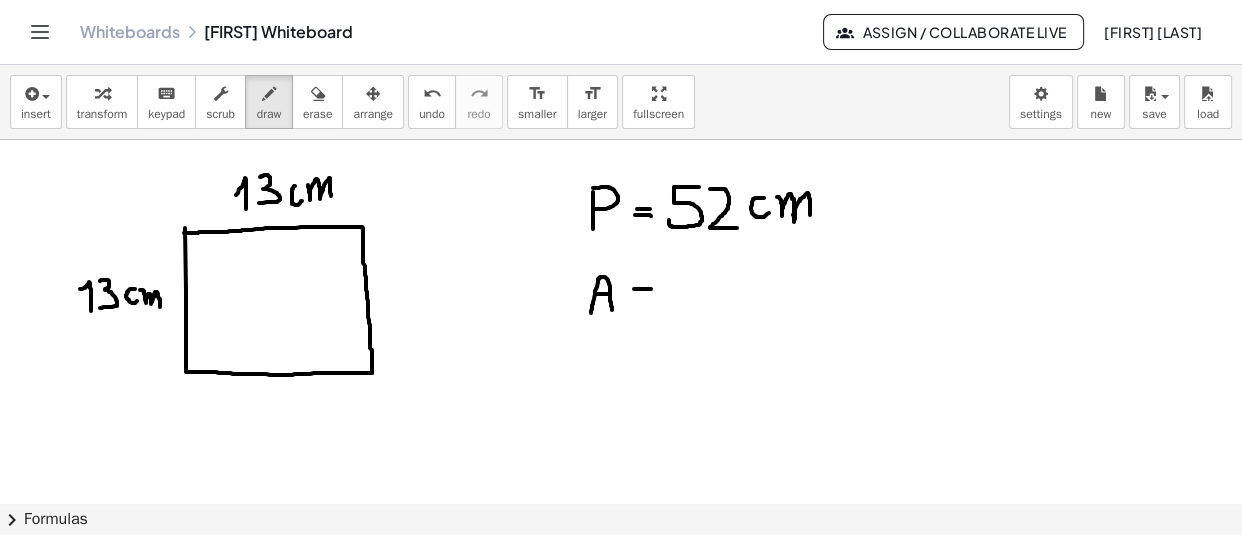 drag, startPoint x: 634, startPoint y: 290, endPoint x: 652, endPoint y: 290, distance: 18 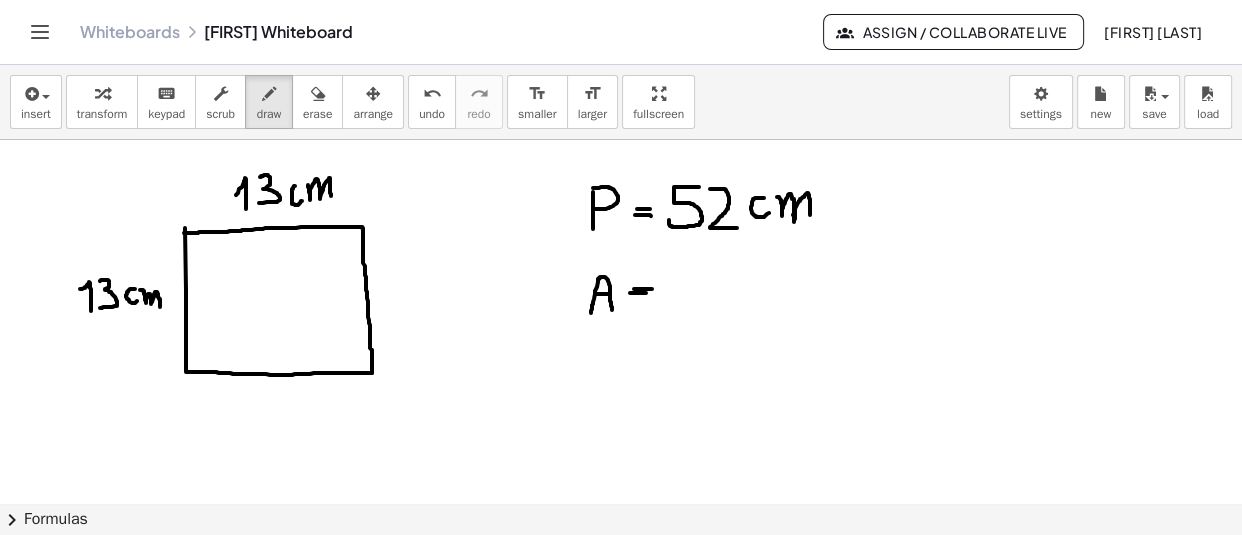 drag, startPoint x: 630, startPoint y: 294, endPoint x: 650, endPoint y: 295, distance: 20.024984 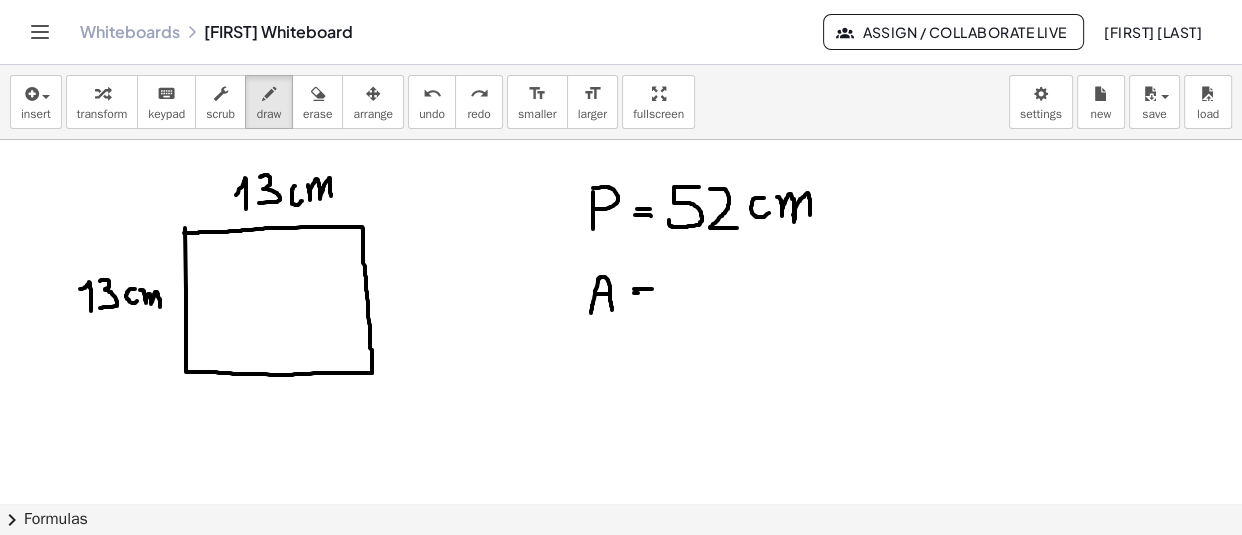 click at bounding box center [621, -5913] 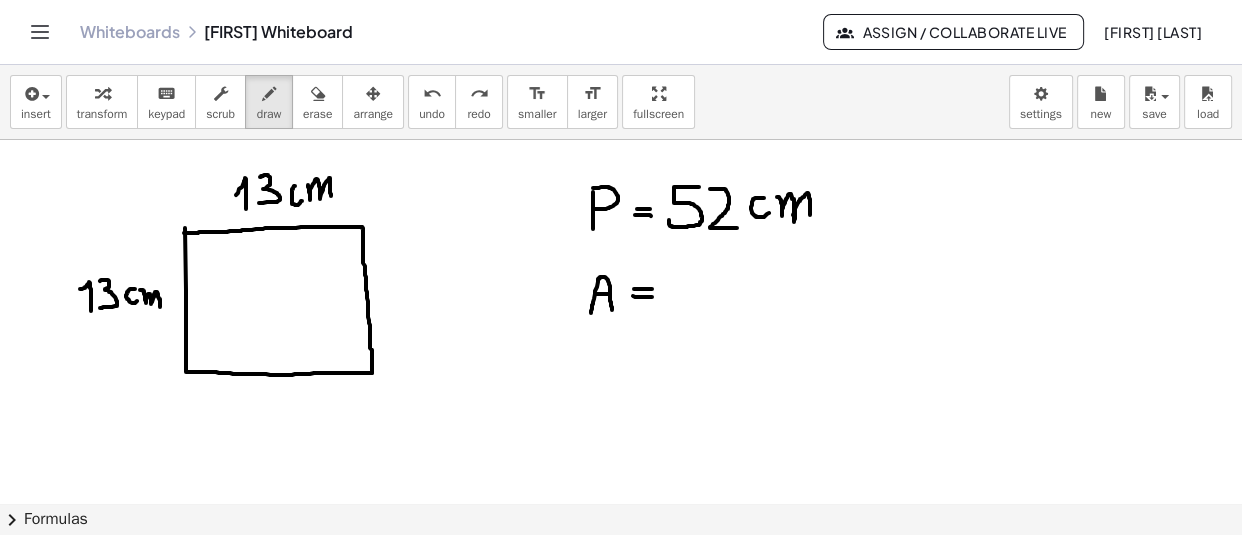 drag, startPoint x: 633, startPoint y: 297, endPoint x: 653, endPoint y: 298, distance: 20.024984 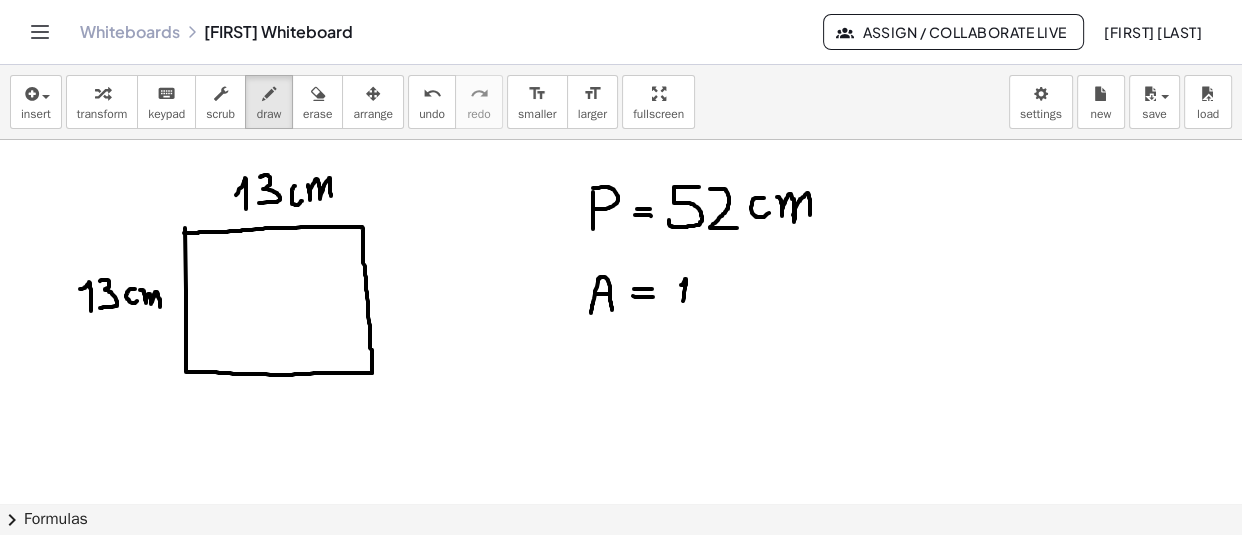 drag, startPoint x: 681, startPoint y: 286, endPoint x: 683, endPoint y: 313, distance: 27.073973 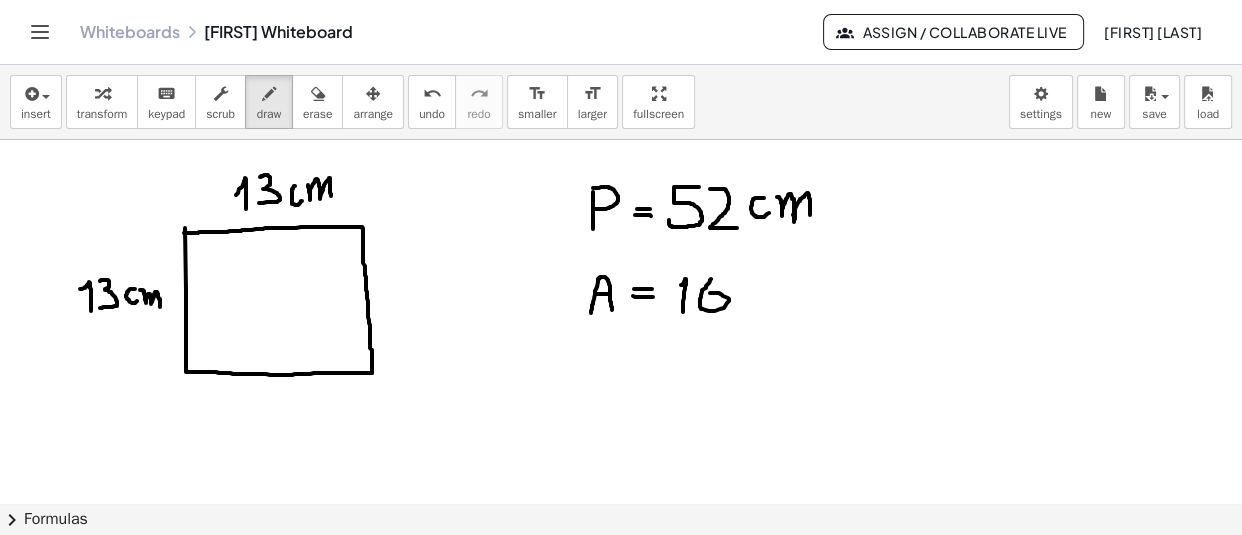 drag, startPoint x: 711, startPoint y: 280, endPoint x: 706, endPoint y: 296, distance: 16.763054 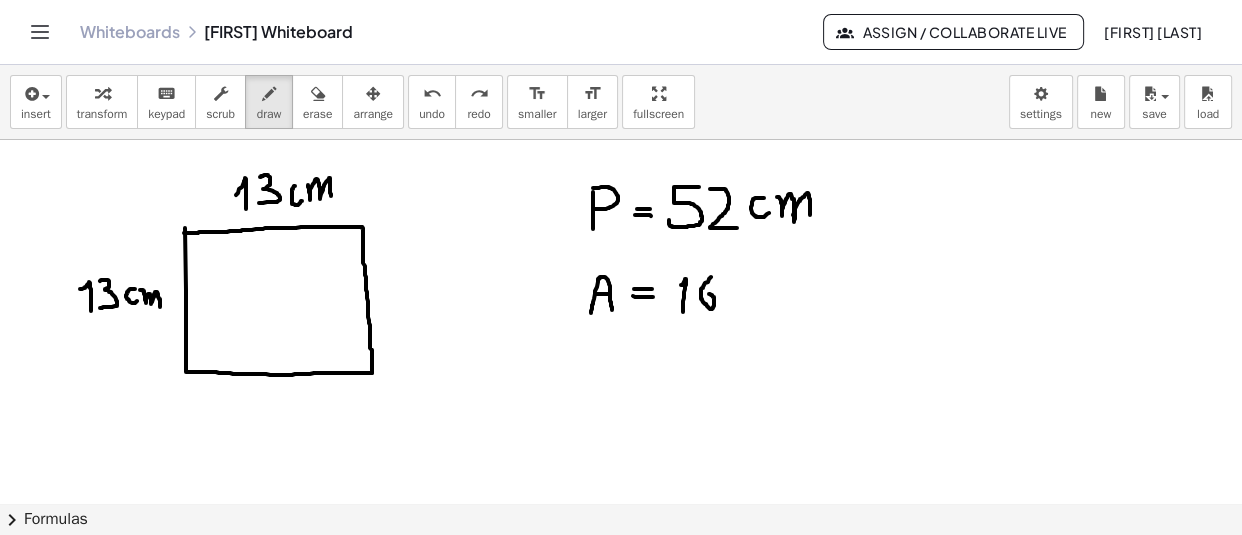 drag, startPoint x: 711, startPoint y: 278, endPoint x: 702, endPoint y: 295, distance: 19.235384 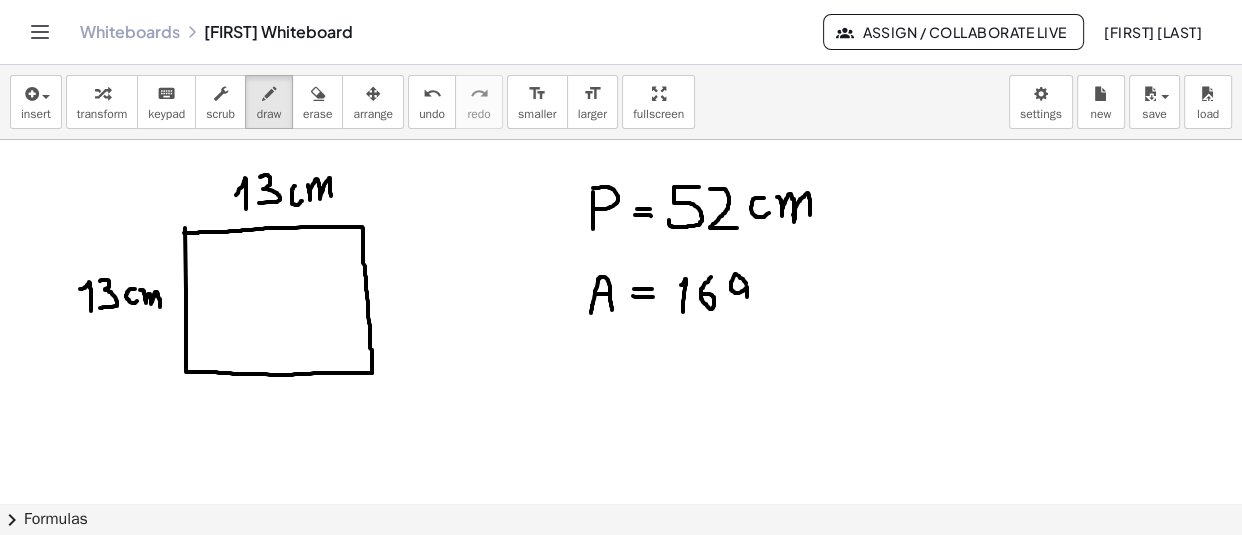 drag, startPoint x: 746, startPoint y: 285, endPoint x: 749, endPoint y: 313, distance: 28.160255 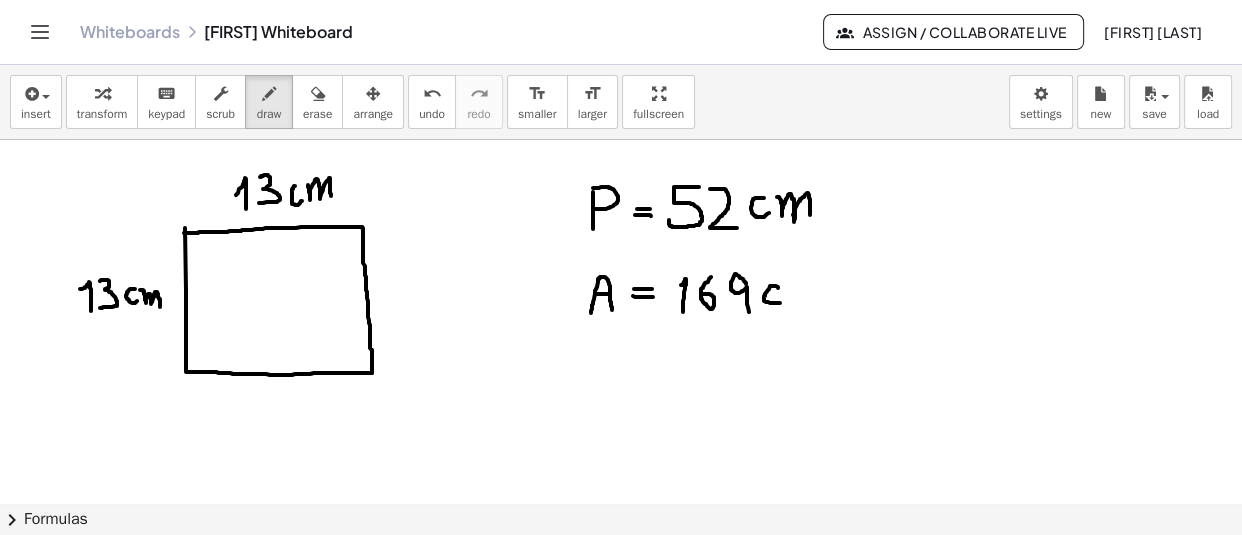 drag, startPoint x: 778, startPoint y: 289, endPoint x: 780, endPoint y: 303, distance: 14.142136 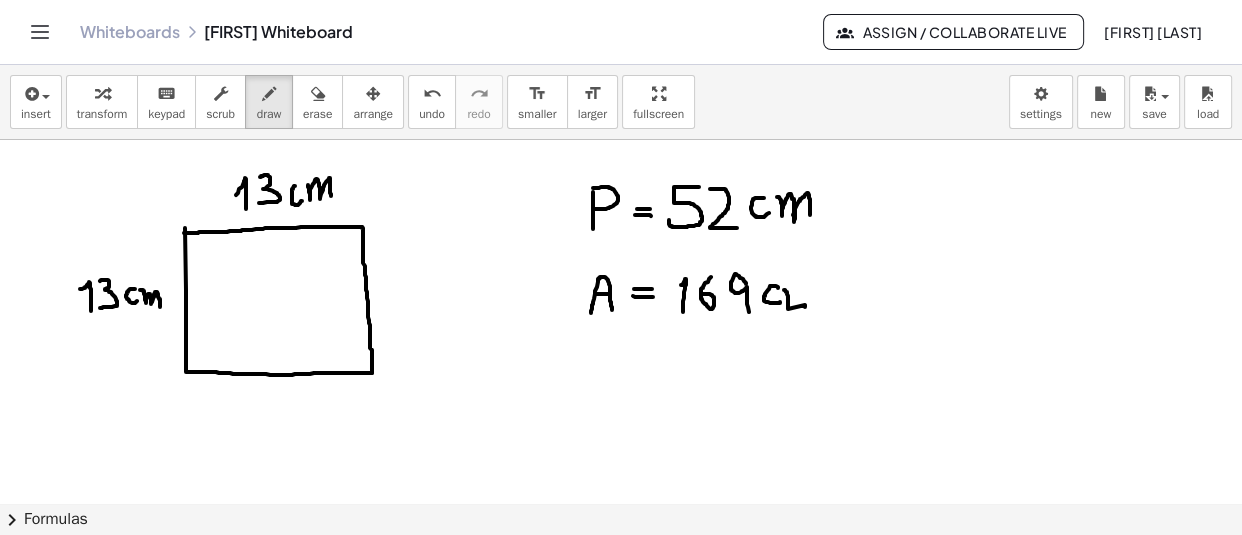 drag, startPoint x: 784, startPoint y: 291, endPoint x: 805, endPoint y: 308, distance: 27.018513 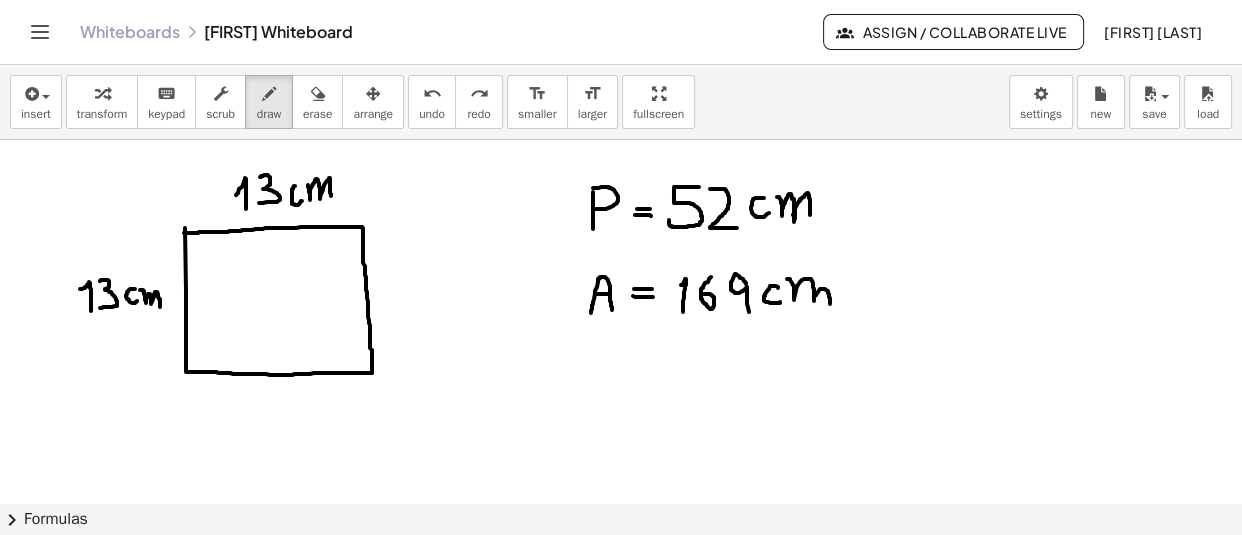 drag, startPoint x: 787, startPoint y: 280, endPoint x: 830, endPoint y: 306, distance: 50.24938 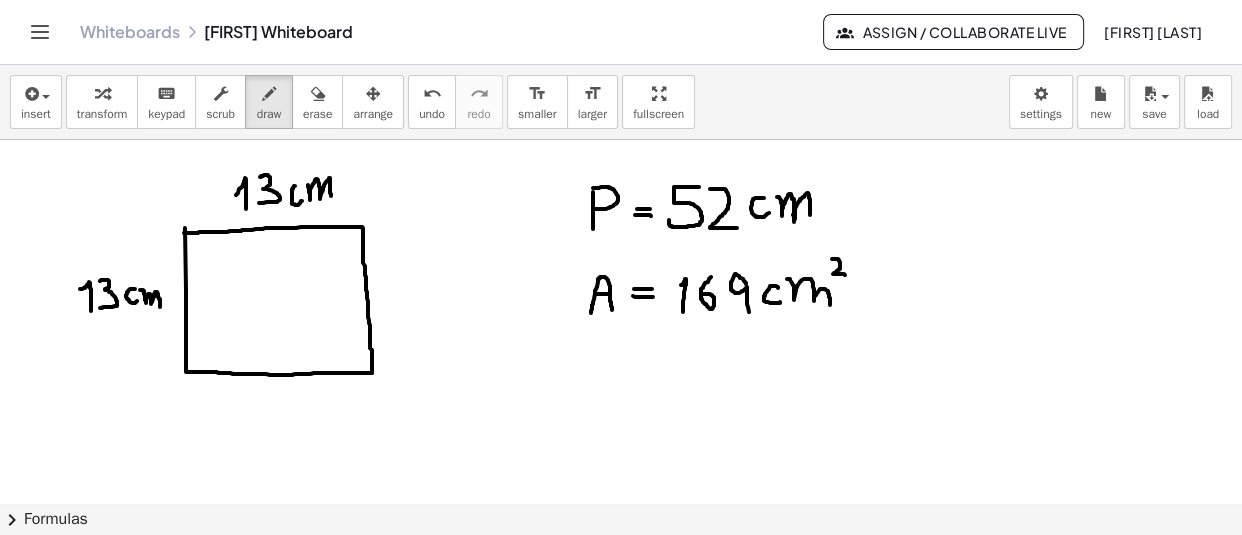 drag, startPoint x: 832, startPoint y: 260, endPoint x: 848, endPoint y: 277, distance: 23.345236 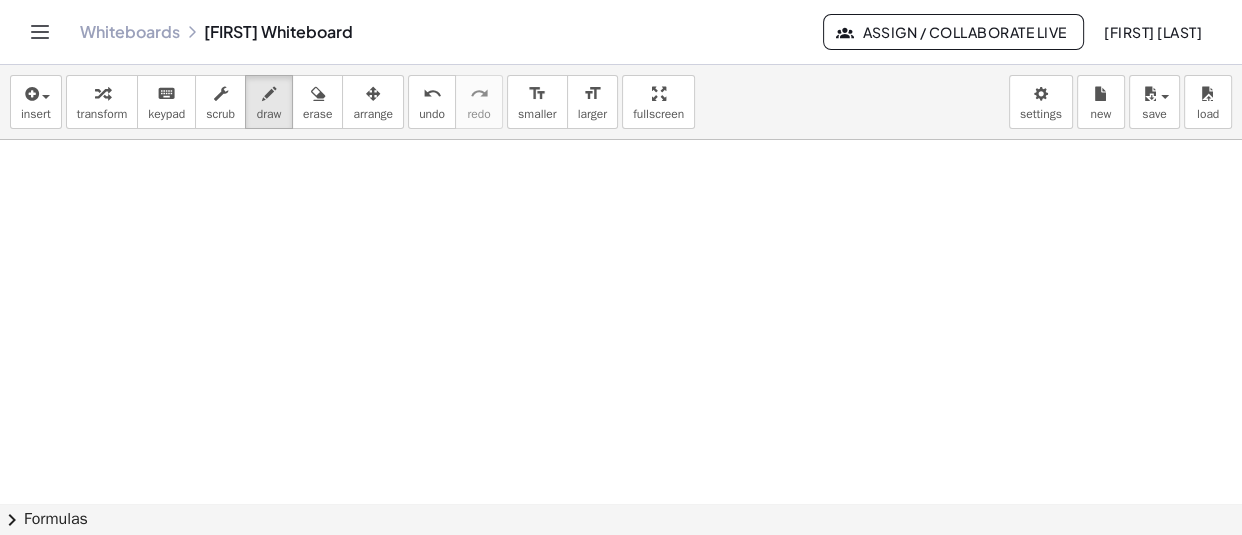 scroll, scrollTop: 12857, scrollLeft: 0, axis: vertical 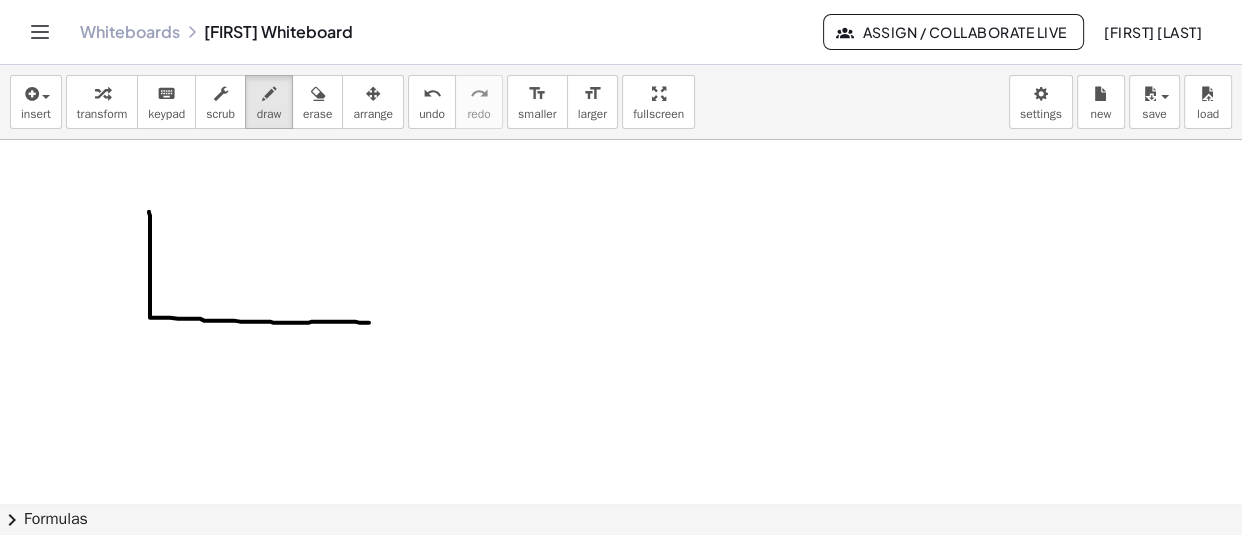 drag, startPoint x: 149, startPoint y: 213, endPoint x: 390, endPoint y: 325, distance: 265.75363 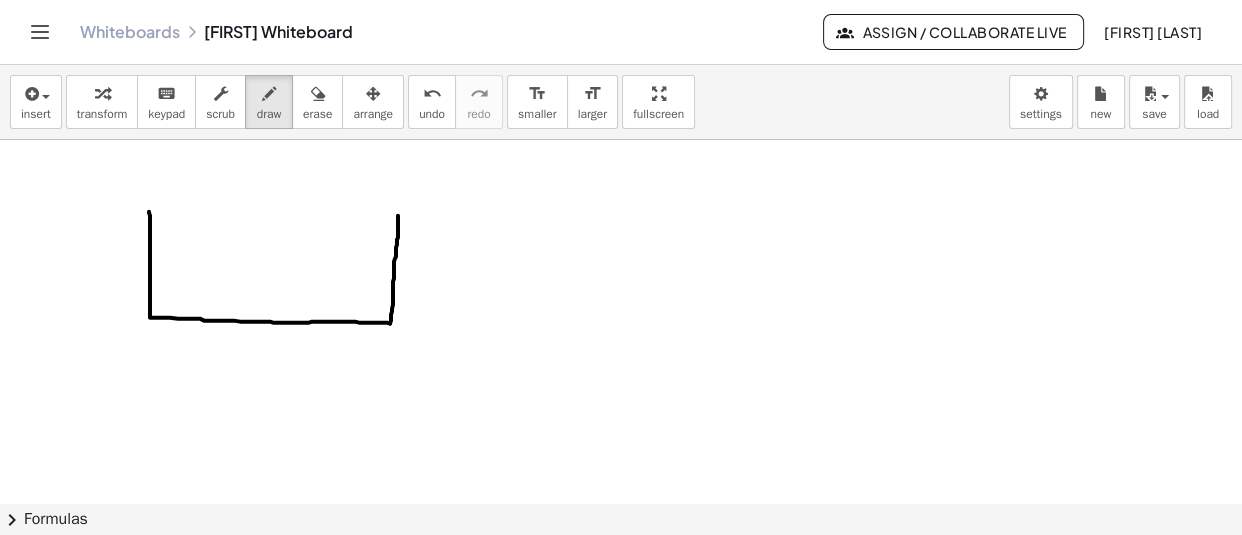 drag, startPoint x: 390, startPoint y: 325, endPoint x: 398, endPoint y: 217, distance: 108.29589 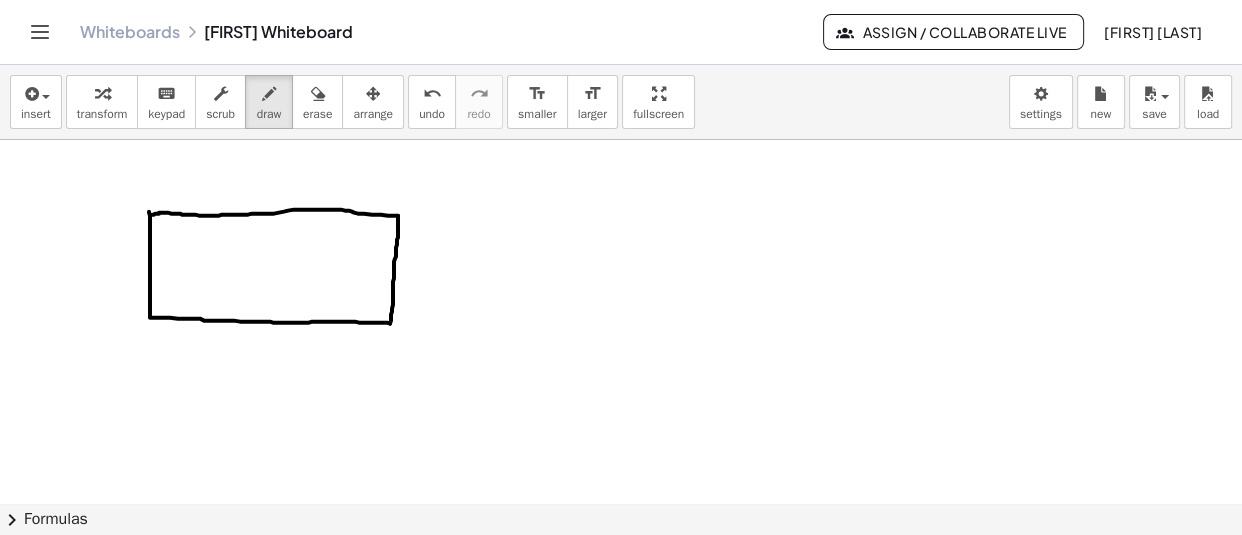 drag, startPoint x: 398, startPoint y: 217, endPoint x: 152, endPoint y: 216, distance: 246.00203 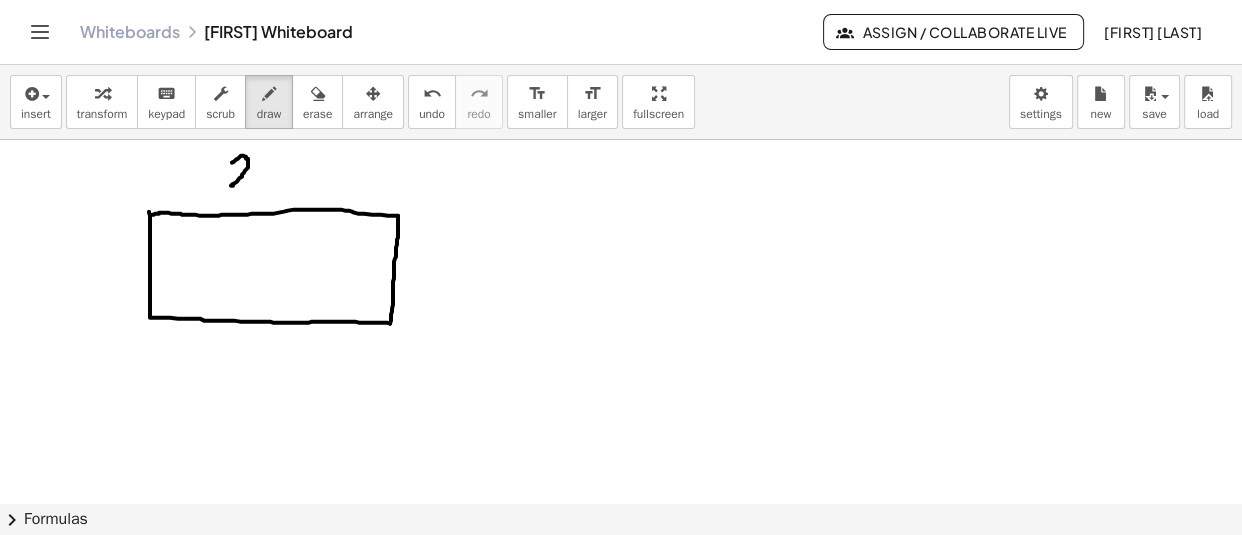 drag, startPoint x: 232, startPoint y: 164, endPoint x: 258, endPoint y: 188, distance: 35.383614 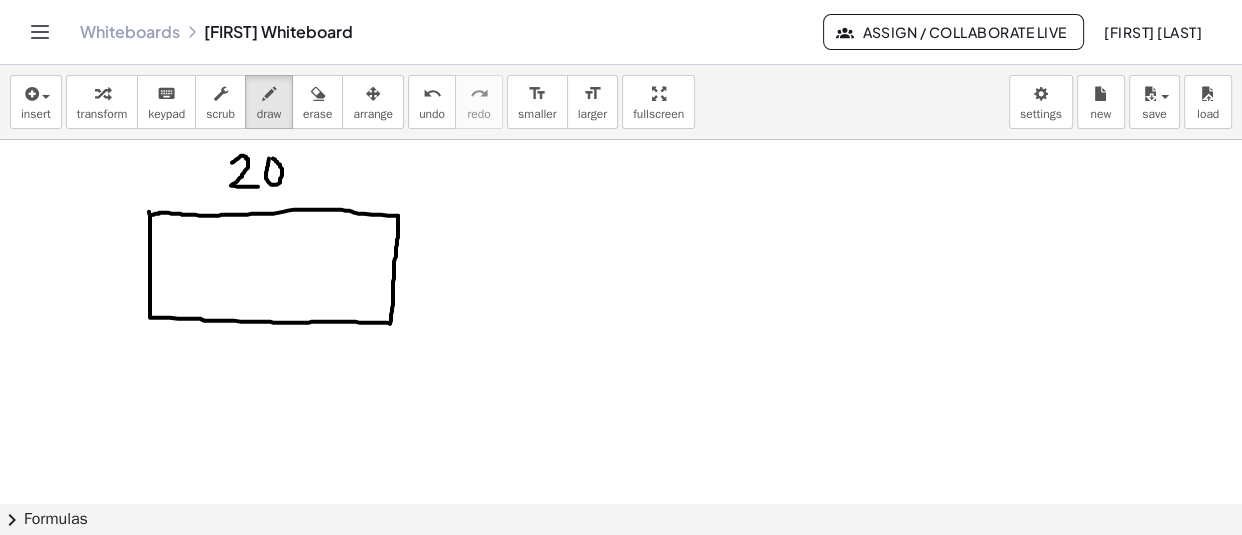 click at bounding box center [621, -5986] 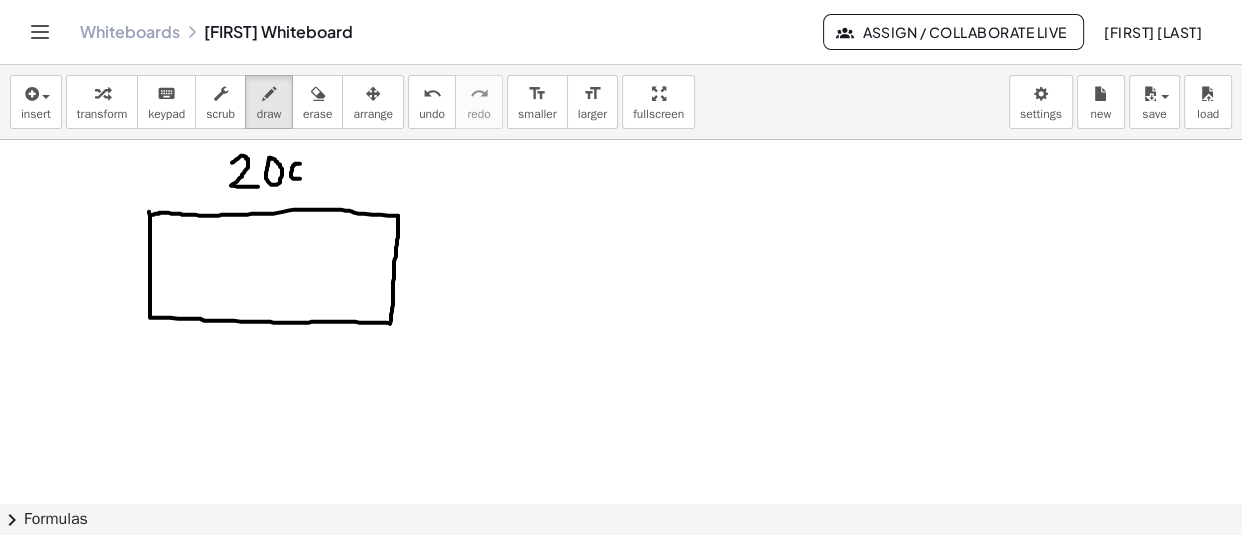 drag, startPoint x: 300, startPoint y: 165, endPoint x: 305, endPoint y: 180, distance: 15.811388 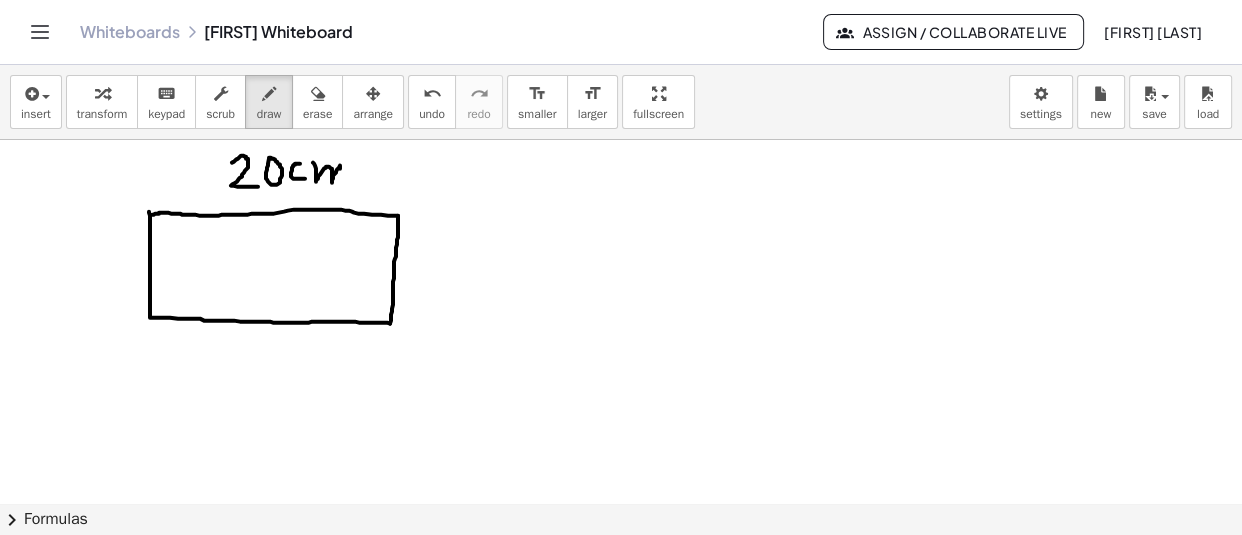 drag, startPoint x: 313, startPoint y: 164, endPoint x: 340, endPoint y: 180, distance: 31.38471 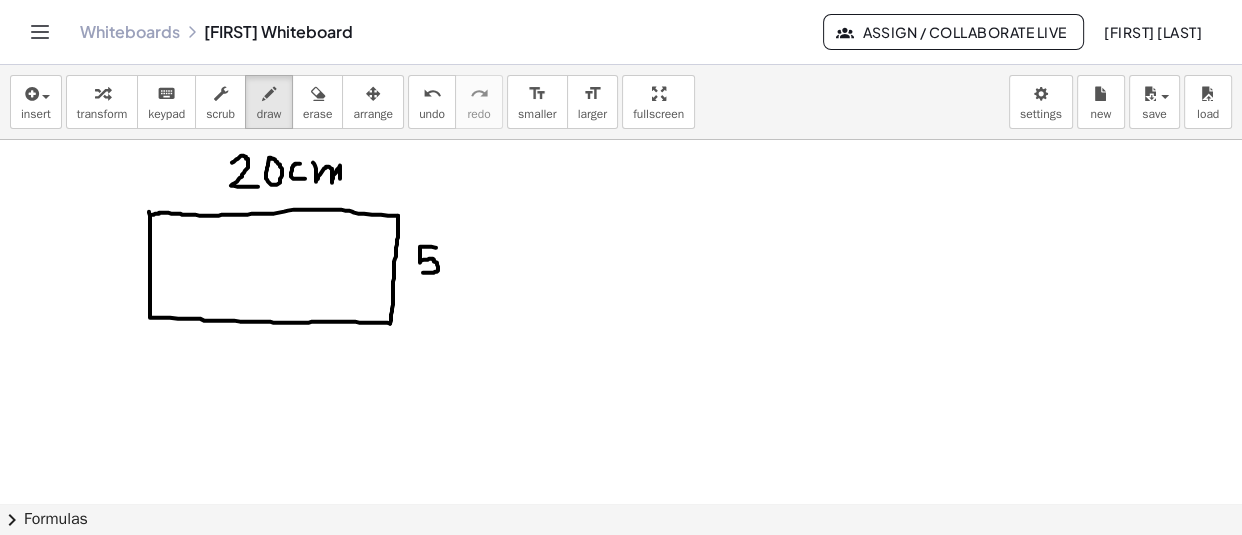 drag, startPoint x: 436, startPoint y: 249, endPoint x: 421, endPoint y: 274, distance: 29.15476 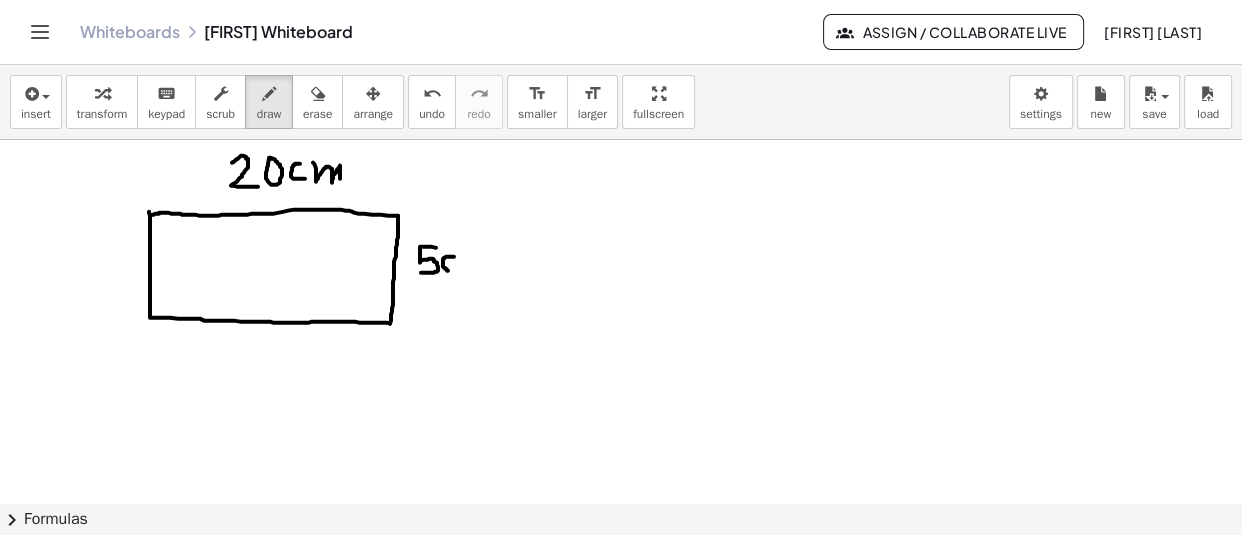 drag, startPoint x: 454, startPoint y: 258, endPoint x: 457, endPoint y: 271, distance: 13.341664 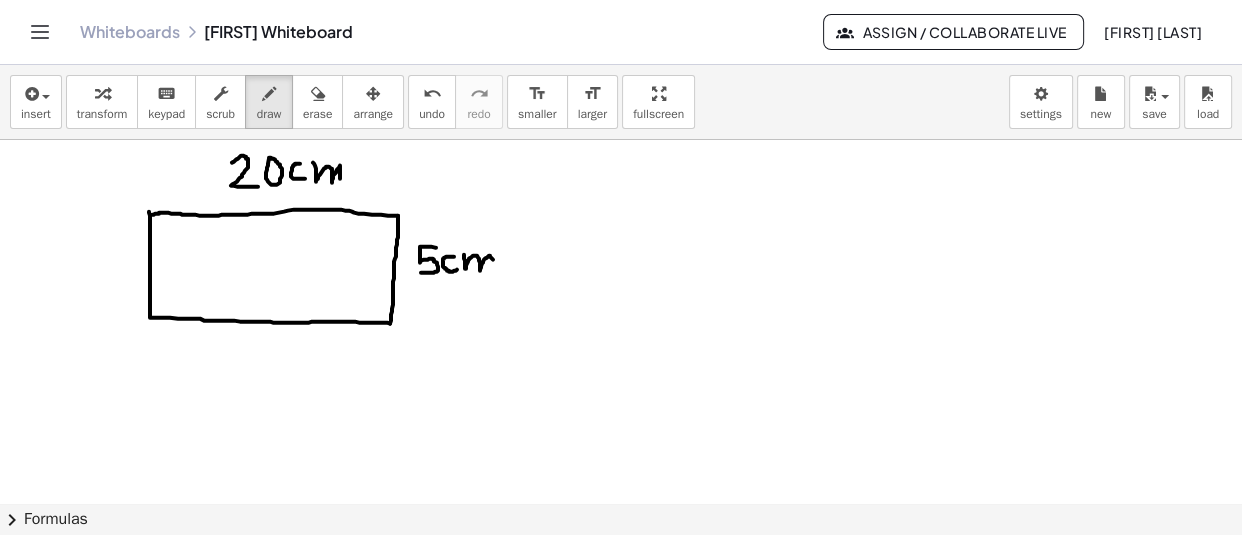 drag, startPoint x: 464, startPoint y: 256, endPoint x: 494, endPoint y: 269, distance: 32.695564 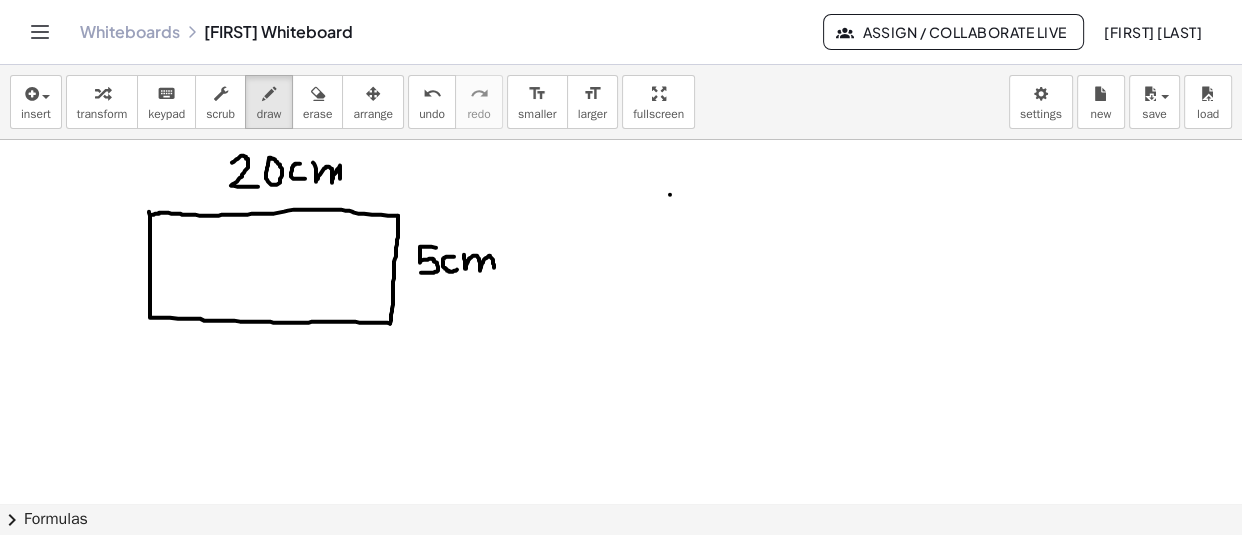 drag, startPoint x: 670, startPoint y: 196, endPoint x: 671, endPoint y: 225, distance: 29.017237 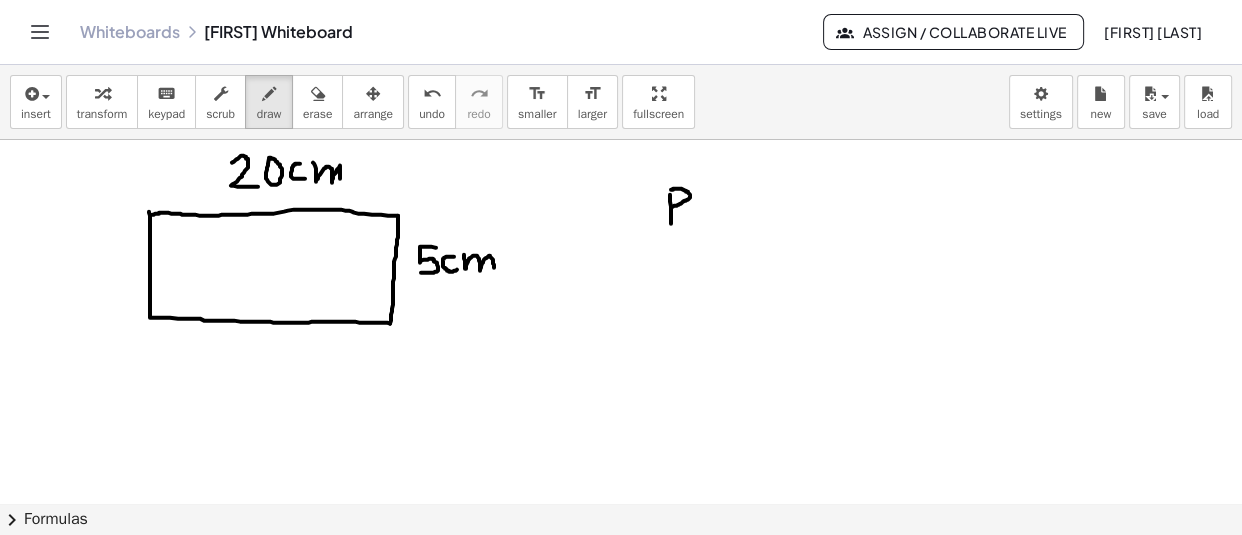 drag, startPoint x: 671, startPoint y: 191, endPoint x: 673, endPoint y: 208, distance: 17.117243 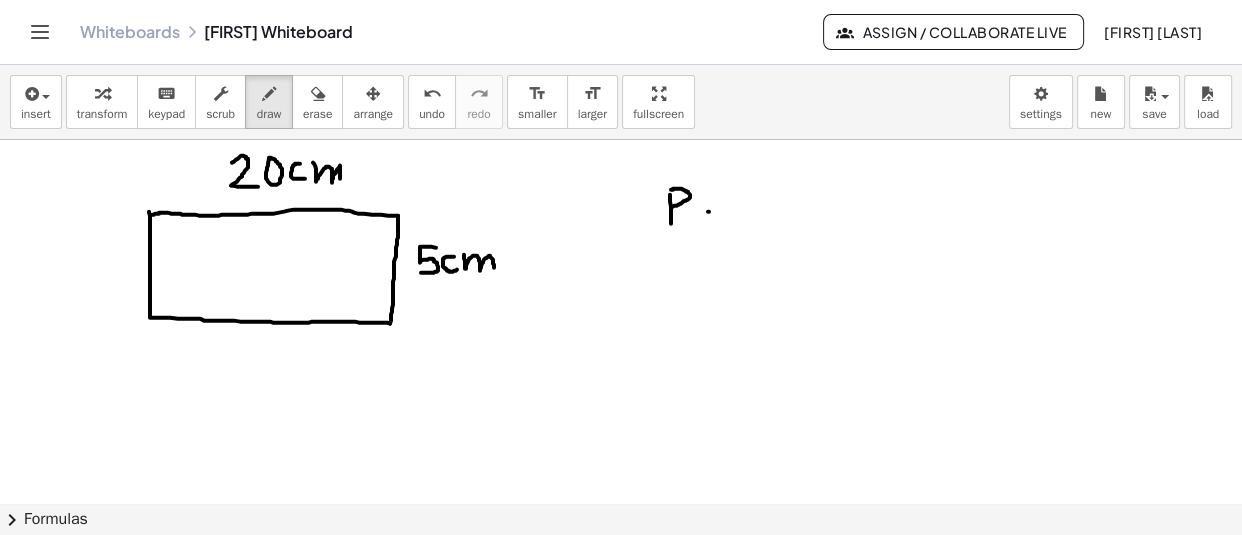 drag, startPoint x: 708, startPoint y: 213, endPoint x: 720, endPoint y: 213, distance: 12 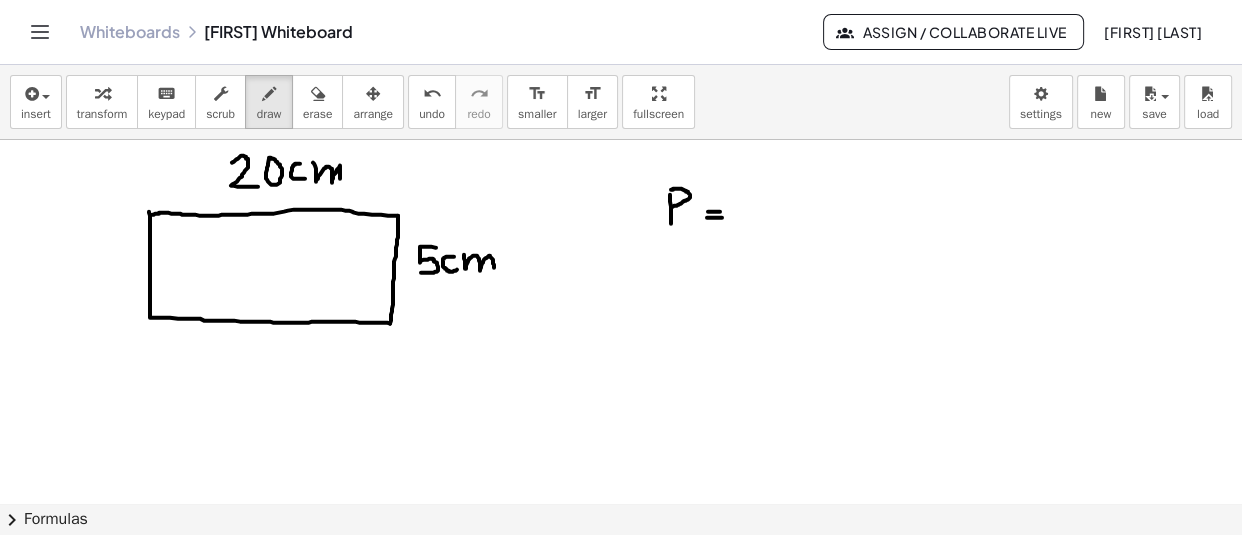 drag, startPoint x: 707, startPoint y: 219, endPoint x: 722, endPoint y: 219, distance: 15 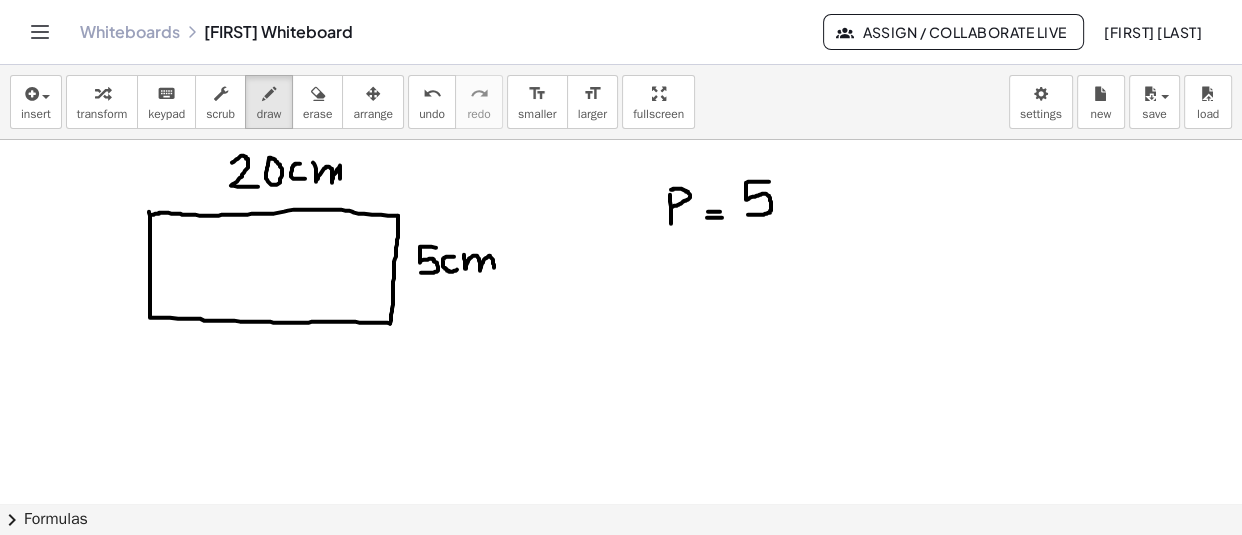 drag, startPoint x: 769, startPoint y: 183, endPoint x: 748, endPoint y: 216, distance: 39.115215 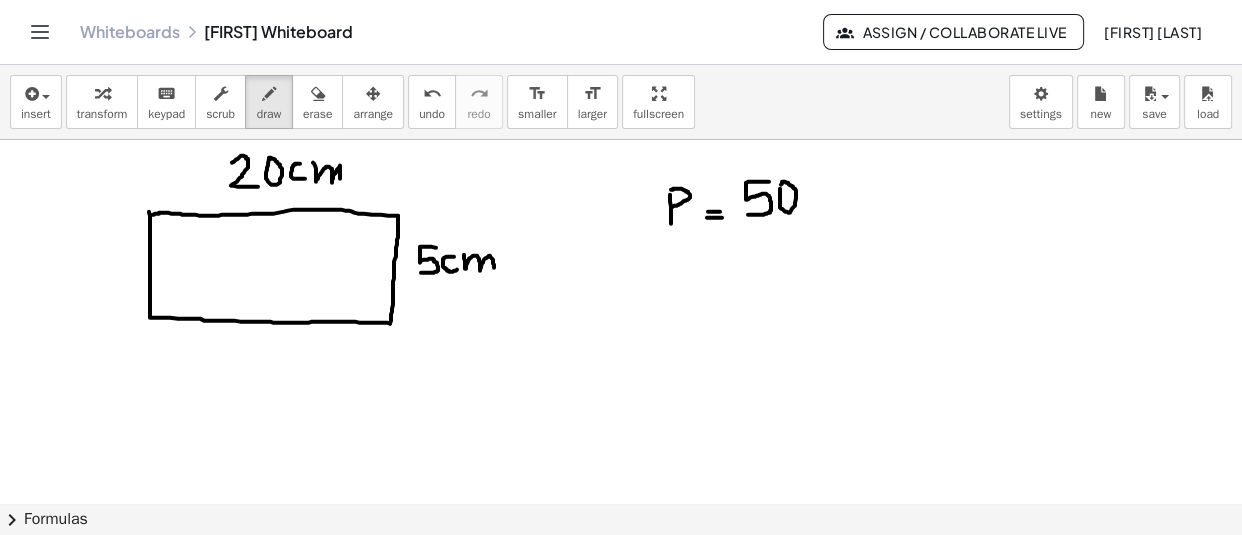 click at bounding box center (621, -5986) 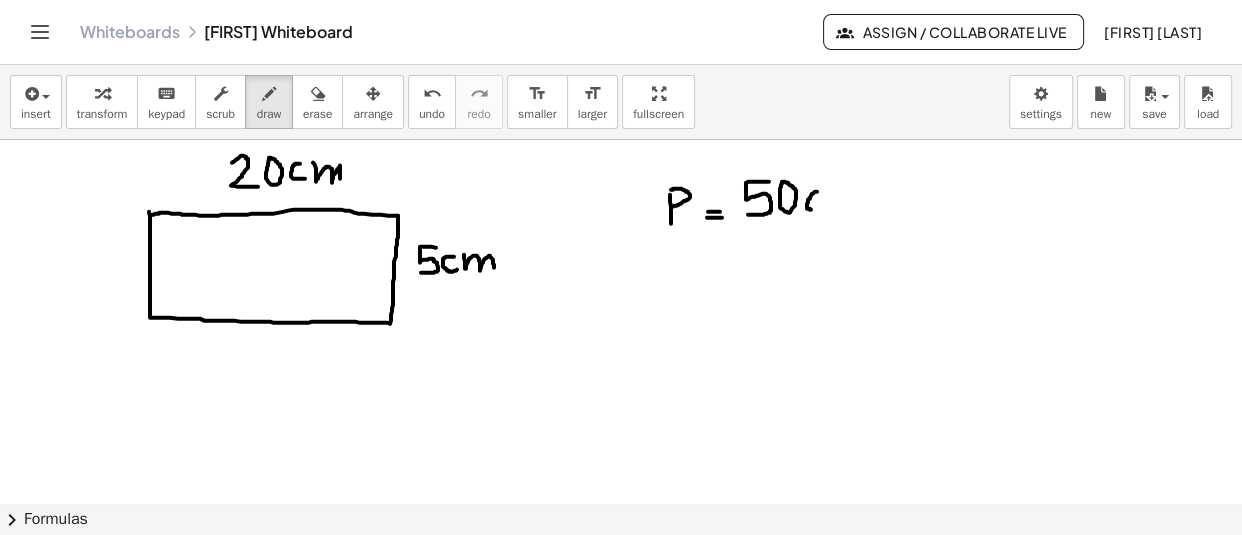 drag, startPoint x: 817, startPoint y: 193, endPoint x: 820, endPoint y: 211, distance: 18.248287 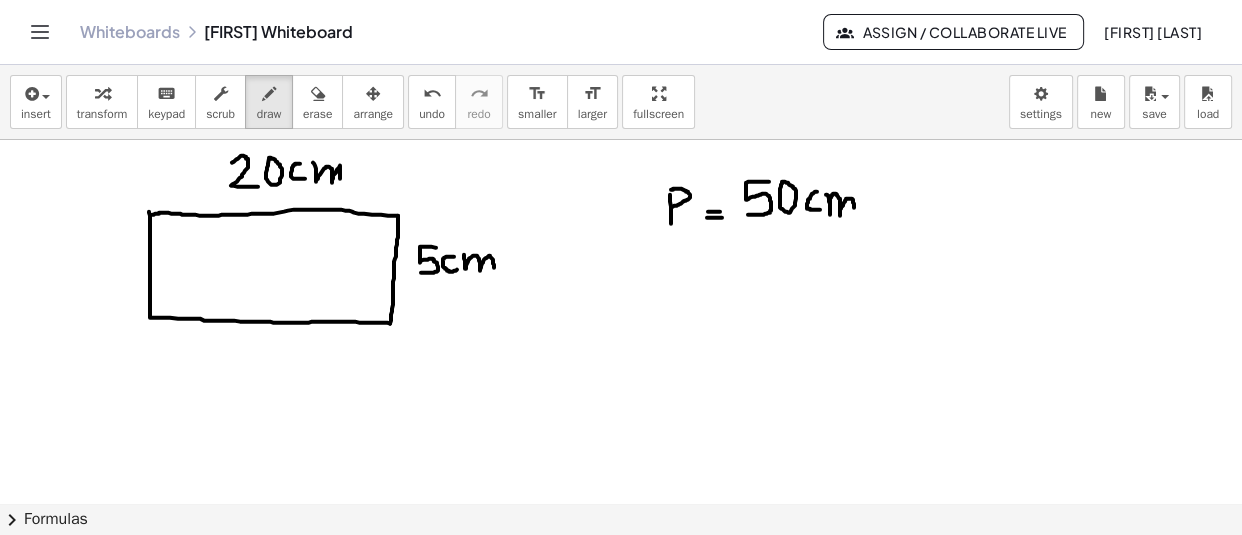 drag, startPoint x: 826, startPoint y: 196, endPoint x: 855, endPoint y: 216, distance: 35.22783 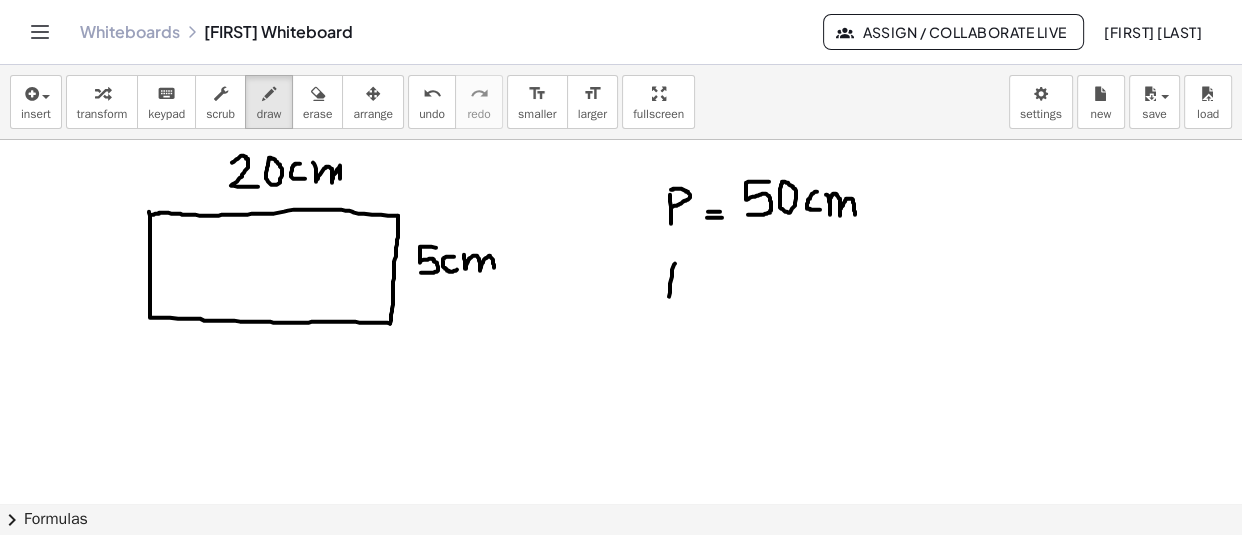 drag, startPoint x: 675, startPoint y: 265, endPoint x: 669, endPoint y: 300, distance: 35.510563 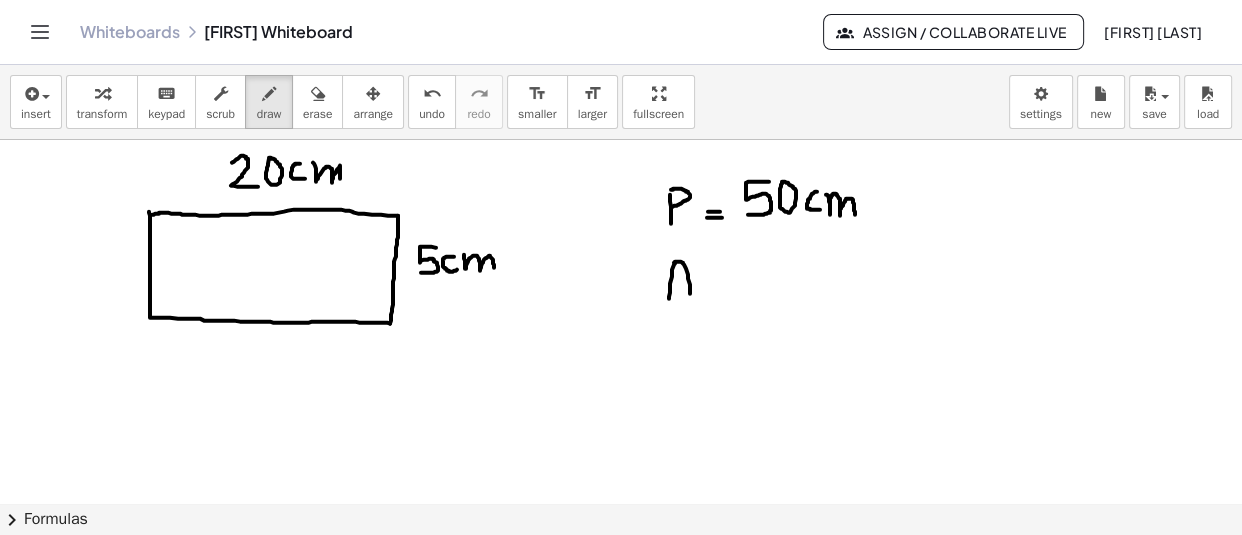 drag, startPoint x: 674, startPoint y: 264, endPoint x: 690, endPoint y: 296, distance: 35.77709 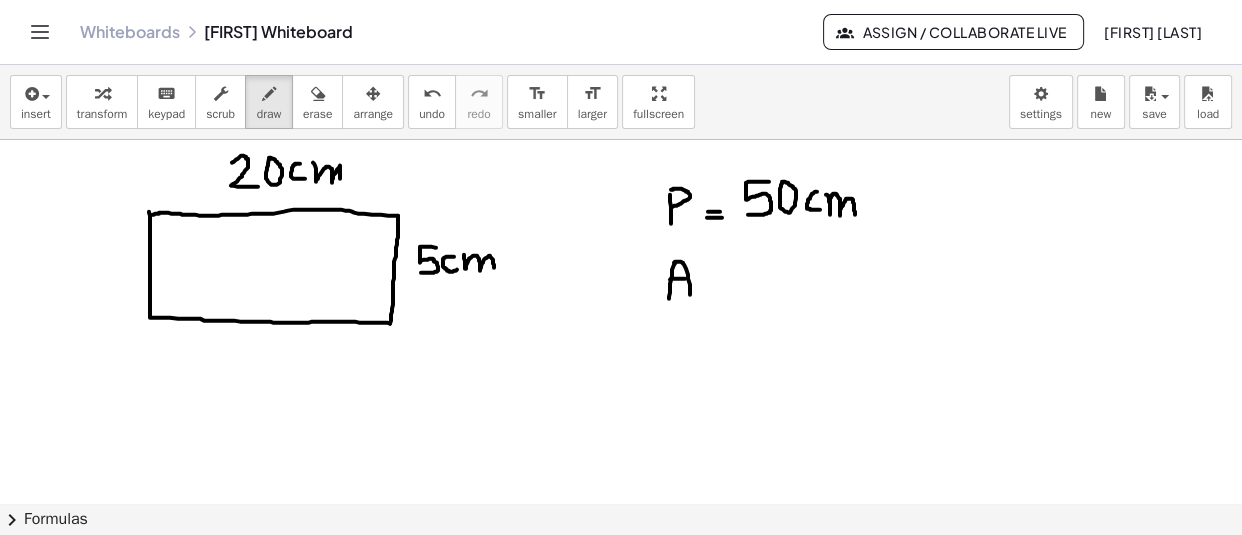 drag, startPoint x: 670, startPoint y: 281, endPoint x: 688, endPoint y: 280, distance: 18.027756 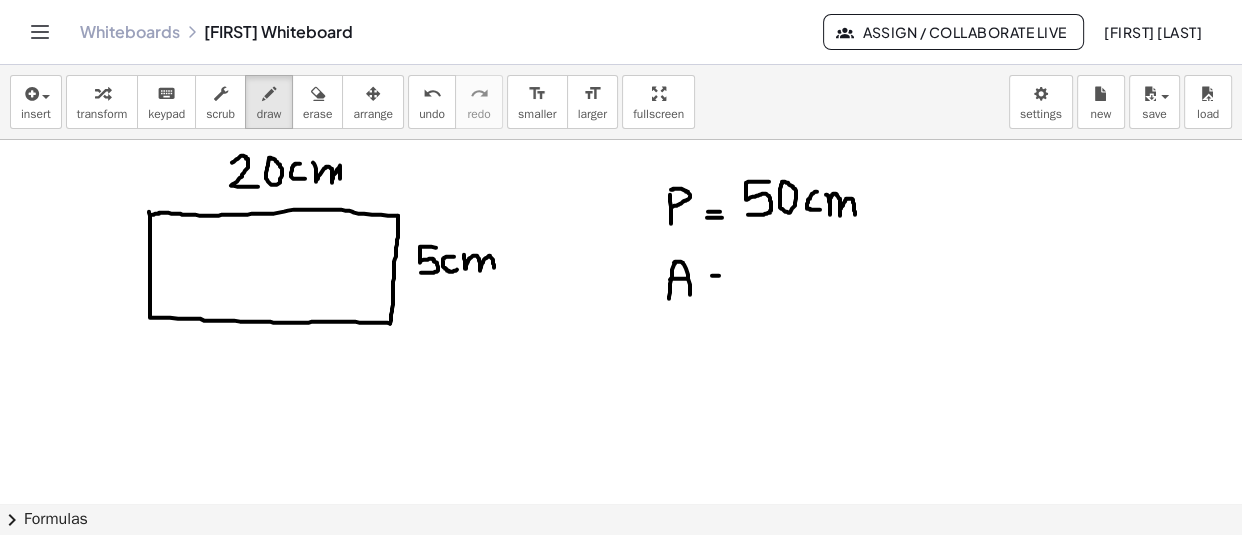 drag, startPoint x: 712, startPoint y: 277, endPoint x: 723, endPoint y: 277, distance: 11 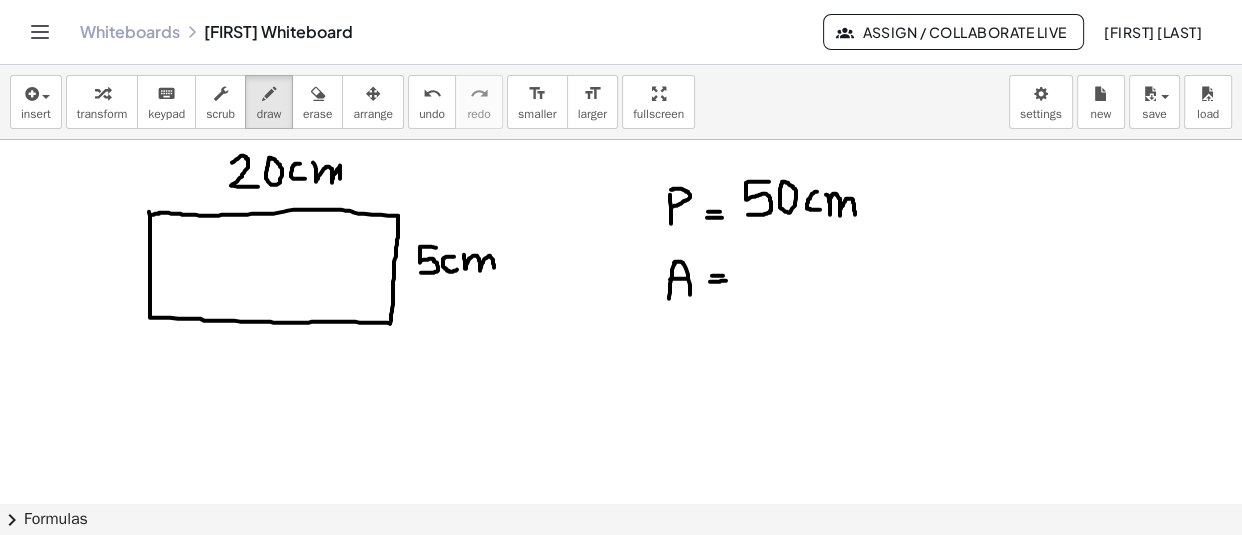 drag, startPoint x: 710, startPoint y: 283, endPoint x: 728, endPoint y: 282, distance: 18.027756 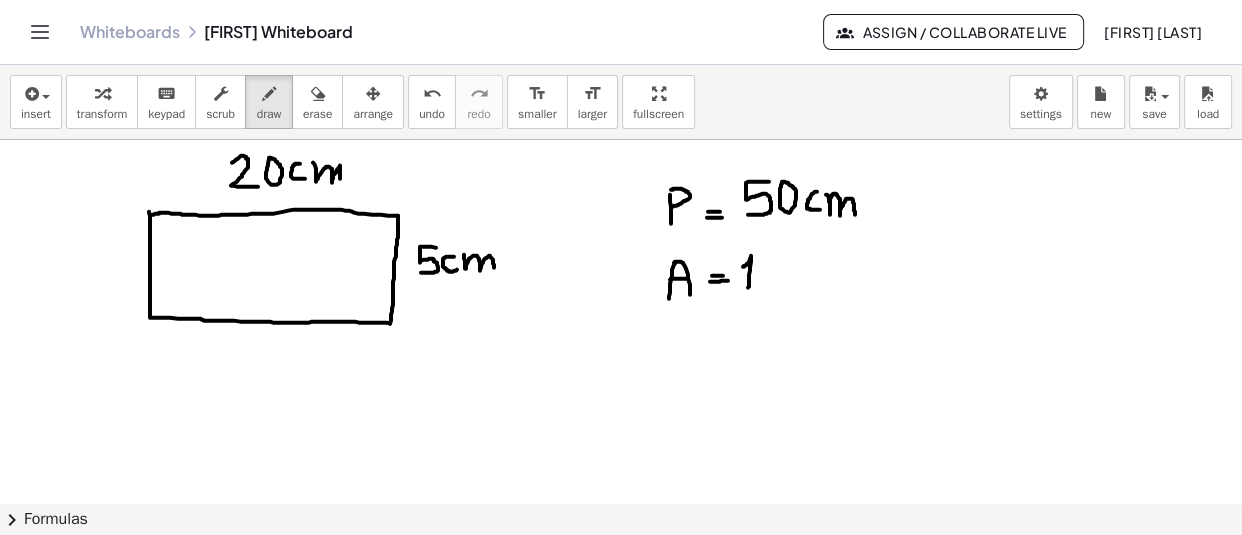 drag, startPoint x: 743, startPoint y: 268, endPoint x: 748, endPoint y: 291, distance: 23.537205 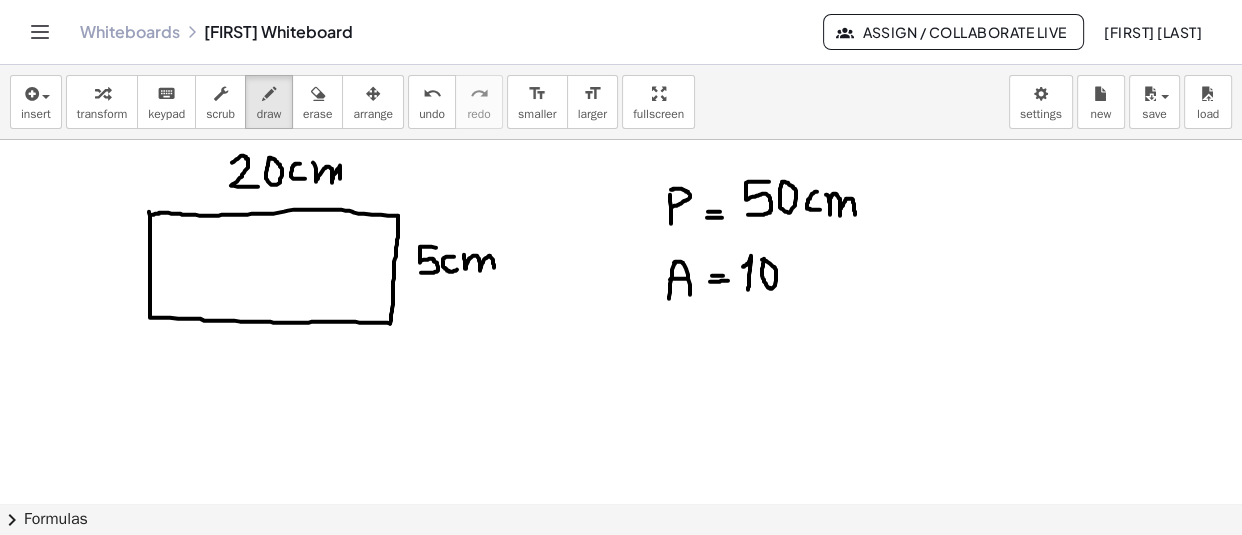 click at bounding box center (621, -5986) 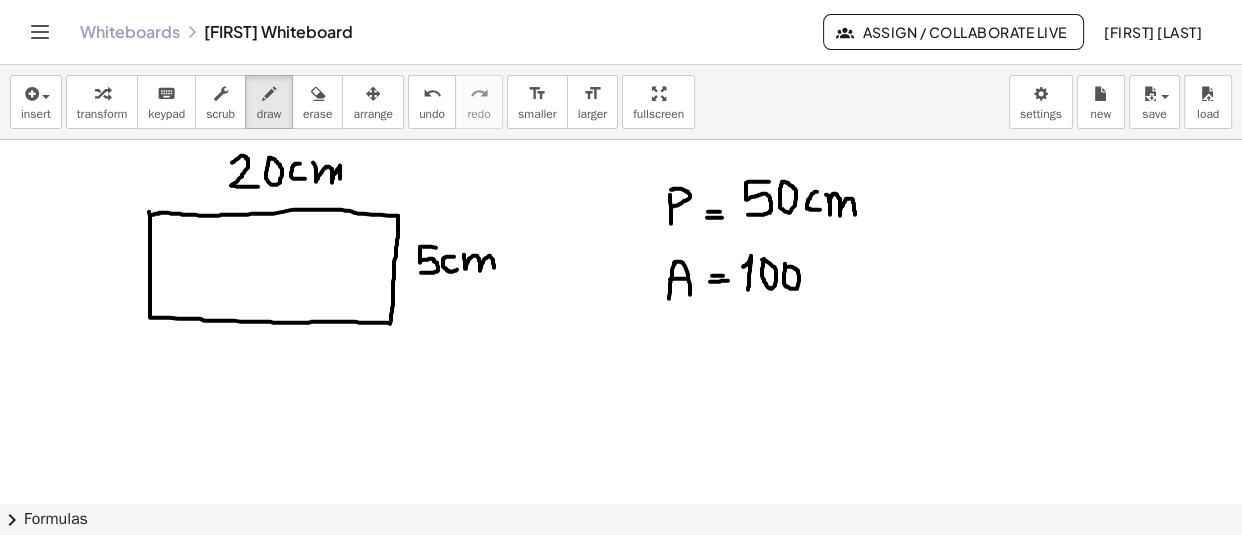 click at bounding box center (621, -5986) 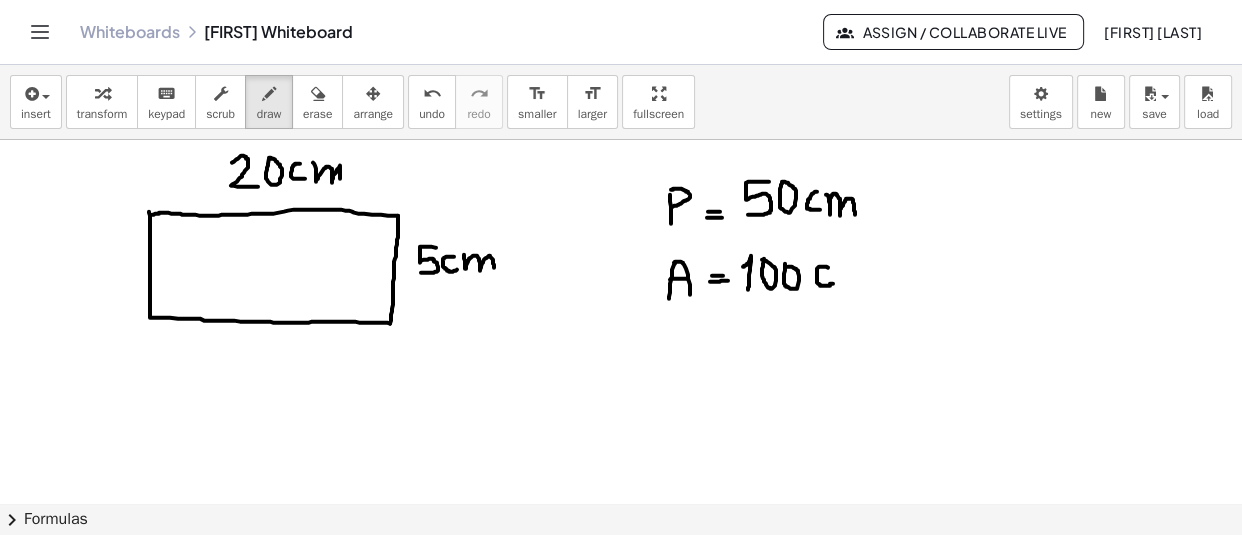 drag, startPoint x: 828, startPoint y: 269, endPoint x: 835, endPoint y: 284, distance: 16.552946 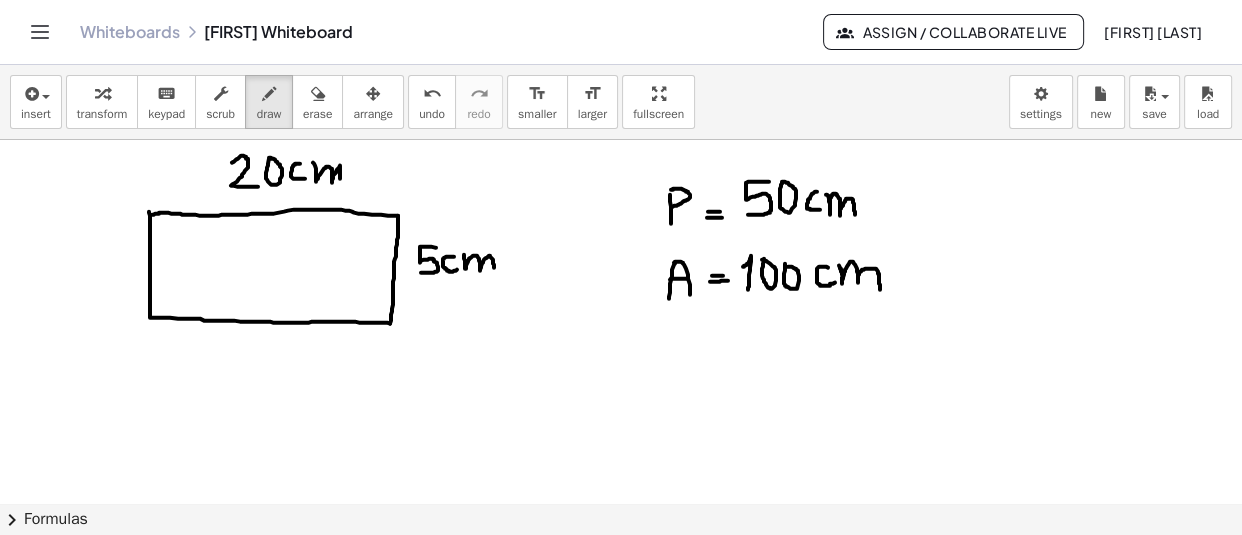 drag, startPoint x: 839, startPoint y: 267, endPoint x: 880, endPoint y: 291, distance: 47.507893 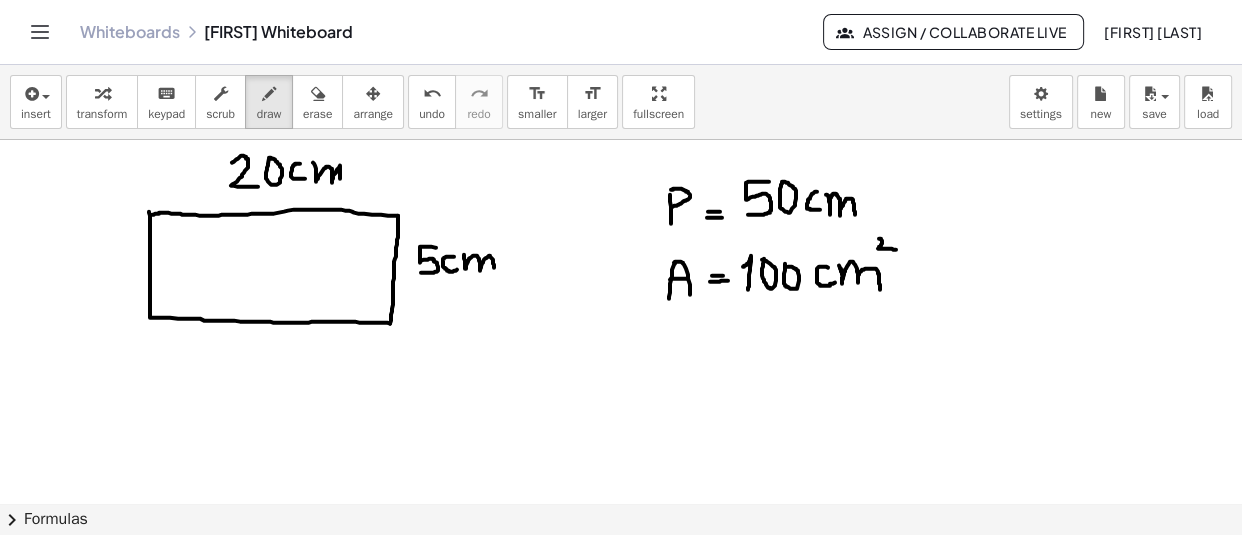 drag, startPoint x: 879, startPoint y: 240, endPoint x: 897, endPoint y: 252, distance: 21.633308 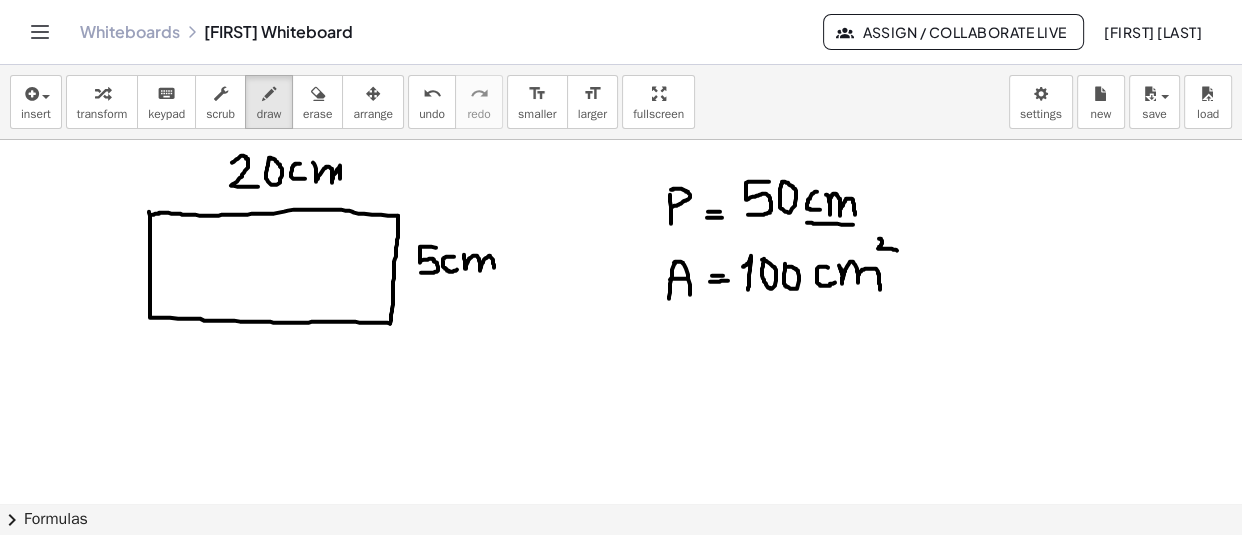 drag, startPoint x: 807, startPoint y: 224, endPoint x: 855, endPoint y: 226, distance: 48.04165 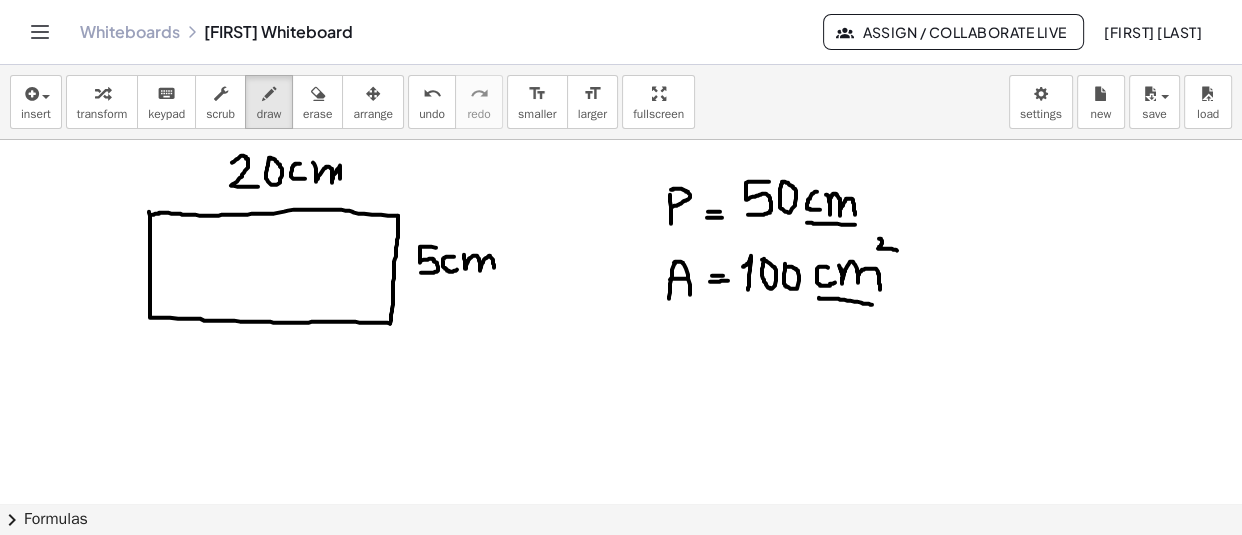 drag, startPoint x: 819, startPoint y: 299, endPoint x: 872, endPoint y: 306, distance: 53.460266 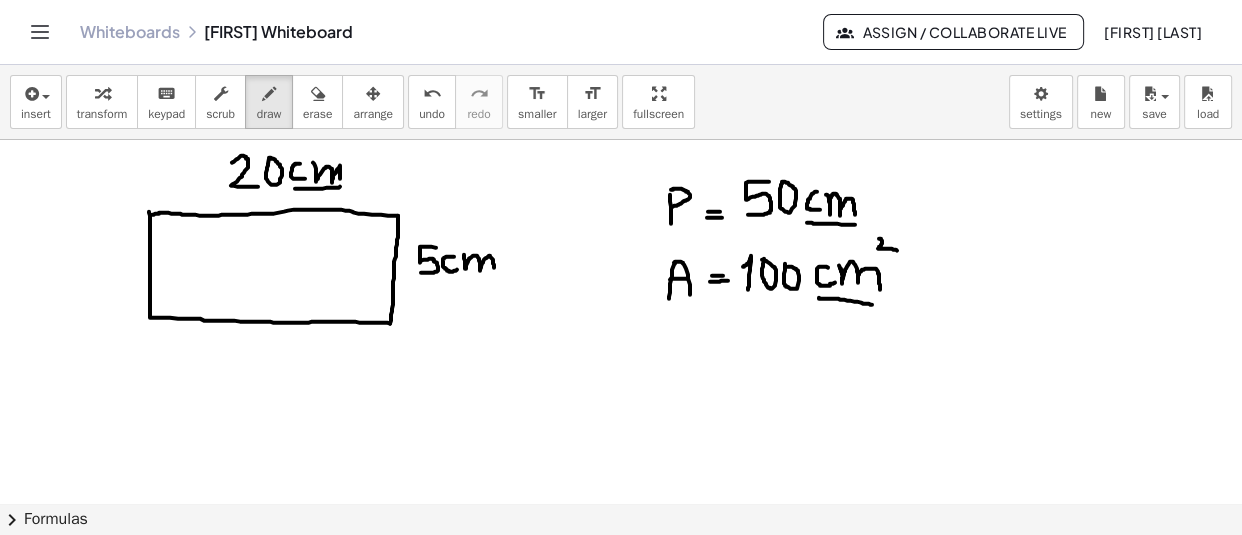 drag, startPoint x: 295, startPoint y: 190, endPoint x: 340, endPoint y: 188, distance: 45.044422 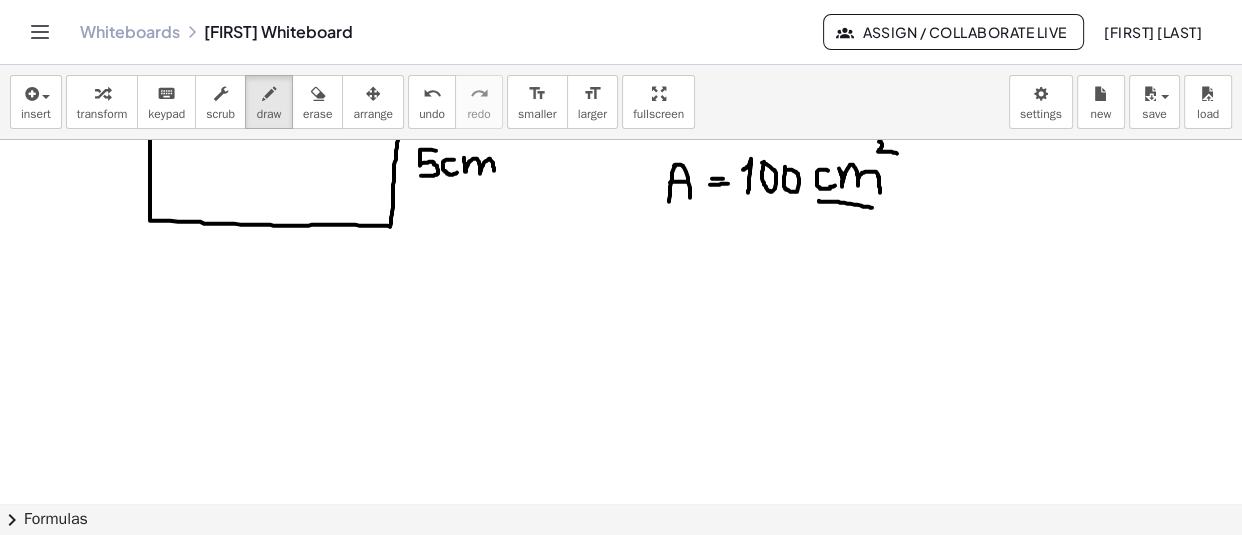 scroll, scrollTop: 12956, scrollLeft: 0, axis: vertical 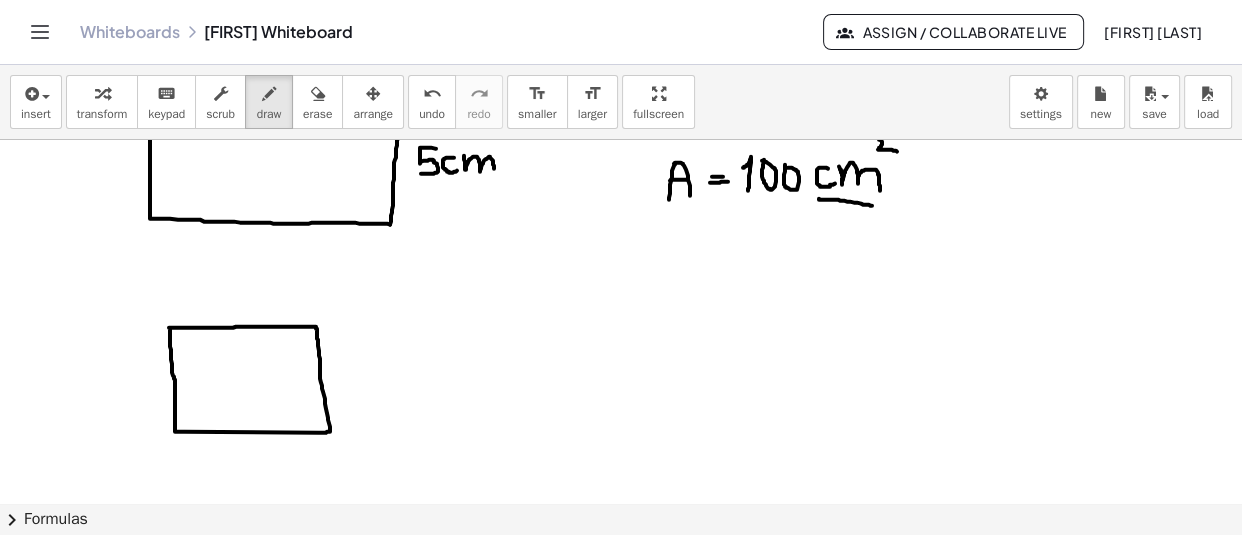 click at bounding box center [621, -6085] 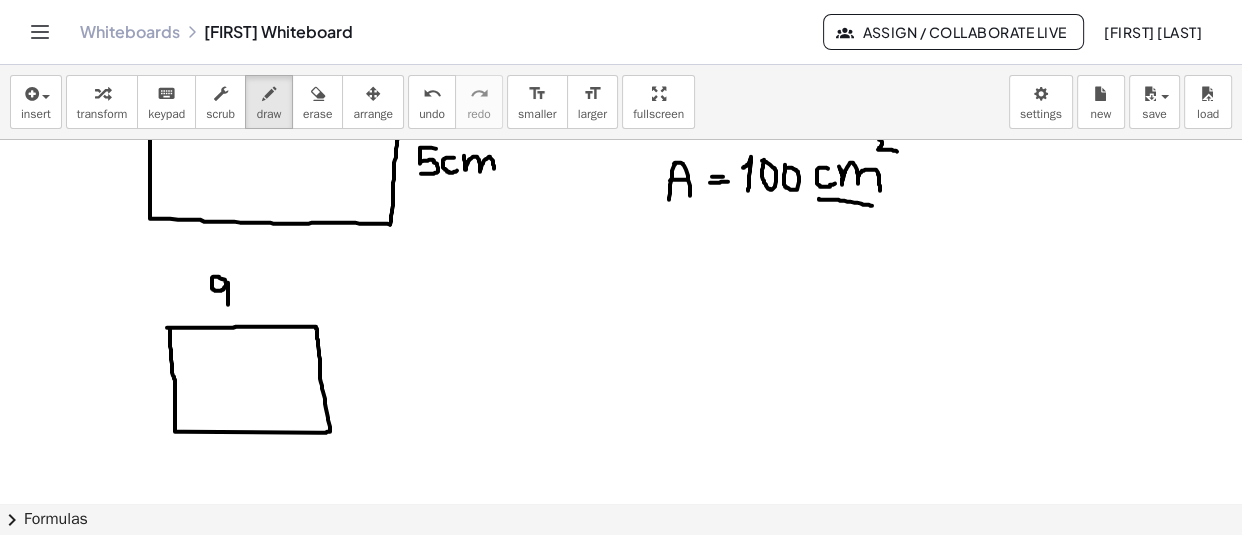 drag, startPoint x: 226, startPoint y: 286, endPoint x: 228, endPoint y: 313, distance: 27.073973 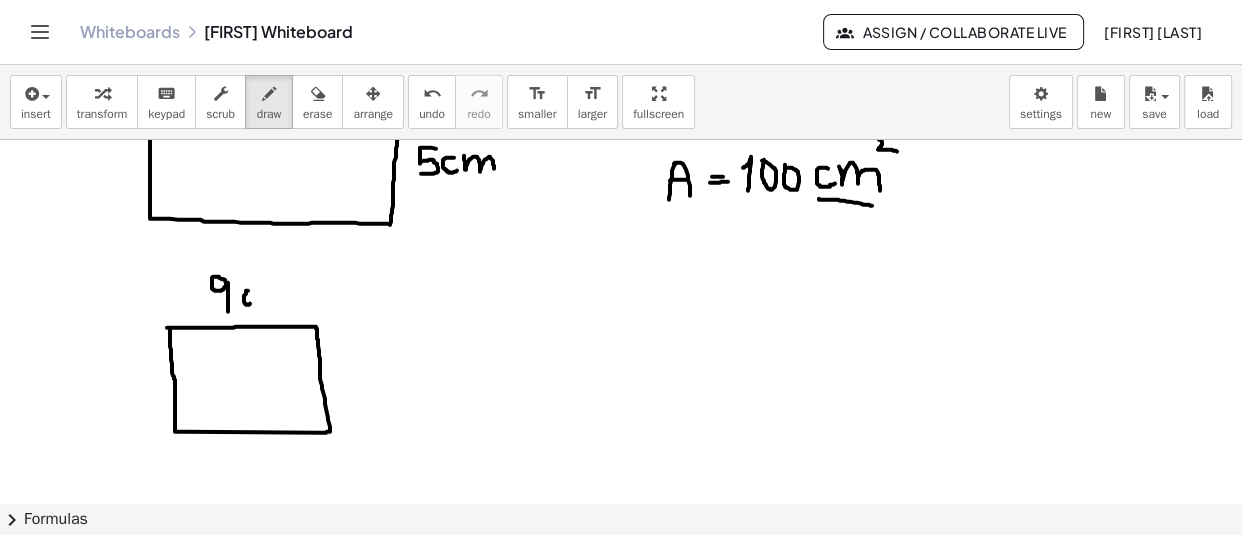 drag, startPoint x: 248, startPoint y: 292, endPoint x: 253, endPoint y: 305, distance: 13.928389 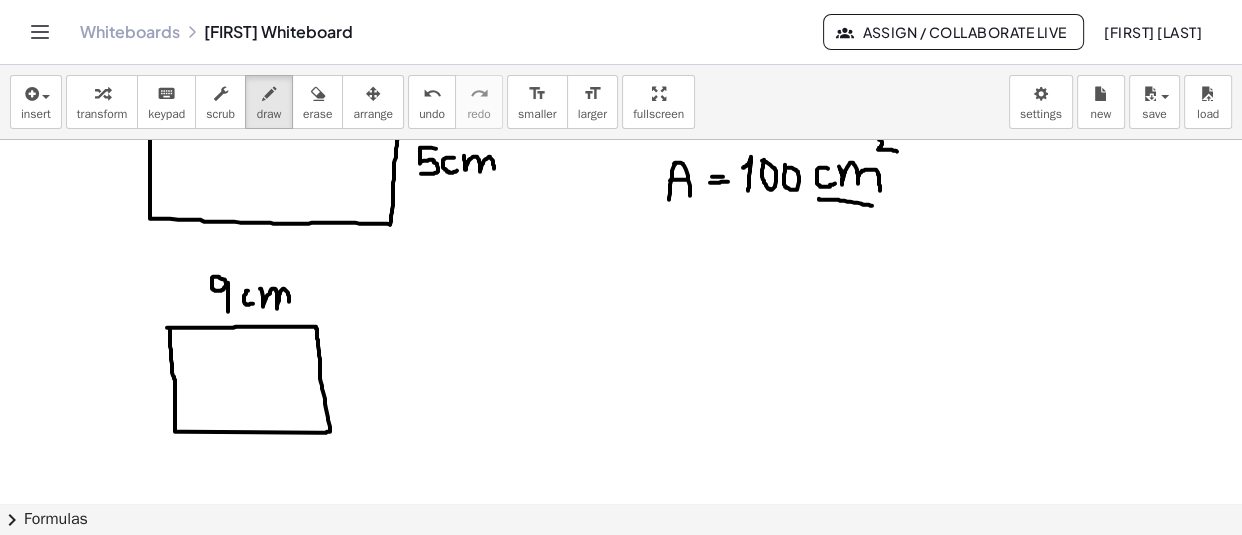 drag, startPoint x: 260, startPoint y: 290, endPoint x: 289, endPoint y: 309, distance: 34.669872 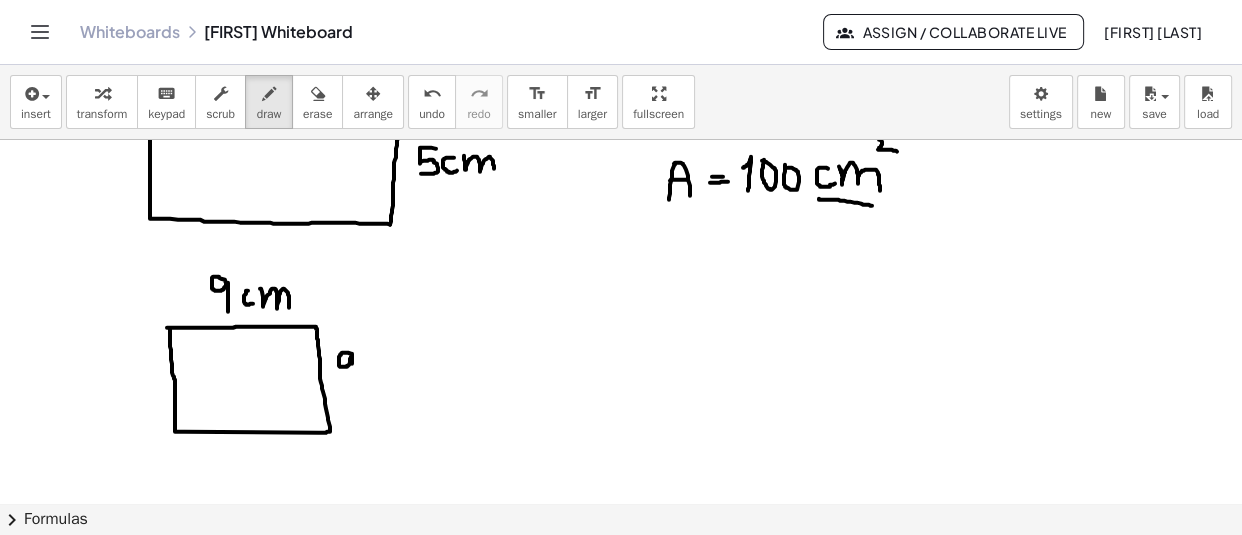 drag, startPoint x: 352, startPoint y: 356, endPoint x: 352, endPoint y: 381, distance: 25 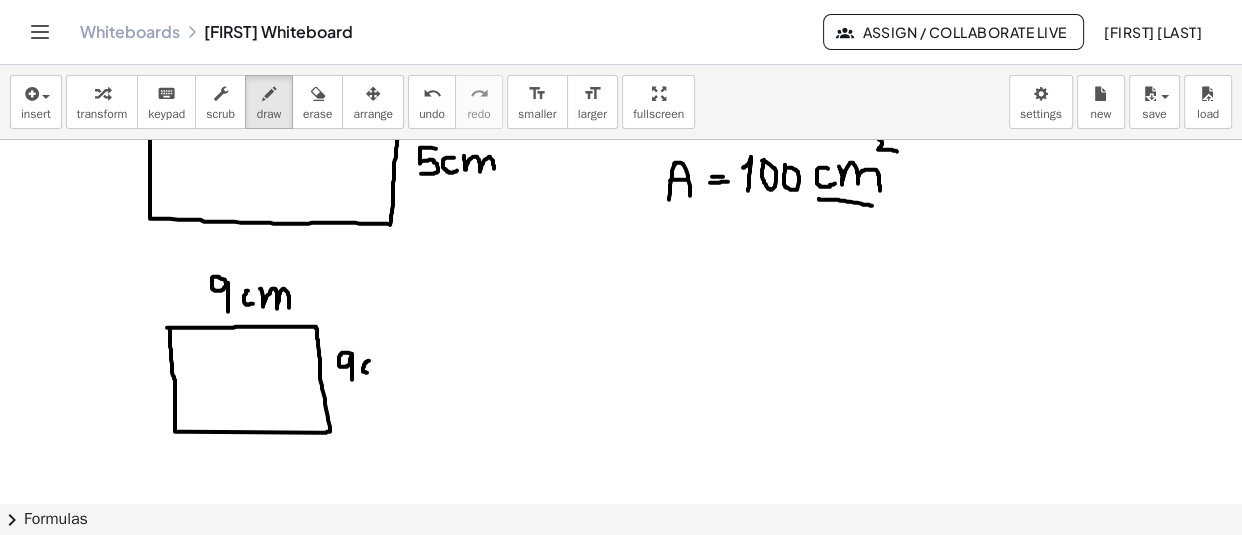 drag, startPoint x: 369, startPoint y: 362, endPoint x: 375, endPoint y: 374, distance: 13.416408 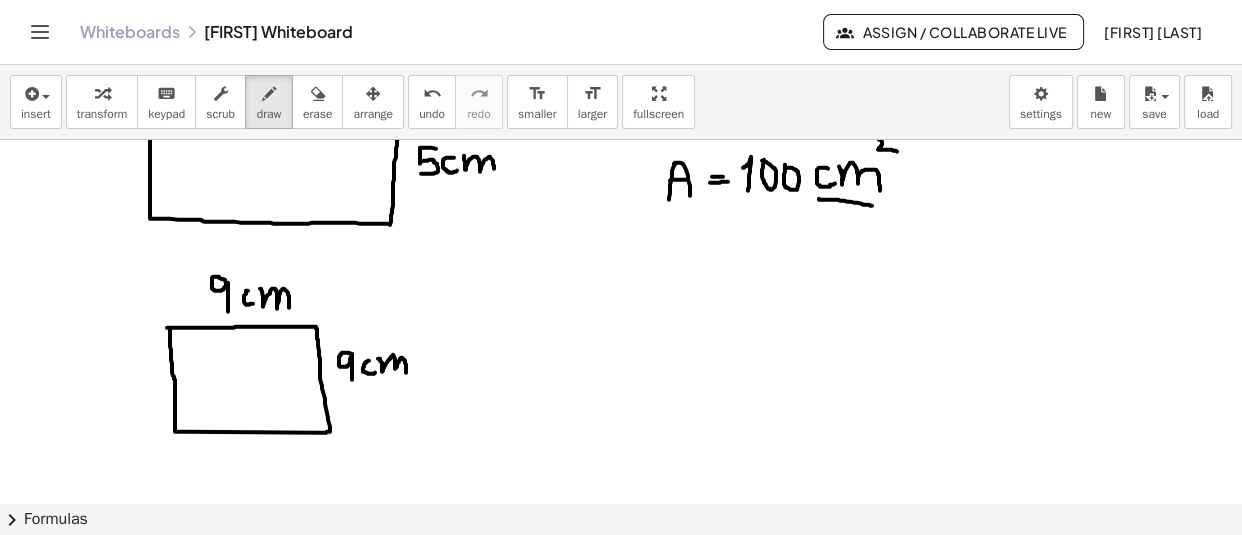 drag, startPoint x: 378, startPoint y: 360, endPoint x: 407, endPoint y: 376, distance: 33.12099 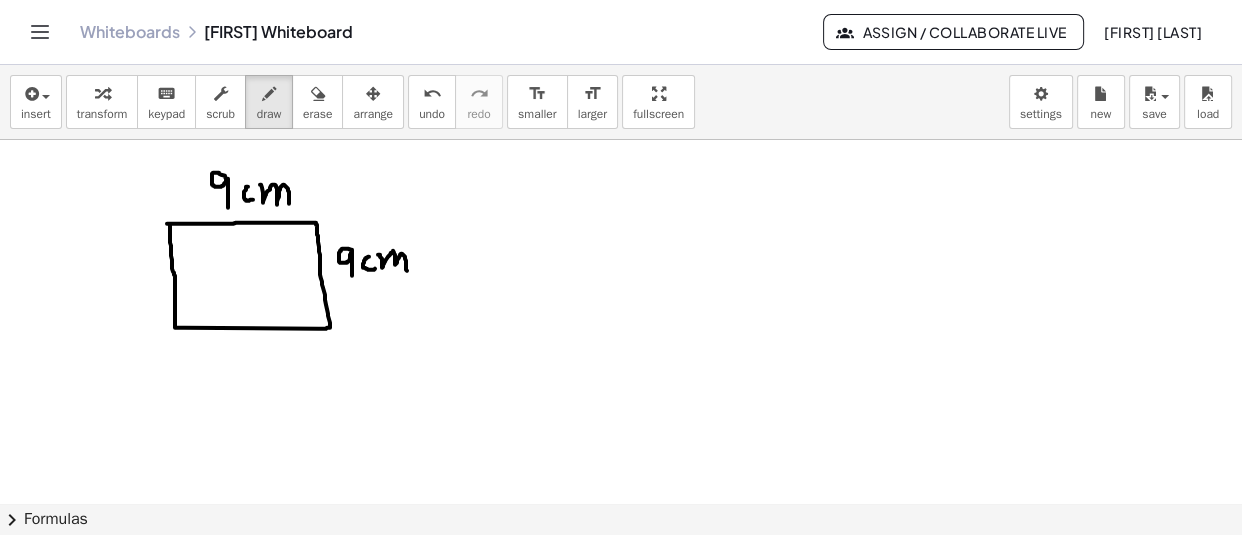 scroll, scrollTop: 13059, scrollLeft: 0, axis: vertical 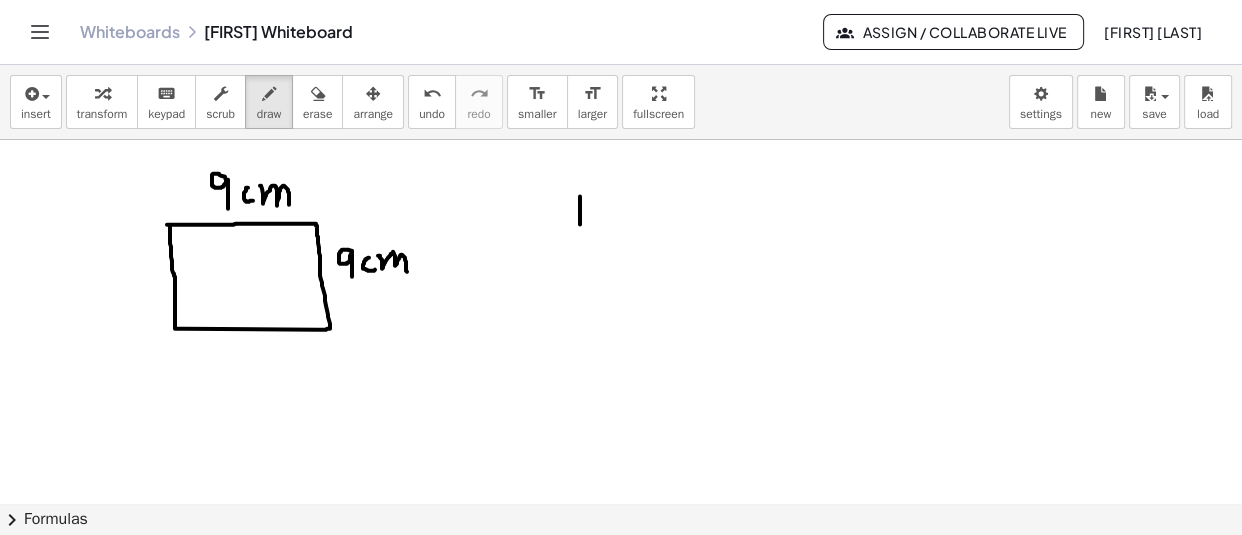 drag, startPoint x: 580, startPoint y: 198, endPoint x: 580, endPoint y: 231, distance: 33 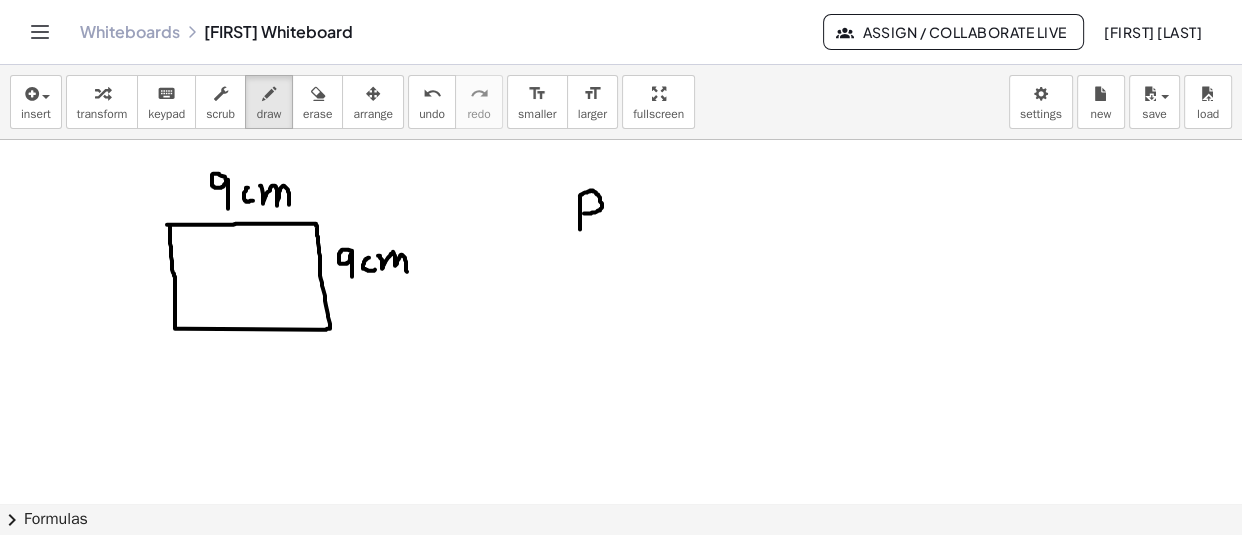 drag, startPoint x: 580, startPoint y: 197, endPoint x: 583, endPoint y: 215, distance: 18.248287 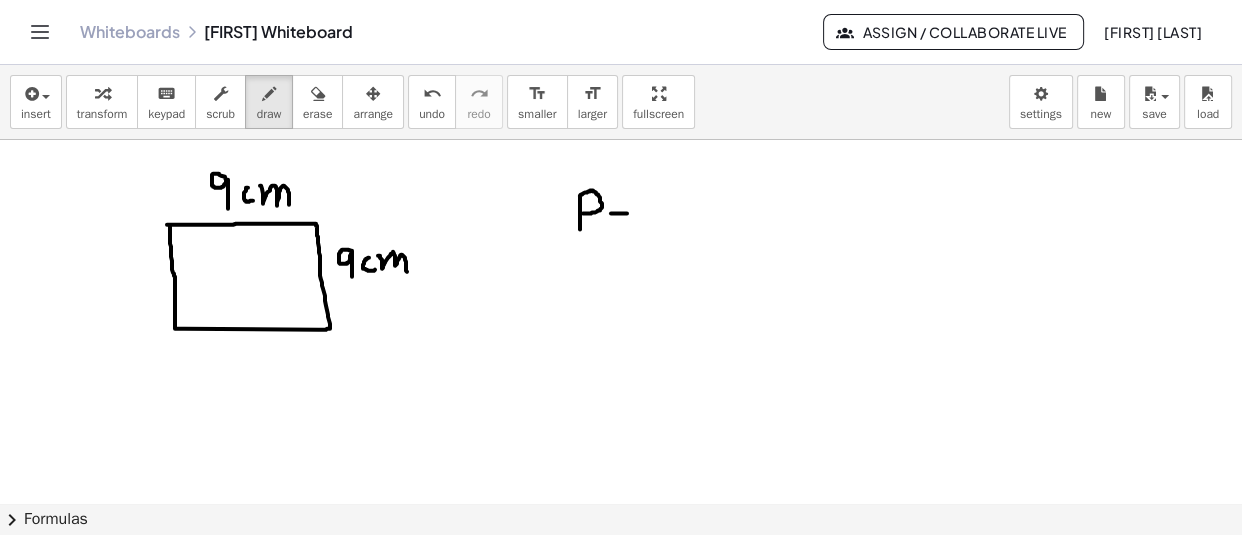 drag, startPoint x: 611, startPoint y: 215, endPoint x: 627, endPoint y: 215, distance: 16 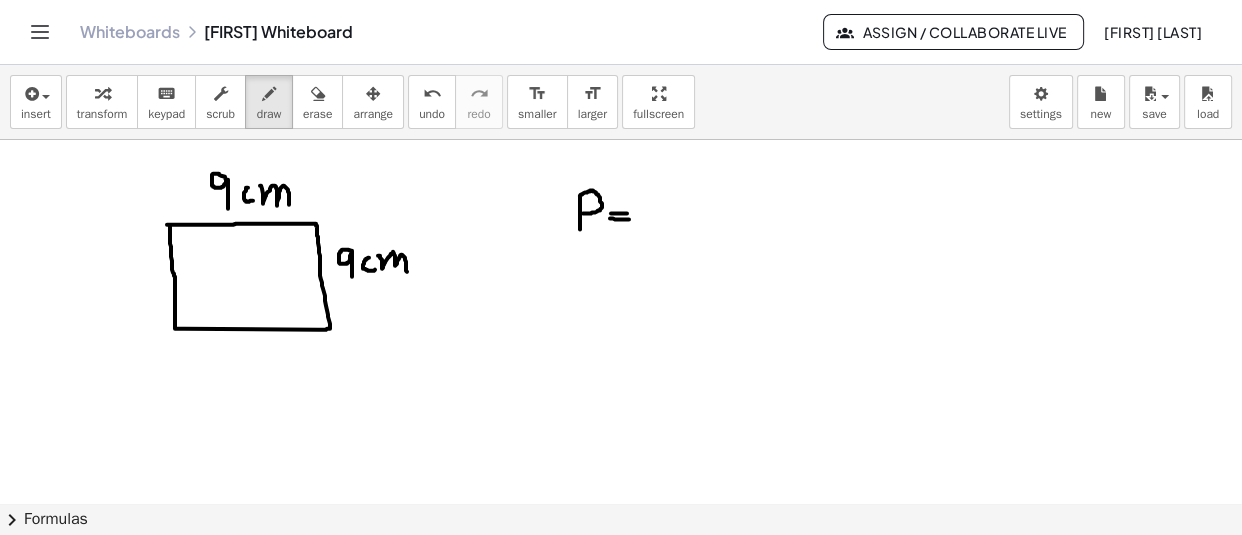 drag, startPoint x: 610, startPoint y: 220, endPoint x: 629, endPoint y: 221, distance: 19.026299 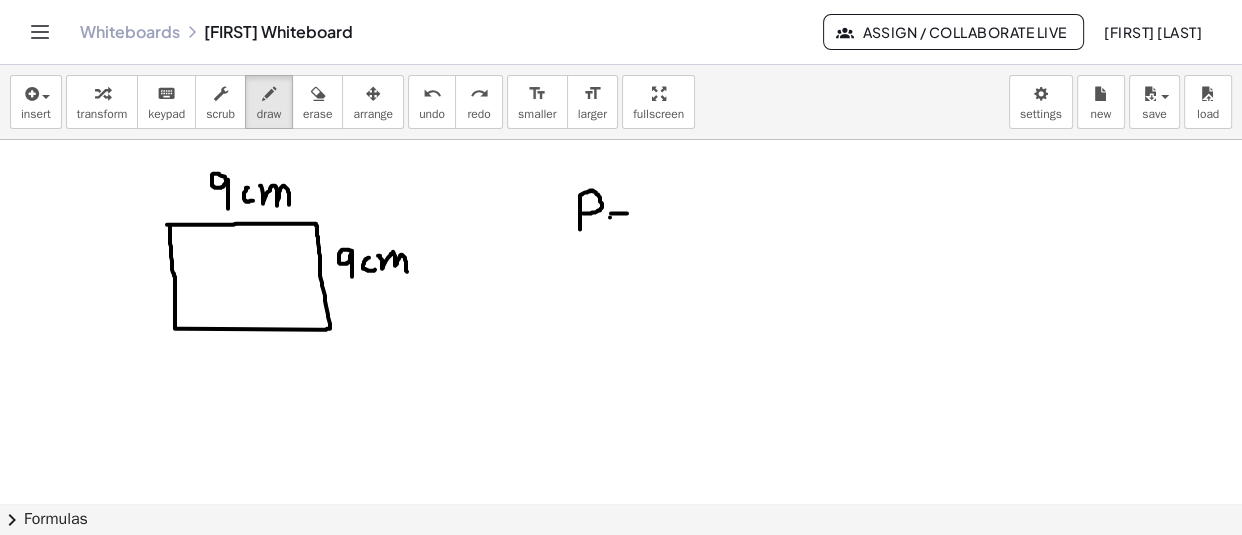 click at bounding box center [621, -6006] 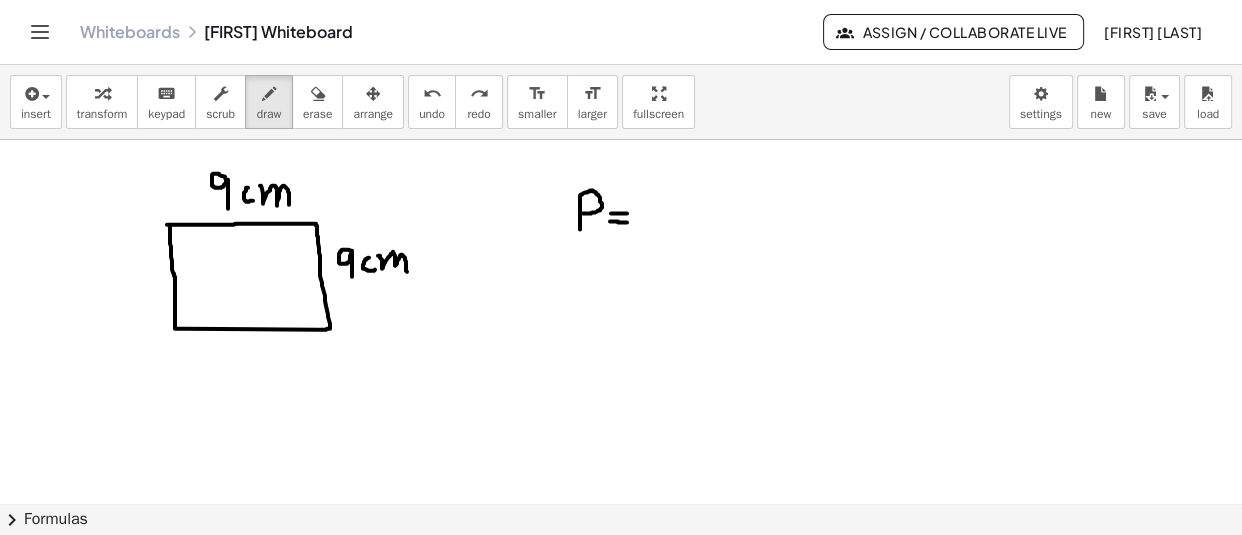 drag, startPoint x: 610, startPoint y: 223, endPoint x: 627, endPoint y: 224, distance: 17.029387 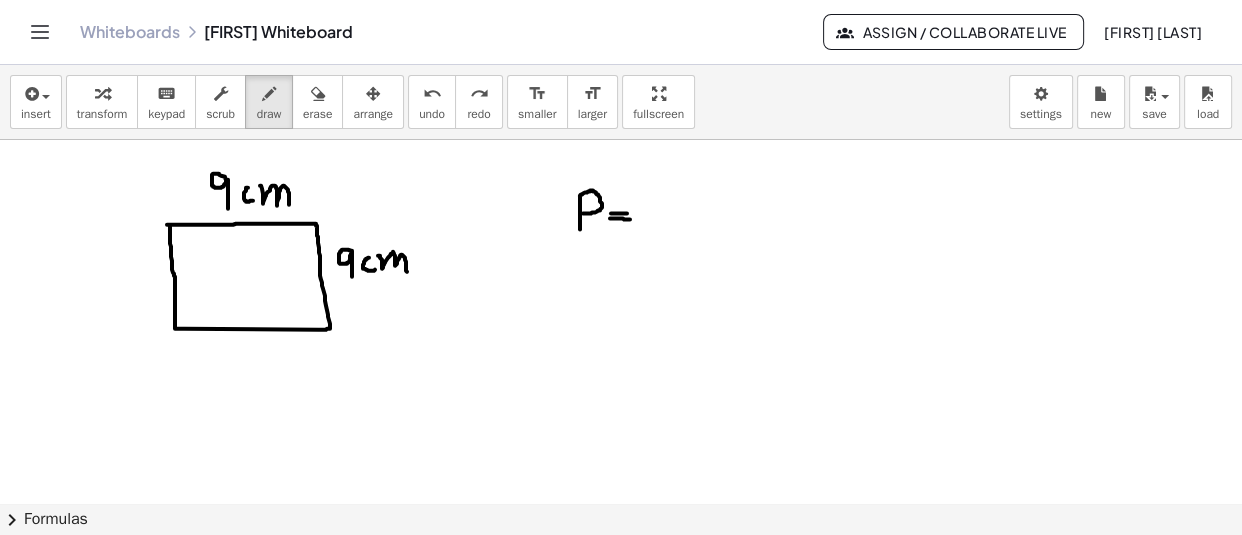 drag, startPoint x: 610, startPoint y: 220, endPoint x: 627, endPoint y: 221, distance: 17.029387 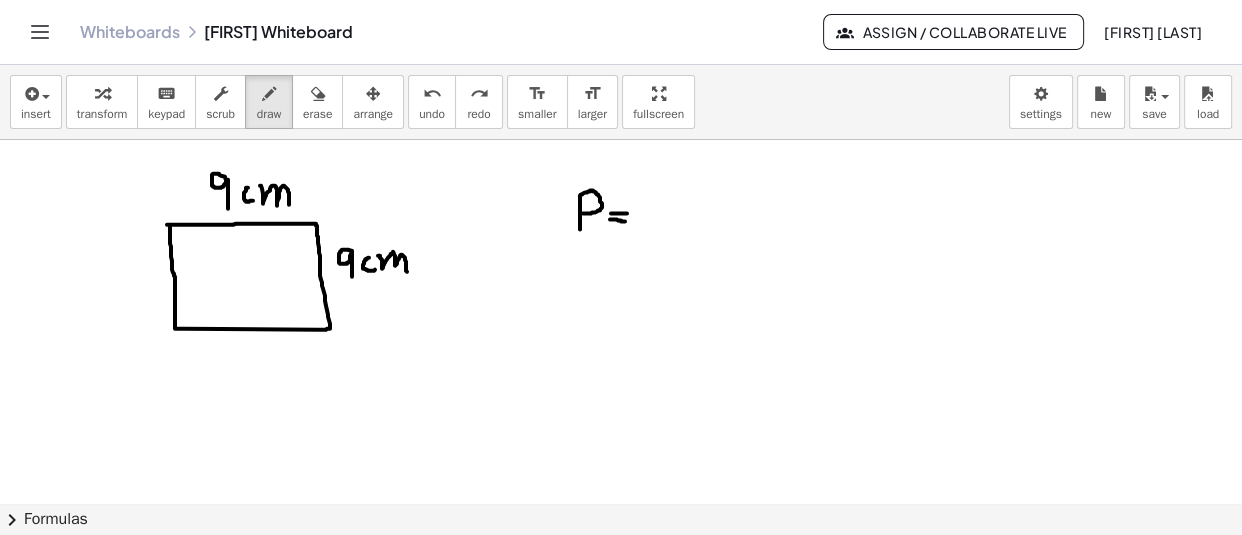 drag, startPoint x: 610, startPoint y: 221, endPoint x: 625, endPoint y: 223, distance: 15.132746 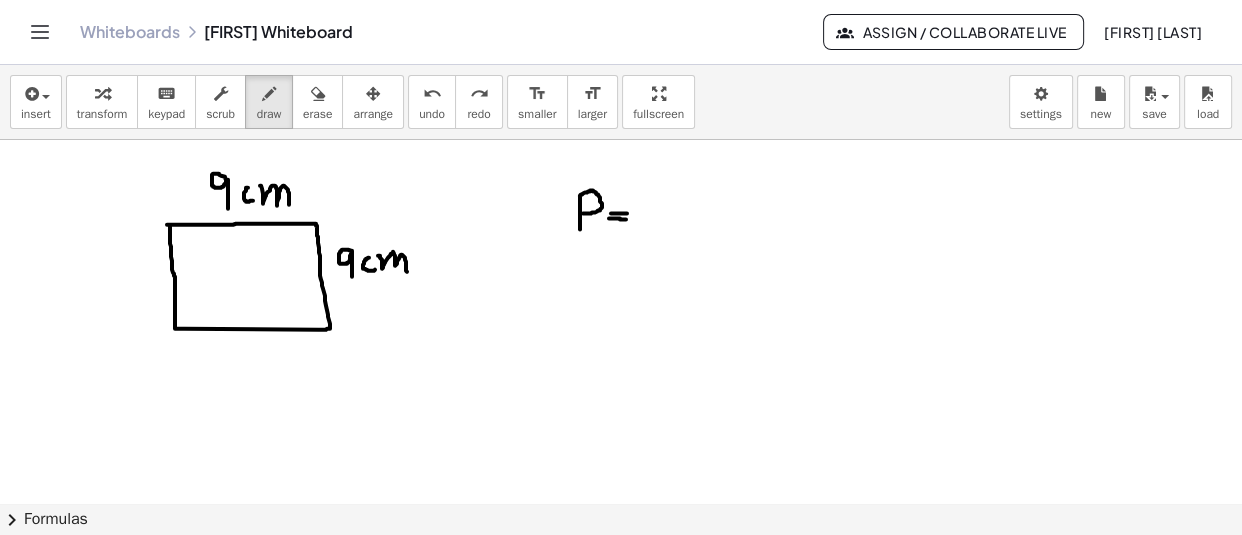 drag, startPoint x: 609, startPoint y: 220, endPoint x: 627, endPoint y: 221, distance: 18.027756 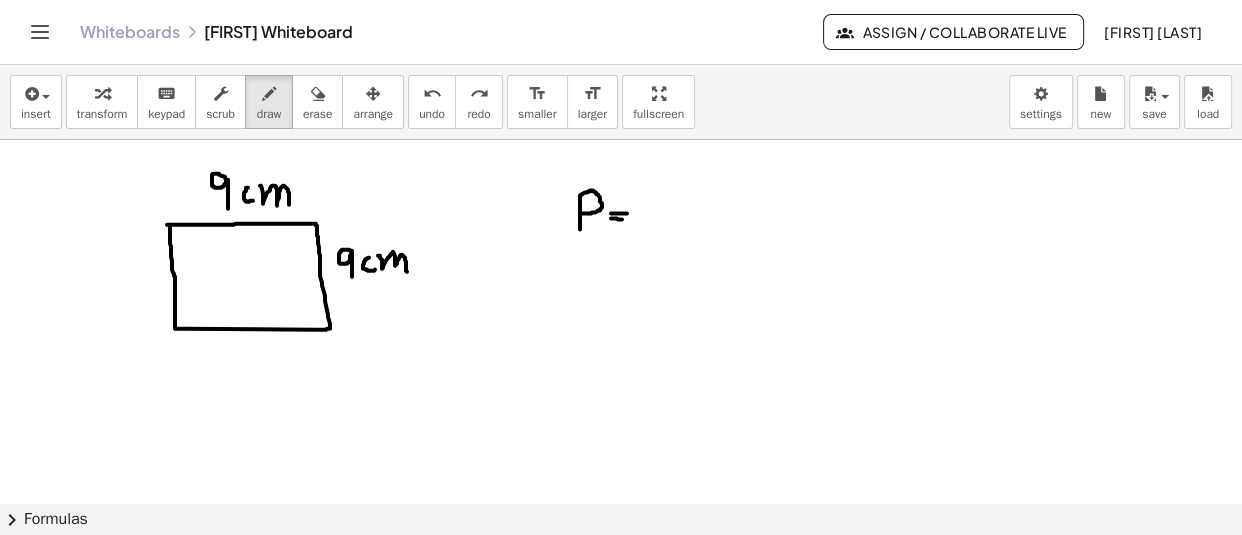 drag, startPoint x: 611, startPoint y: 220, endPoint x: 624, endPoint y: 221, distance: 13.038404 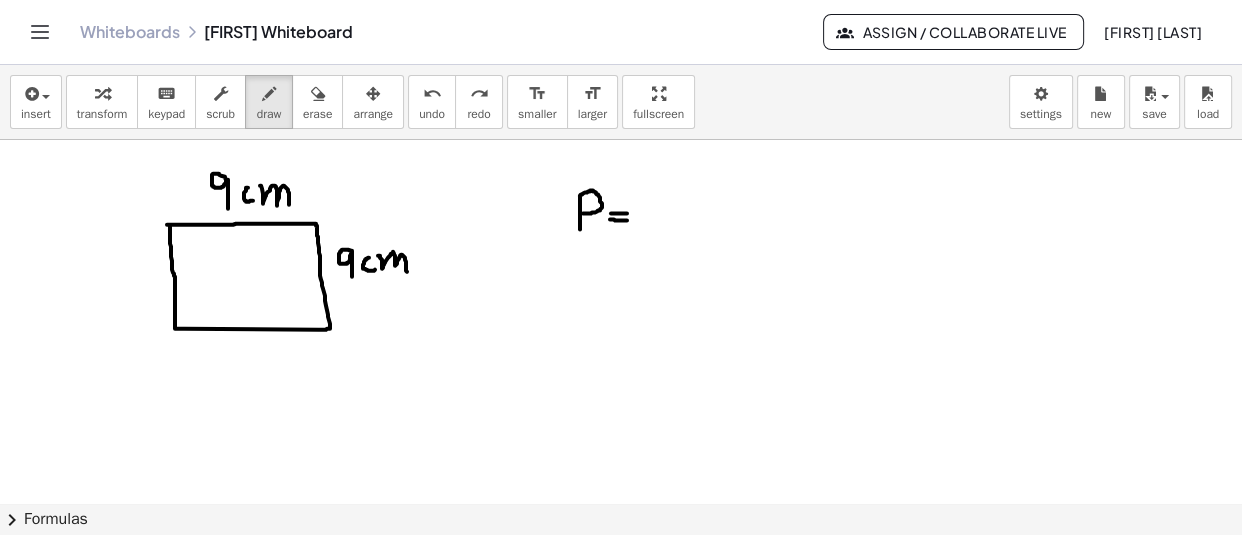 drag, startPoint x: 610, startPoint y: 221, endPoint x: 628, endPoint y: 222, distance: 18.027756 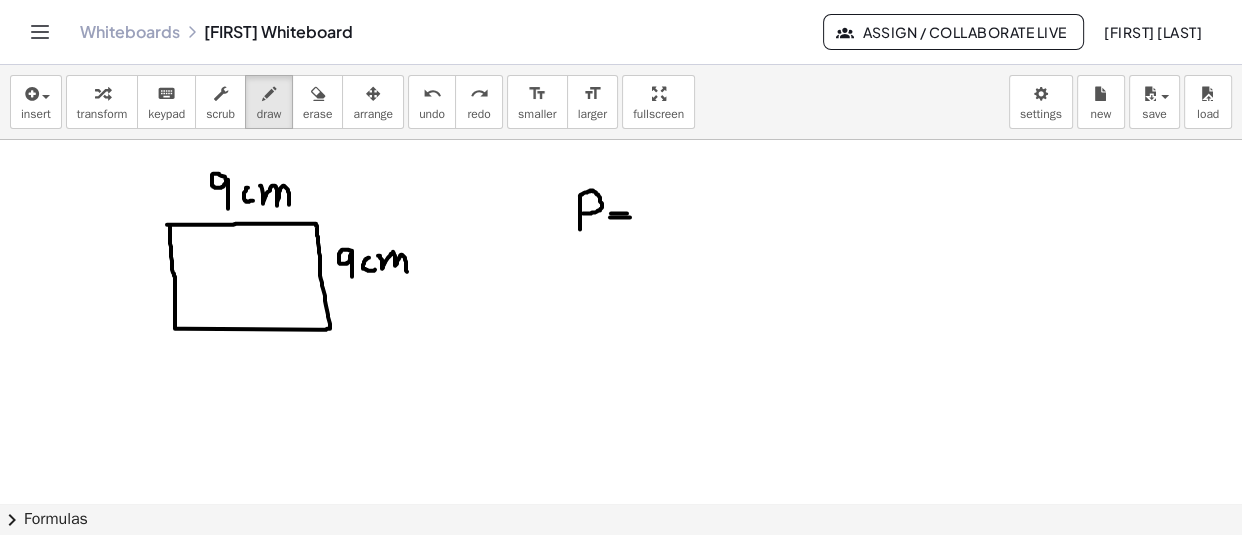 drag, startPoint x: 610, startPoint y: 219, endPoint x: 630, endPoint y: 219, distance: 20 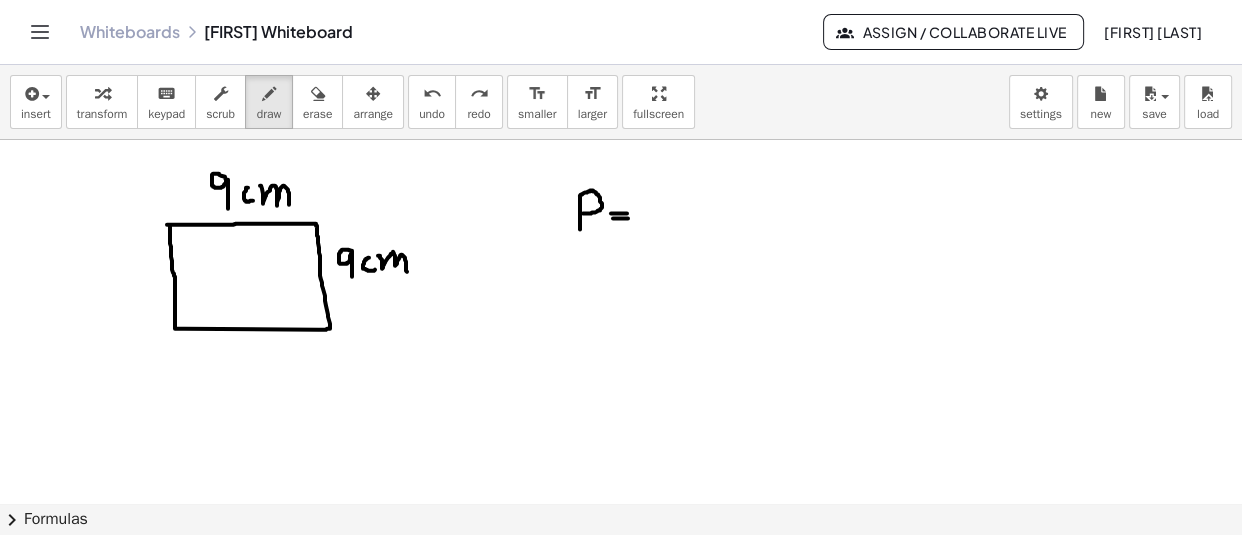 drag, startPoint x: 613, startPoint y: 220, endPoint x: 628, endPoint y: 220, distance: 15 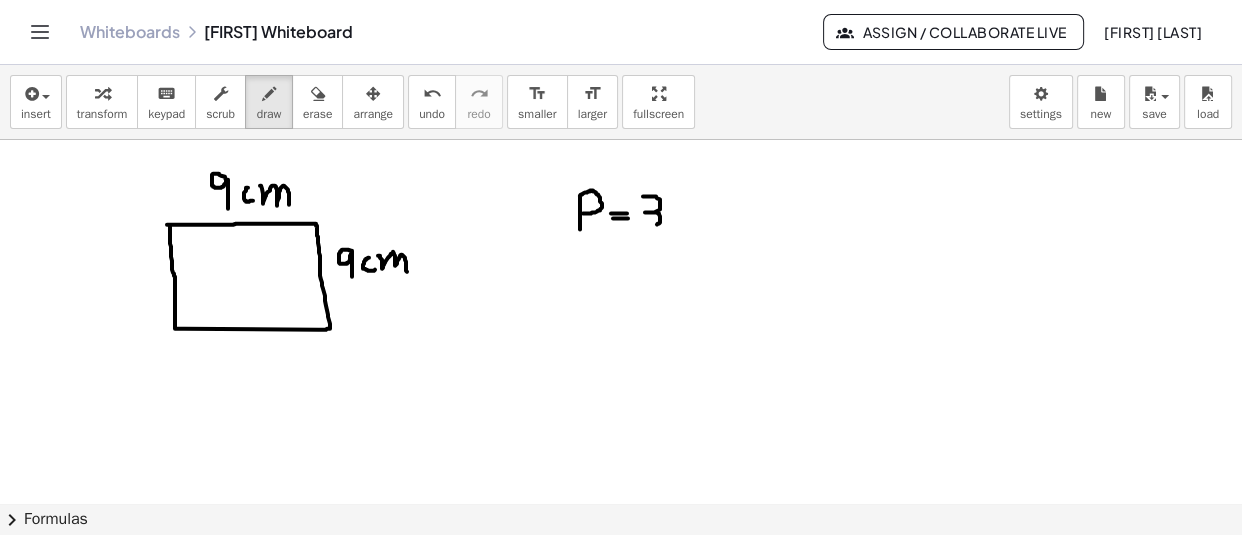 drag, startPoint x: 643, startPoint y: 198, endPoint x: 641, endPoint y: 226, distance: 28.071337 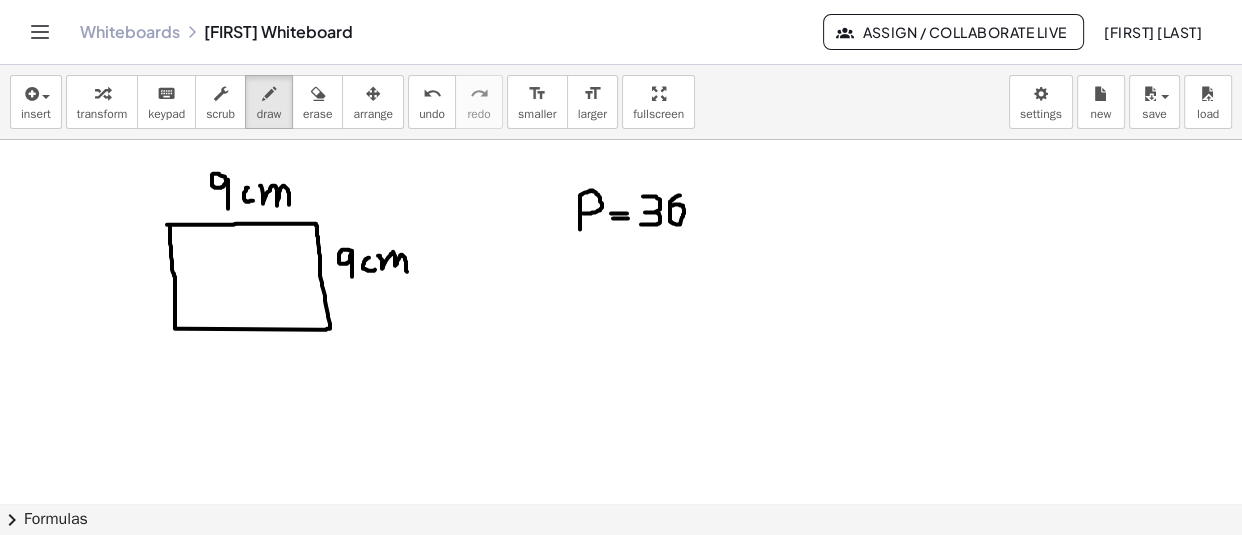 drag, startPoint x: 680, startPoint y: 197, endPoint x: 669, endPoint y: 211, distance: 17.804493 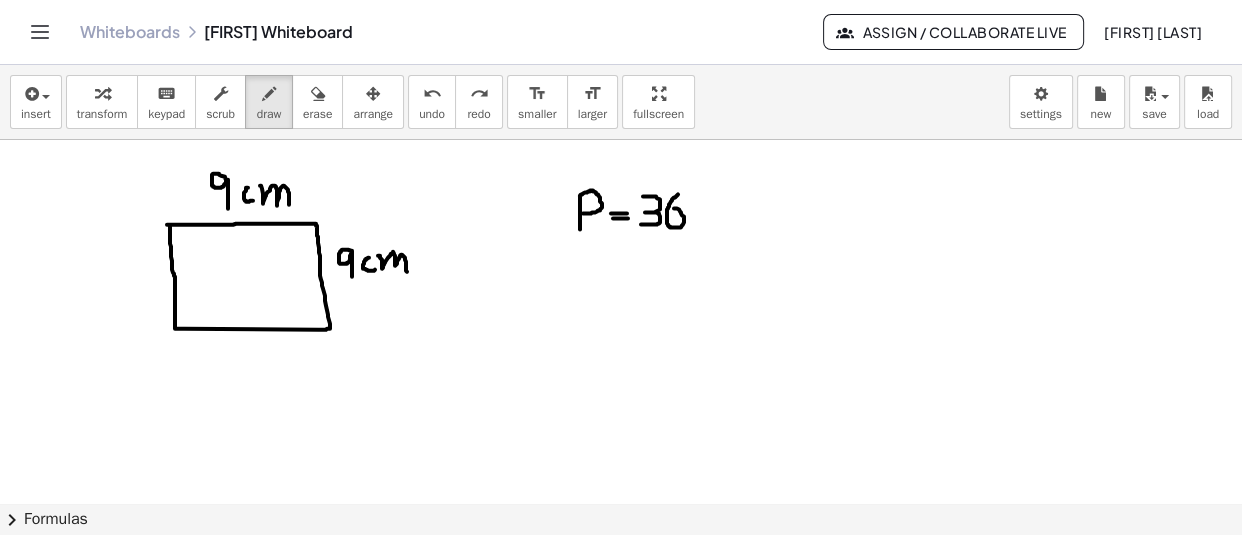 drag, startPoint x: 678, startPoint y: 196, endPoint x: 668, endPoint y: 211, distance: 18.027756 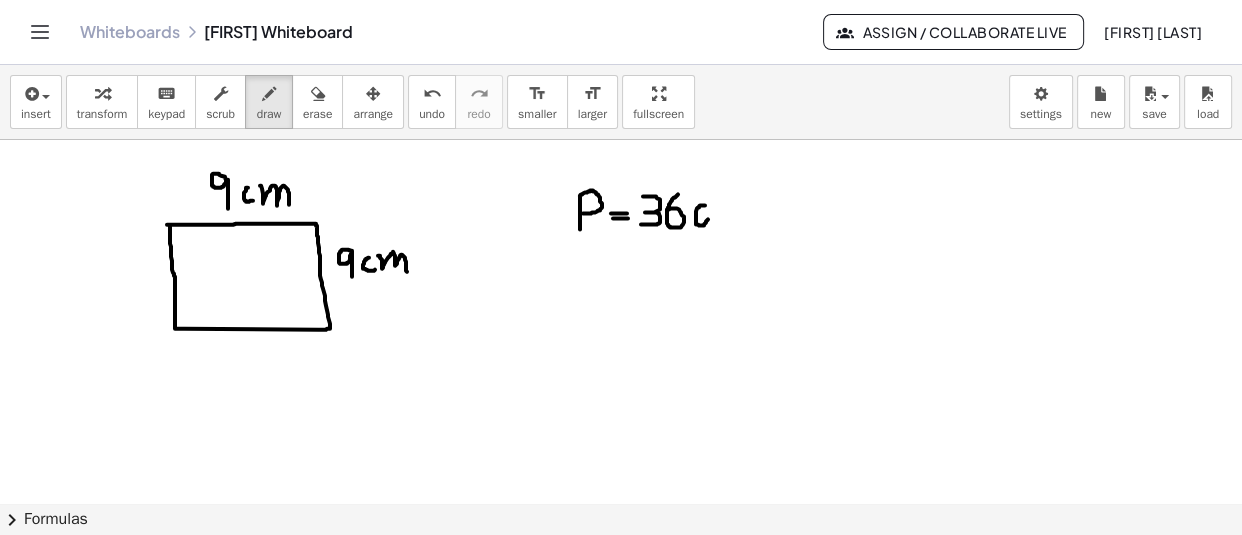 drag, startPoint x: 705, startPoint y: 207, endPoint x: 708, endPoint y: 221, distance: 14.3178215 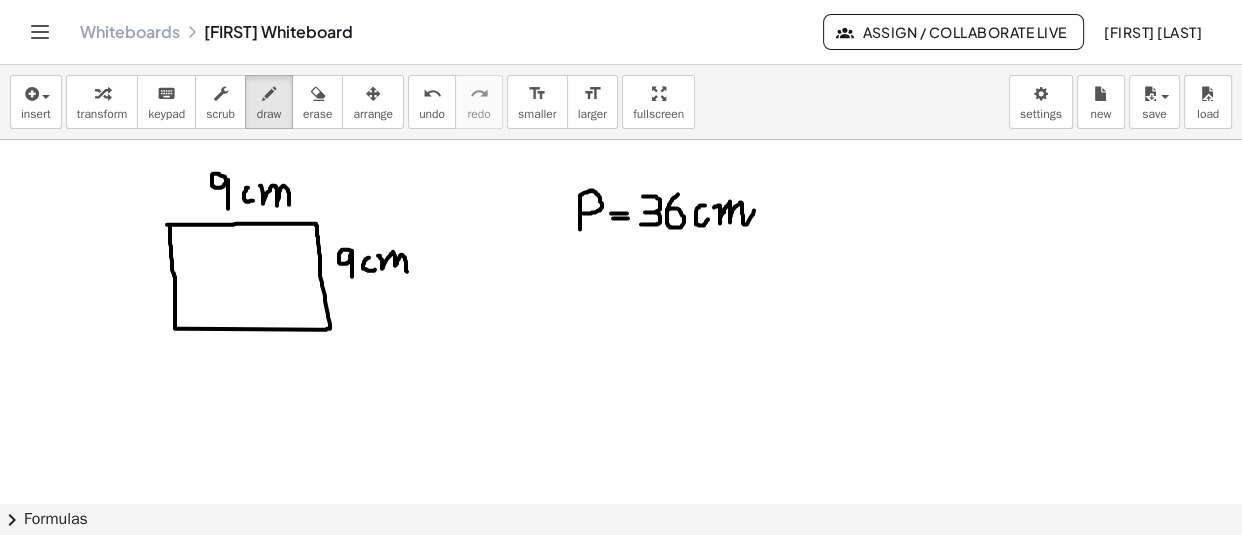 drag, startPoint x: 714, startPoint y: 209, endPoint x: 755, endPoint y: 210, distance: 41.01219 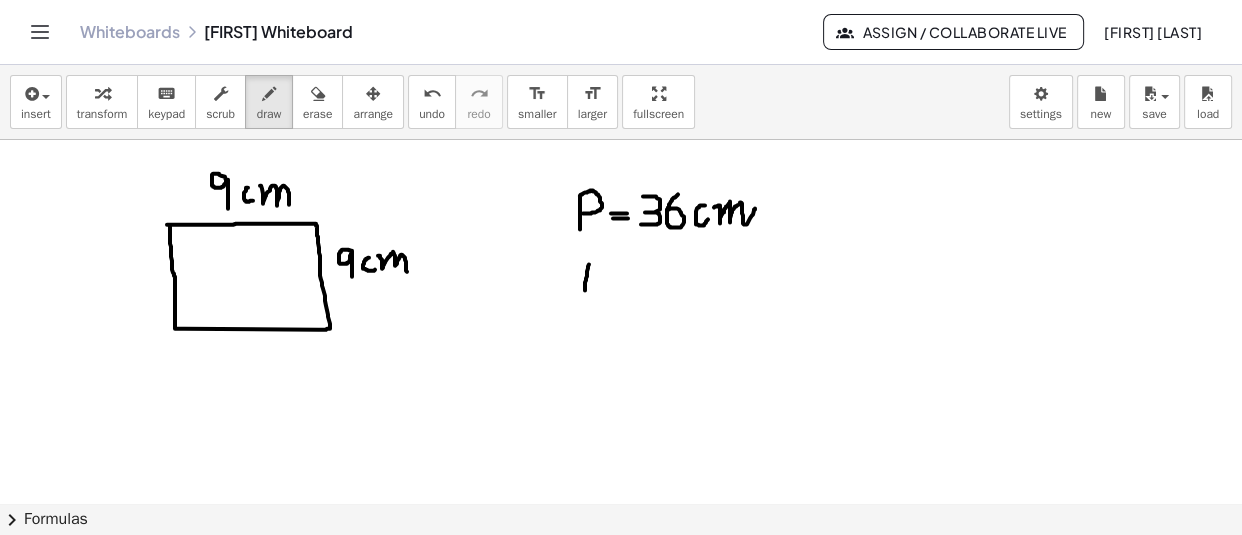 drag, startPoint x: 589, startPoint y: 266, endPoint x: 583, endPoint y: 299, distance: 33.54102 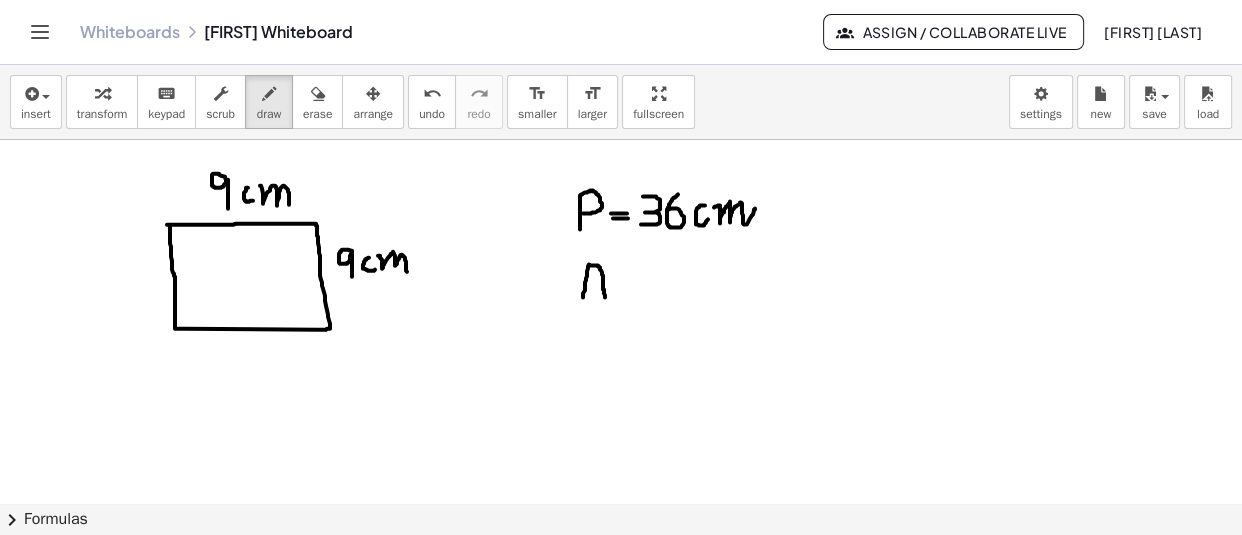 drag, startPoint x: 590, startPoint y: 267, endPoint x: 605, endPoint y: 299, distance: 35.341194 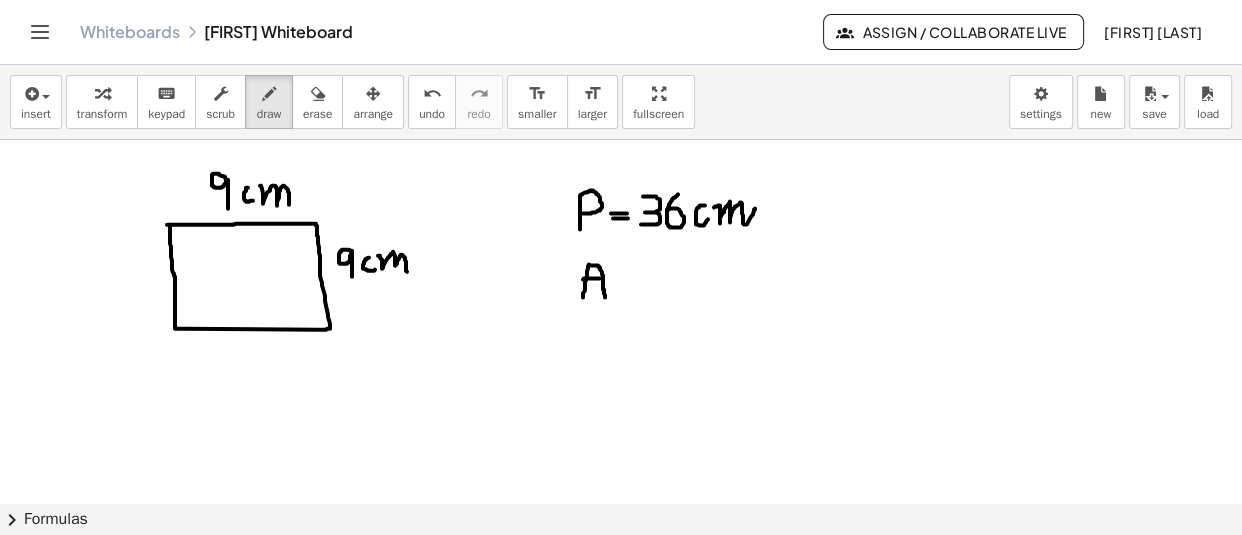 drag, startPoint x: 583, startPoint y: 281, endPoint x: 600, endPoint y: 280, distance: 17.029387 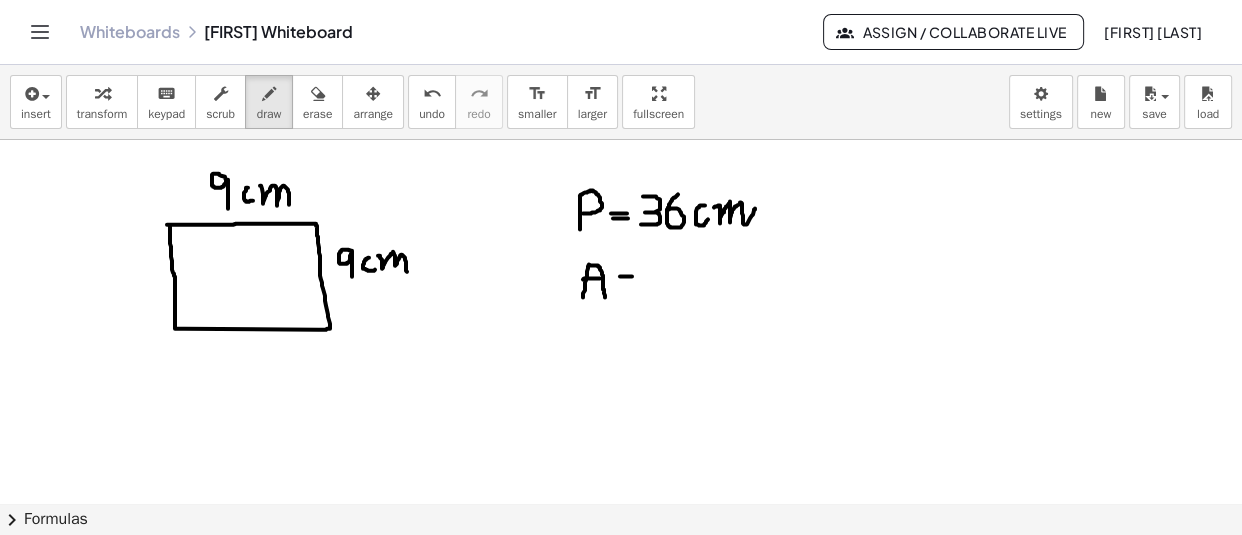 drag, startPoint x: 620, startPoint y: 278, endPoint x: 632, endPoint y: 278, distance: 12 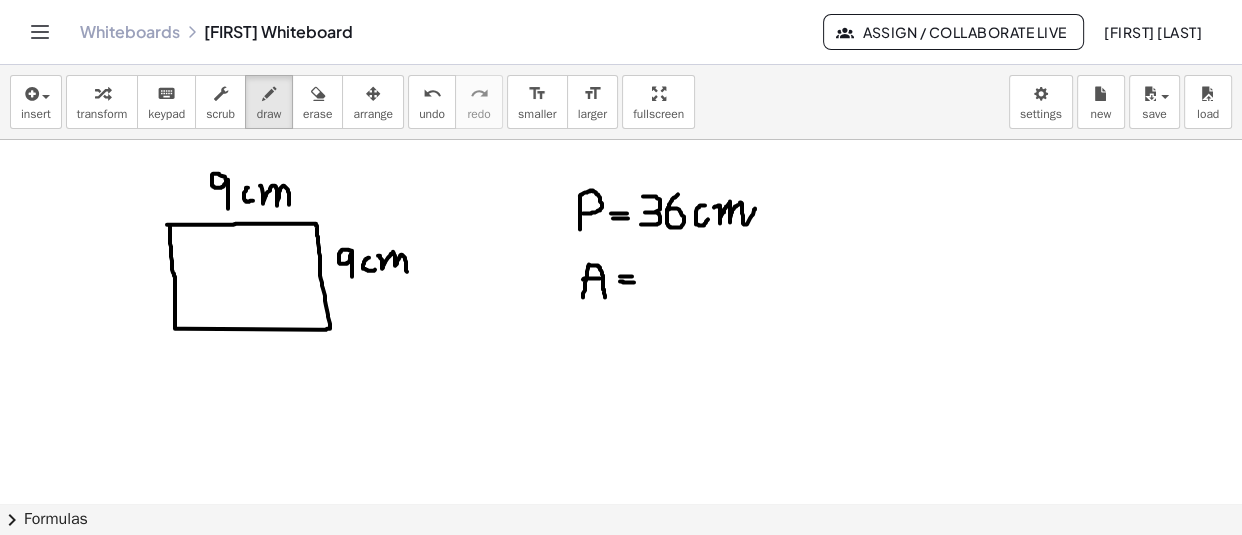drag, startPoint x: 620, startPoint y: 283, endPoint x: 634, endPoint y: 284, distance: 14.035668 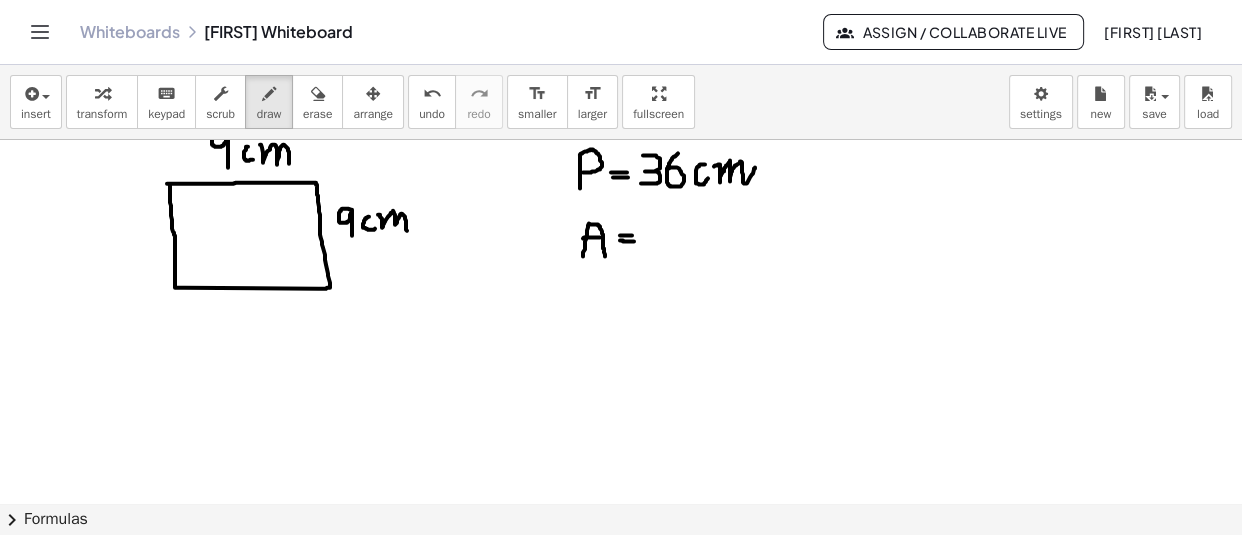 scroll, scrollTop: 13101, scrollLeft: 0, axis: vertical 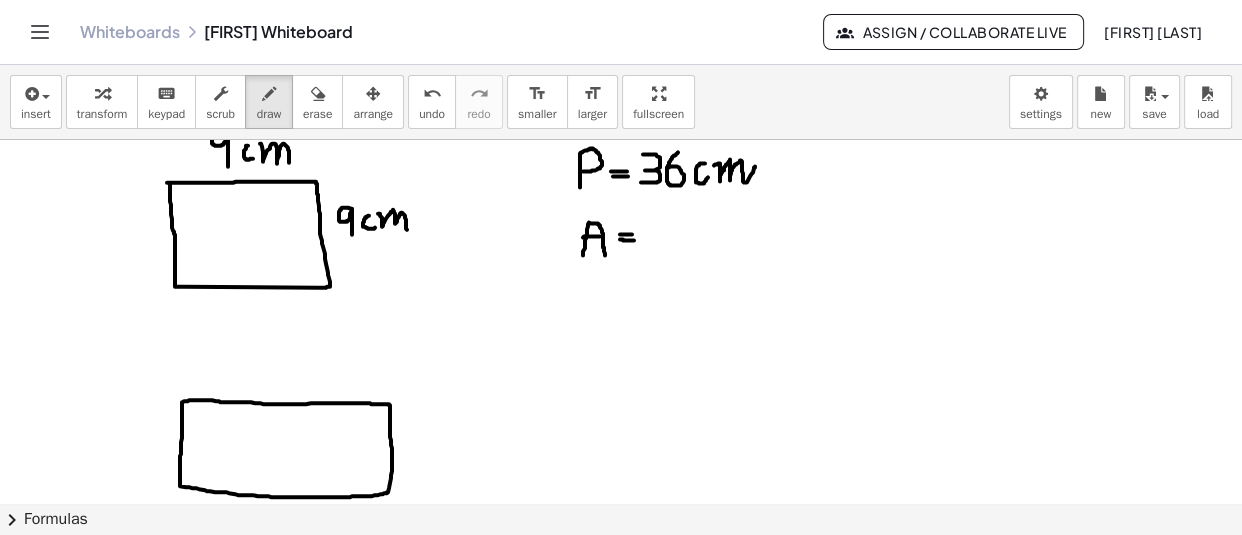 click at bounding box center (621, -6048) 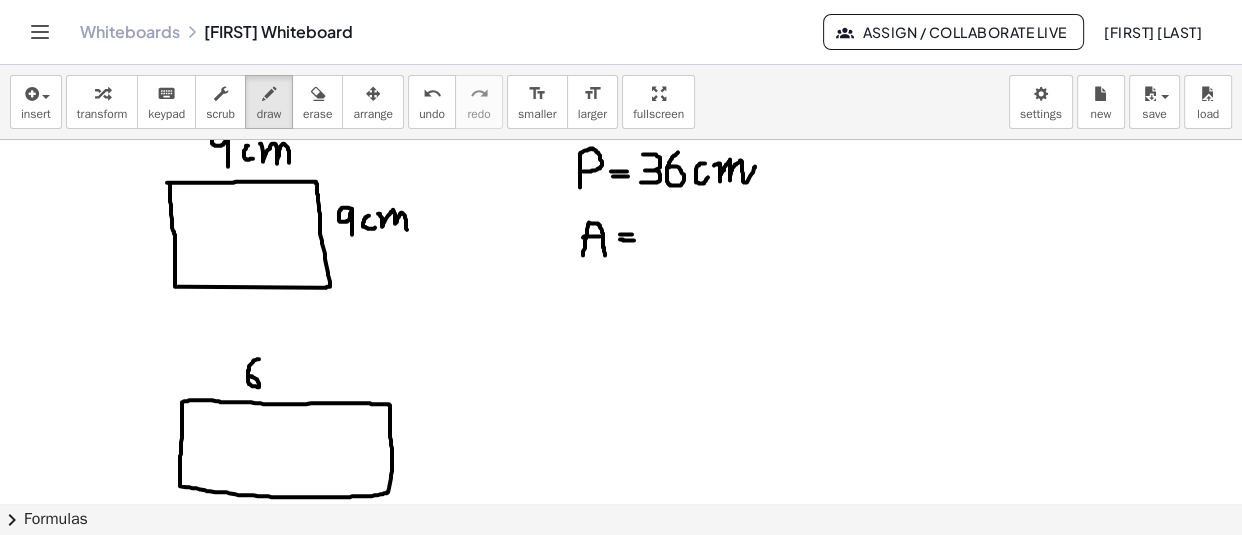 drag, startPoint x: 259, startPoint y: 360, endPoint x: 247, endPoint y: 376, distance: 20 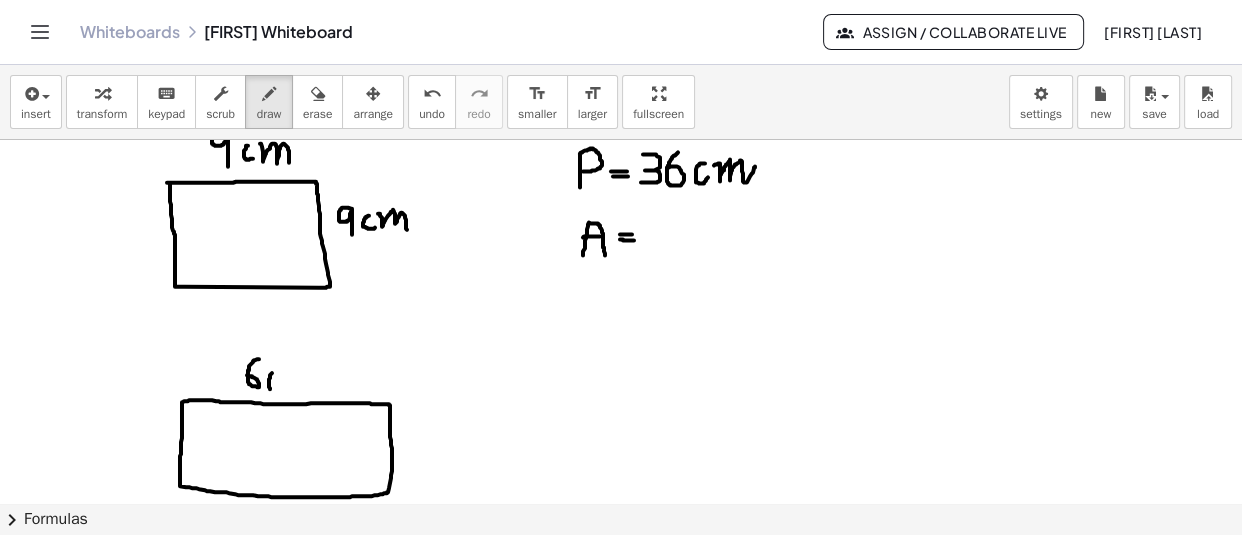 drag, startPoint x: 272, startPoint y: 374, endPoint x: 278, endPoint y: 390, distance: 17.088007 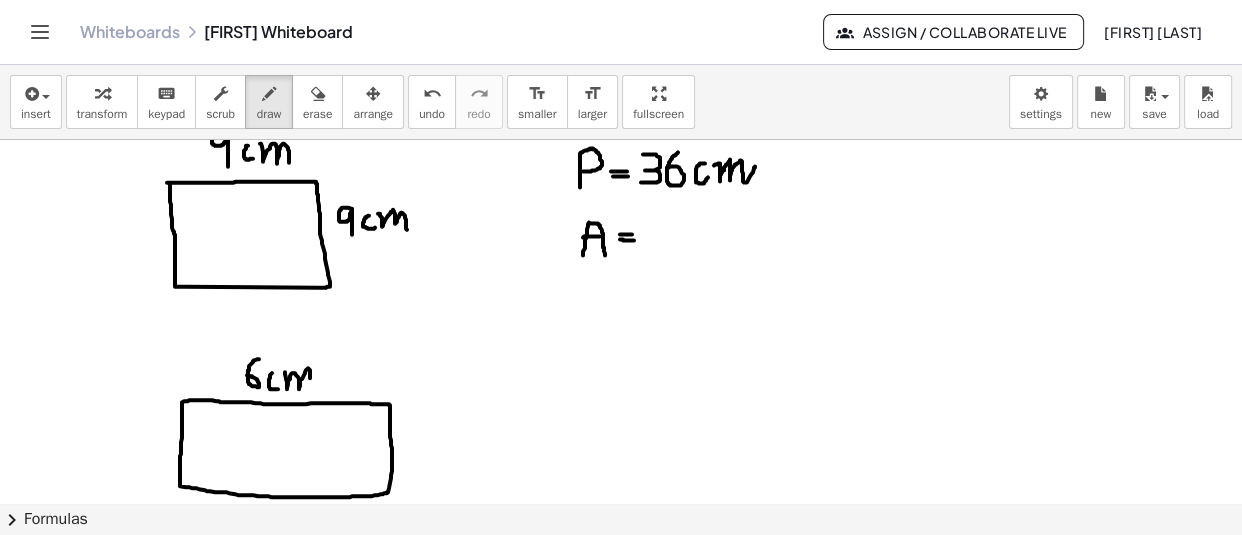 drag, startPoint x: 285, startPoint y: 373, endPoint x: 310, endPoint y: 390, distance: 30.232433 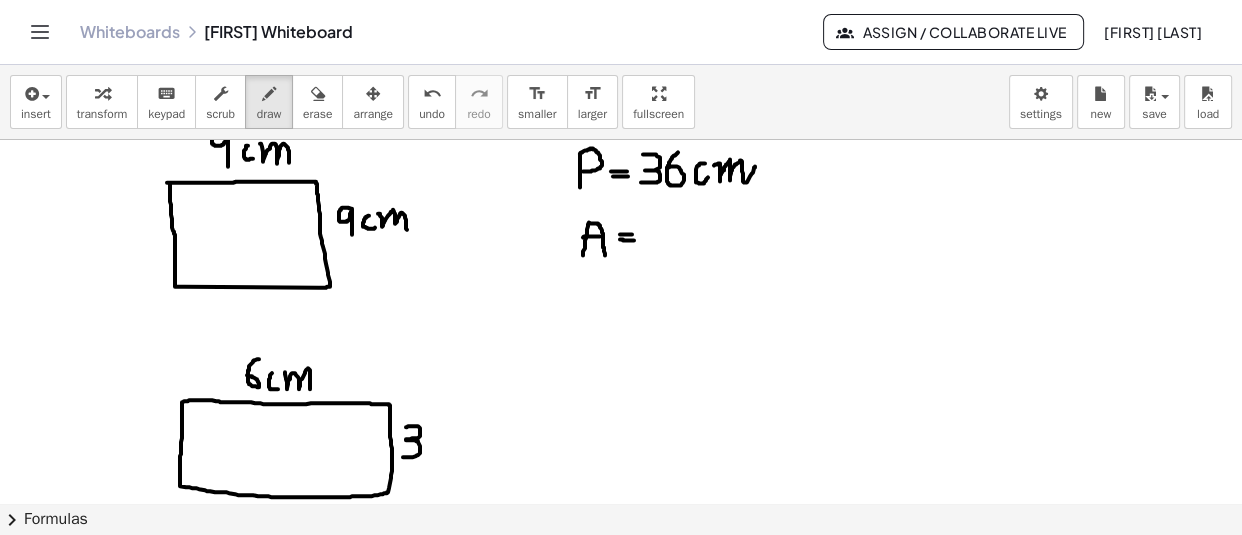 drag, startPoint x: 406, startPoint y: 428, endPoint x: 403, endPoint y: 457, distance: 29.15476 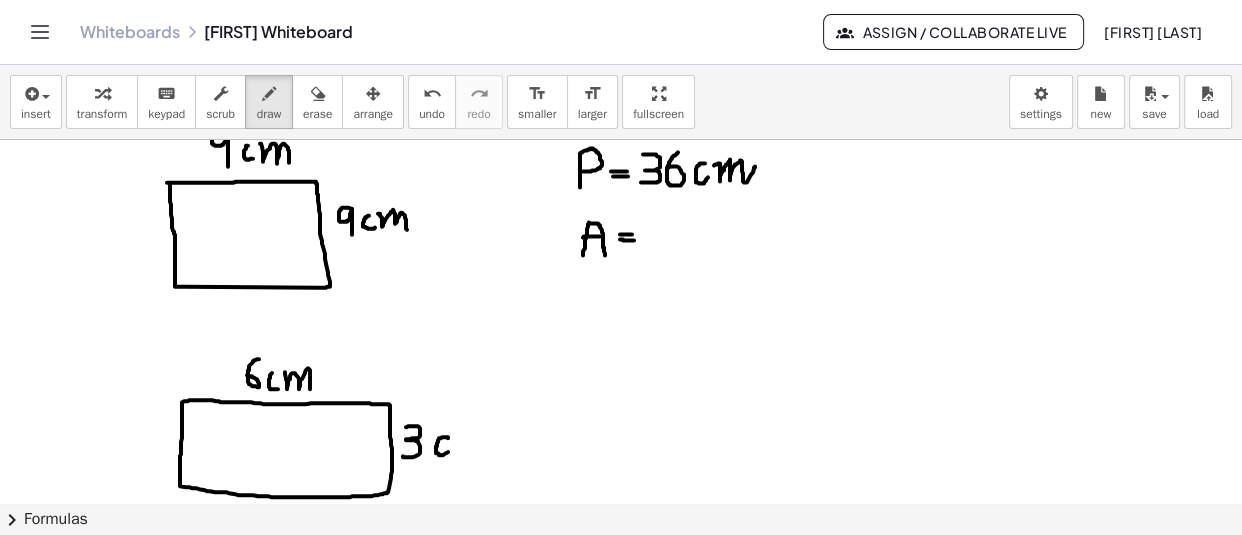 drag, startPoint x: 448, startPoint y: 439, endPoint x: 449, endPoint y: 452, distance: 13.038404 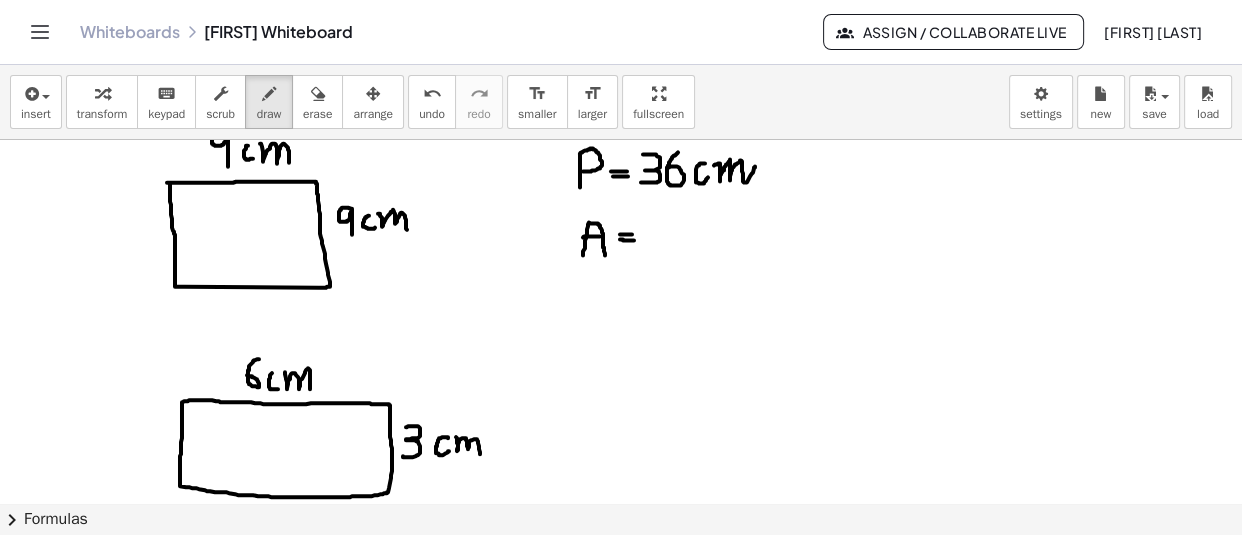 drag, startPoint x: 456, startPoint y: 438, endPoint x: 480, endPoint y: 455, distance: 29.410883 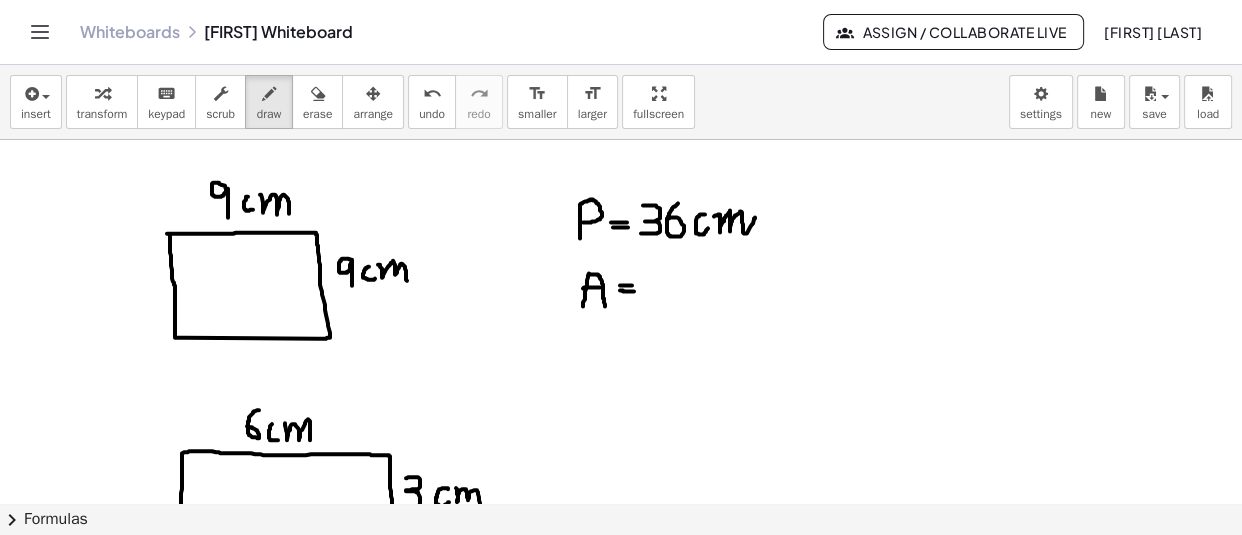 scroll, scrollTop: 13049, scrollLeft: 0, axis: vertical 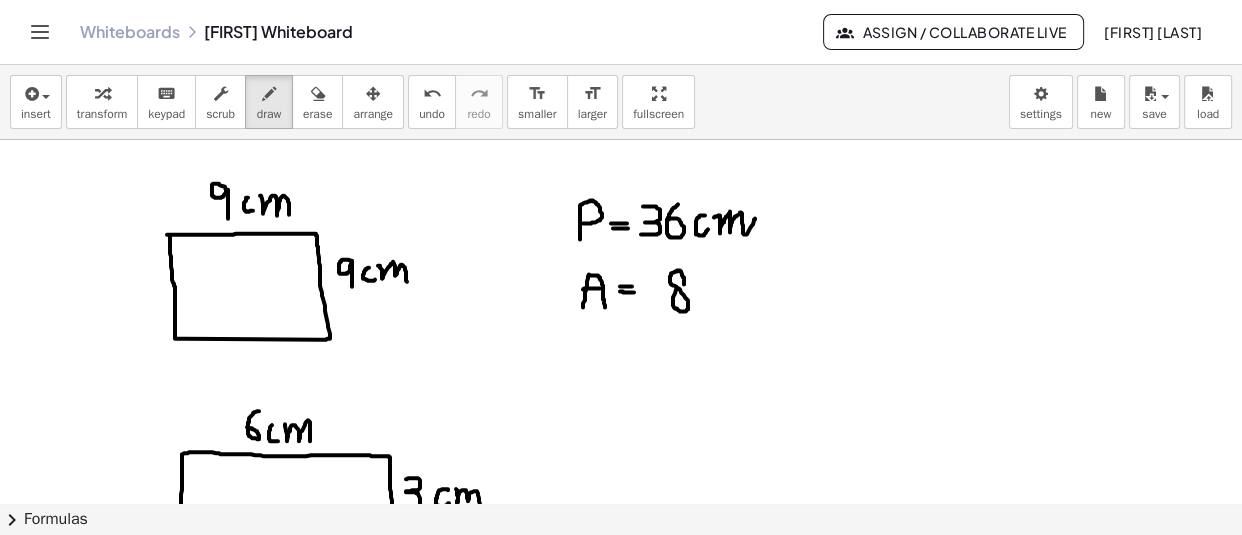 click at bounding box center [621, -5996] 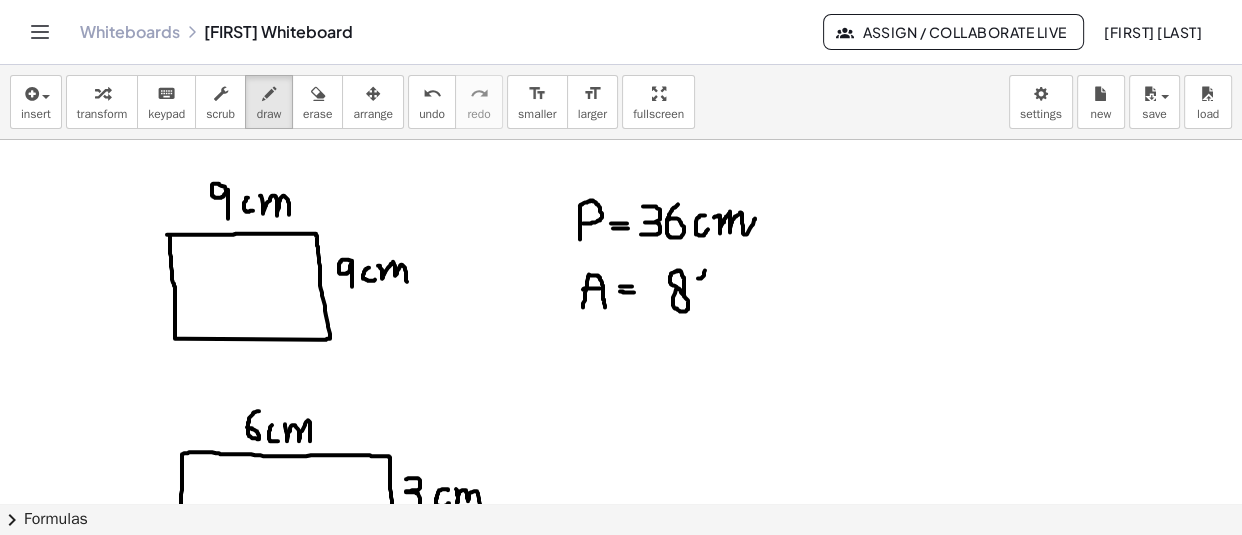 drag, startPoint x: 698, startPoint y: 280, endPoint x: 708, endPoint y: 305, distance: 26.925823 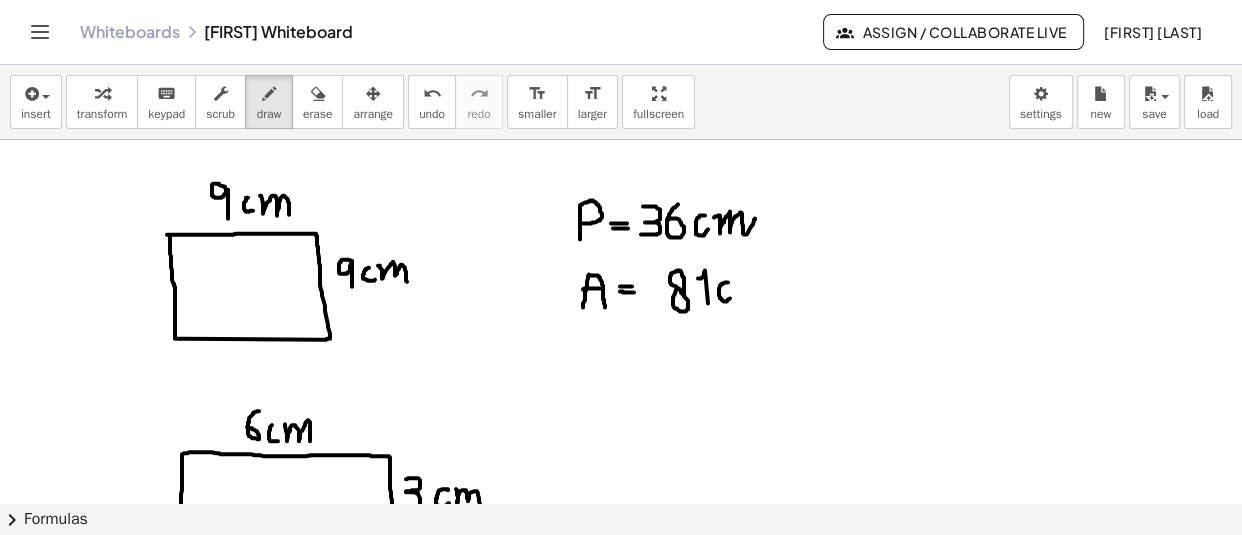 drag, startPoint x: 728, startPoint y: 284, endPoint x: 730, endPoint y: 300, distance: 16.124516 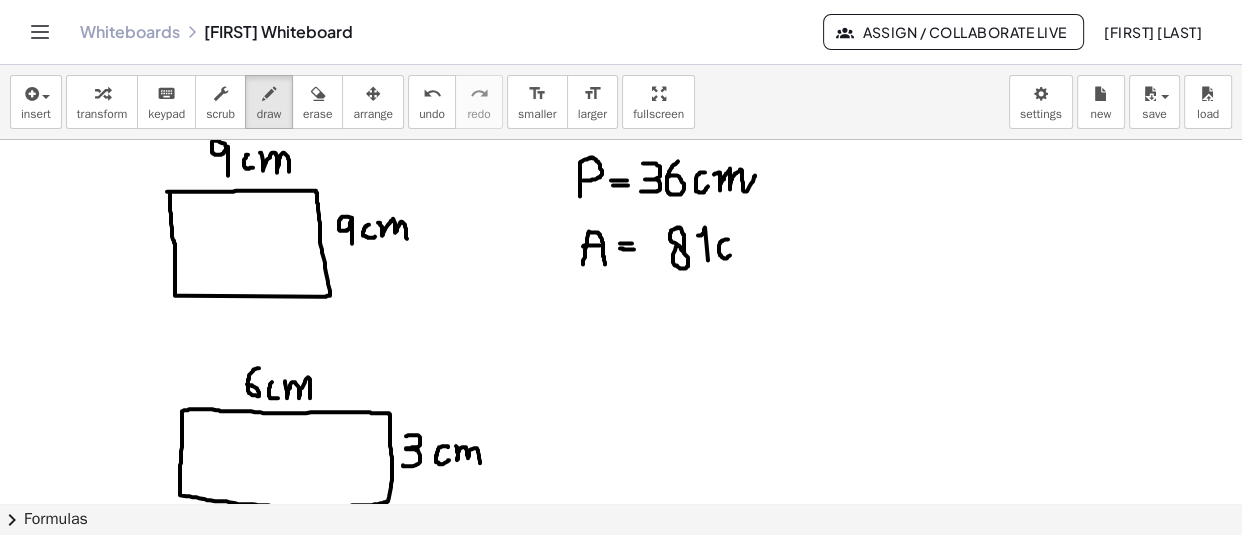 scroll, scrollTop: 13130, scrollLeft: 0, axis: vertical 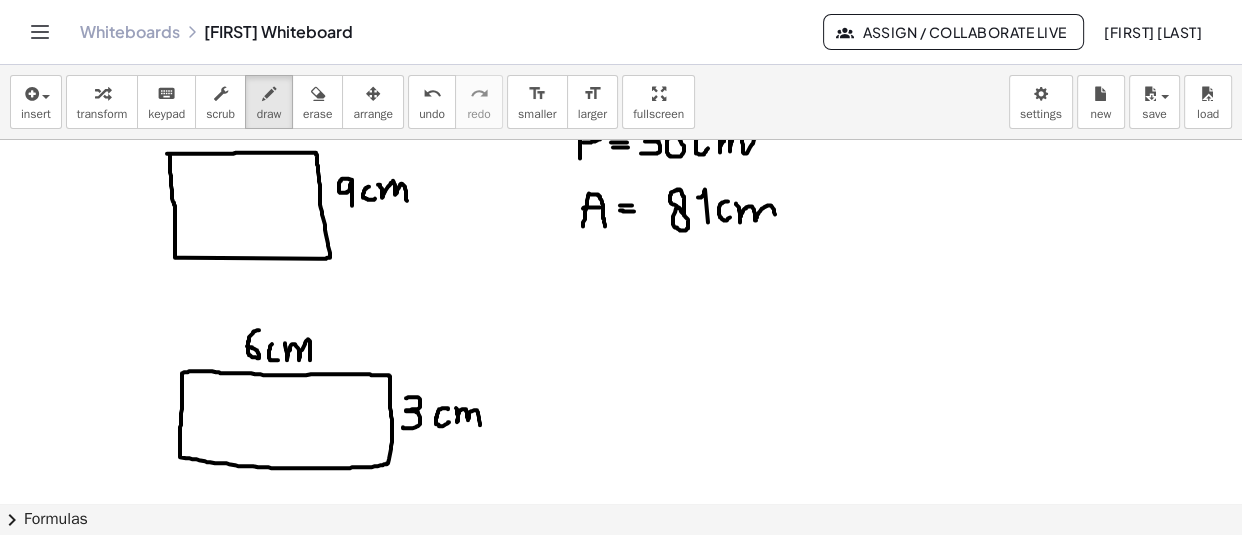 drag, startPoint x: 736, startPoint y: 205, endPoint x: 776, endPoint y: 222, distance: 43.462627 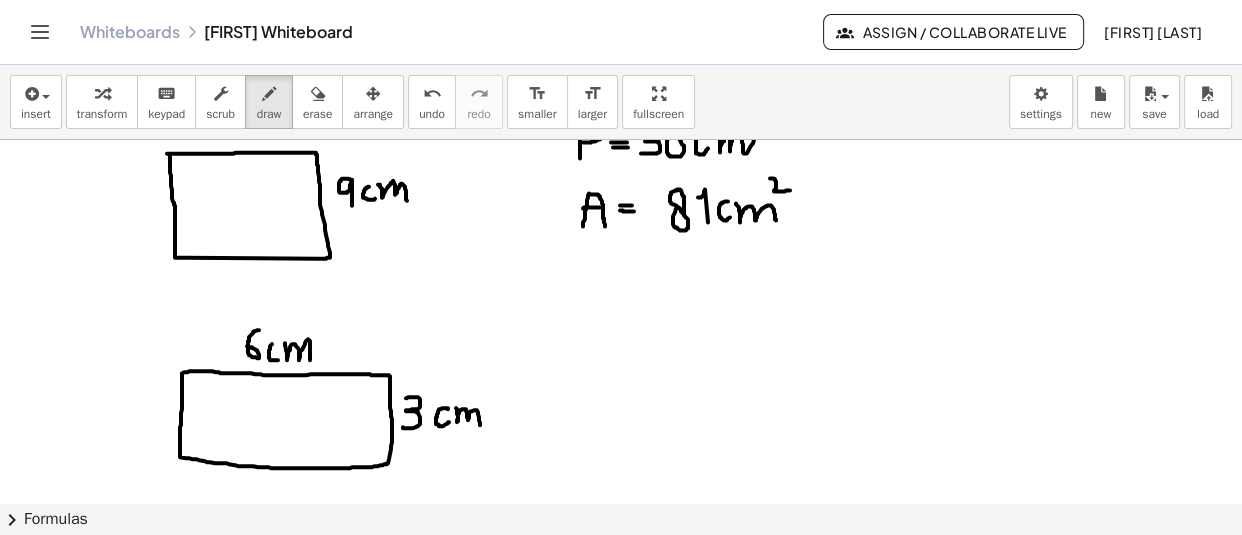 drag, startPoint x: 770, startPoint y: 180, endPoint x: 790, endPoint y: 192, distance: 23.323807 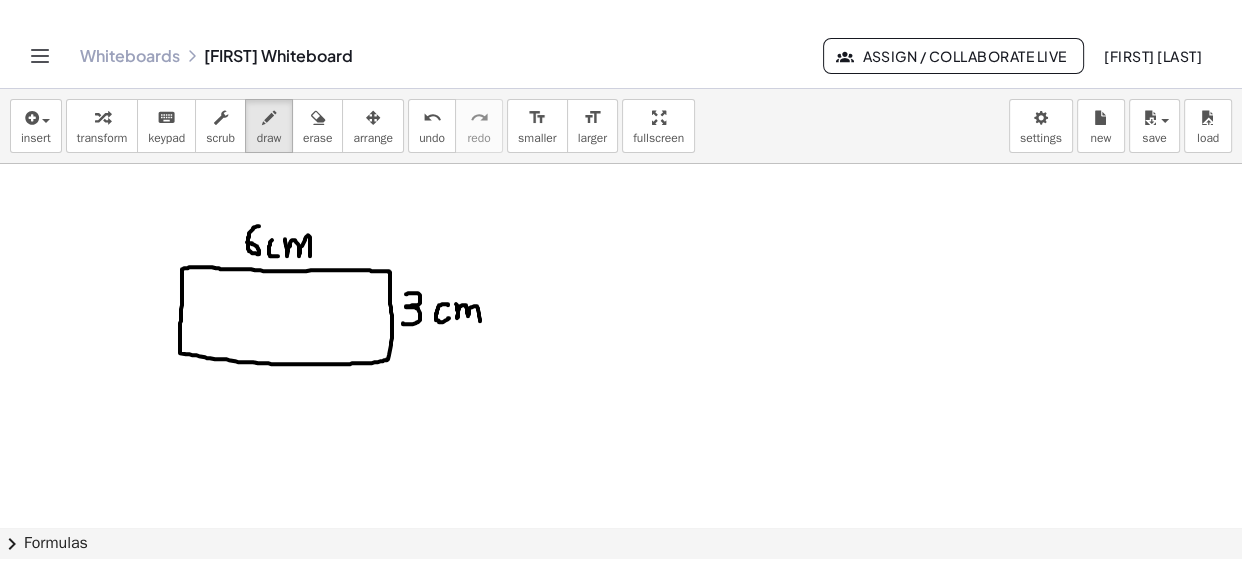 scroll, scrollTop: 13259, scrollLeft: 0, axis: vertical 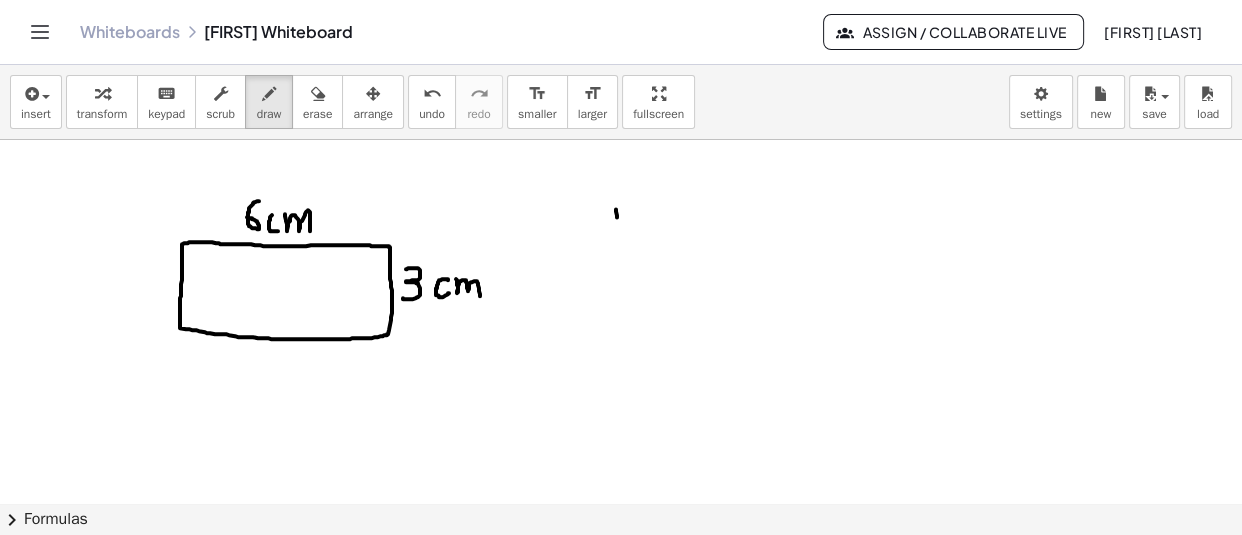 drag, startPoint x: 616, startPoint y: 211, endPoint x: 617, endPoint y: 243, distance: 32.01562 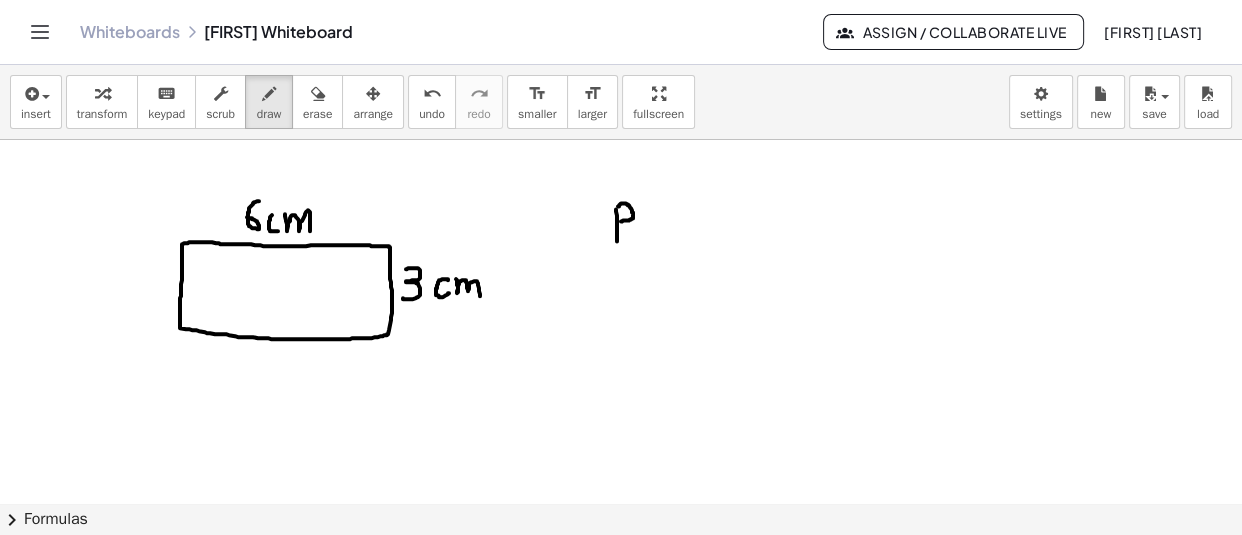drag, startPoint x: 618, startPoint y: 208, endPoint x: 621, endPoint y: 223, distance: 15.297058 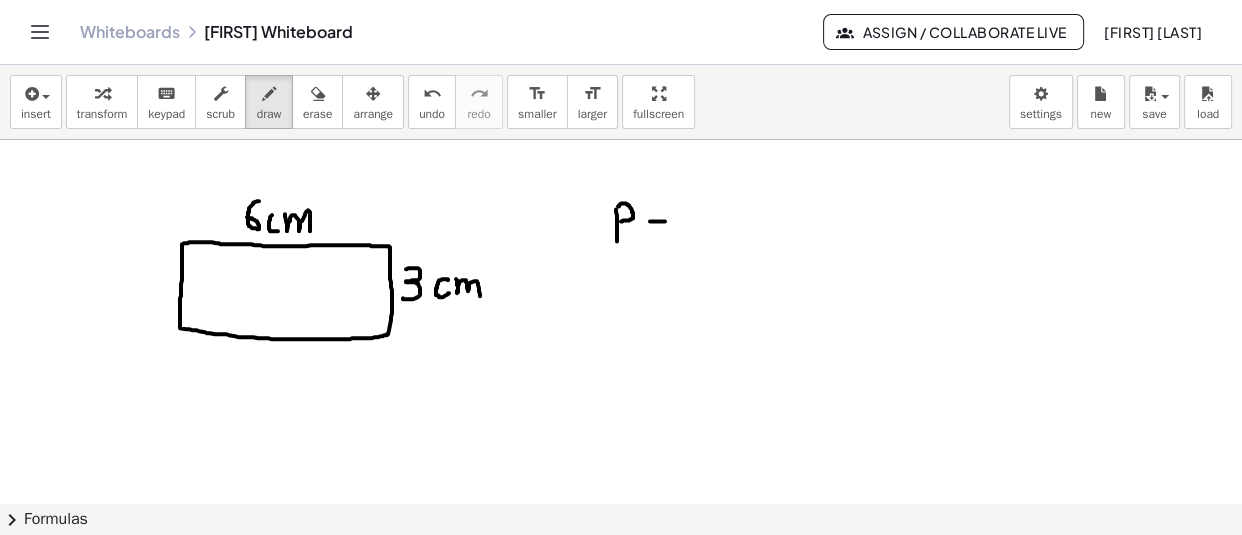 drag, startPoint x: 650, startPoint y: 223, endPoint x: 665, endPoint y: 223, distance: 15 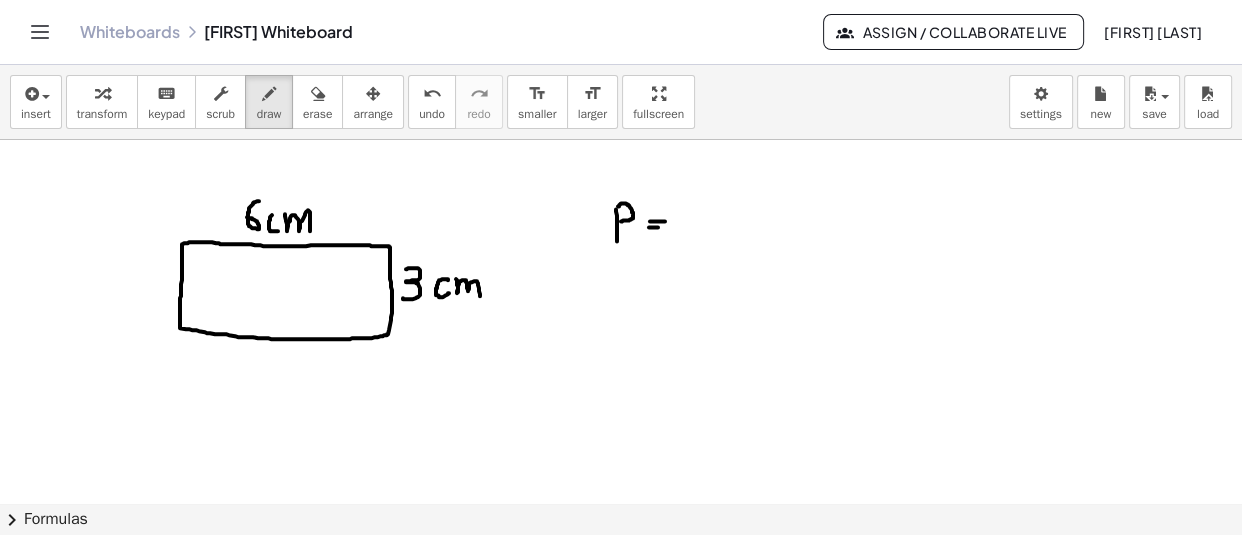 drag, startPoint x: 649, startPoint y: 229, endPoint x: 666, endPoint y: 231, distance: 17.117243 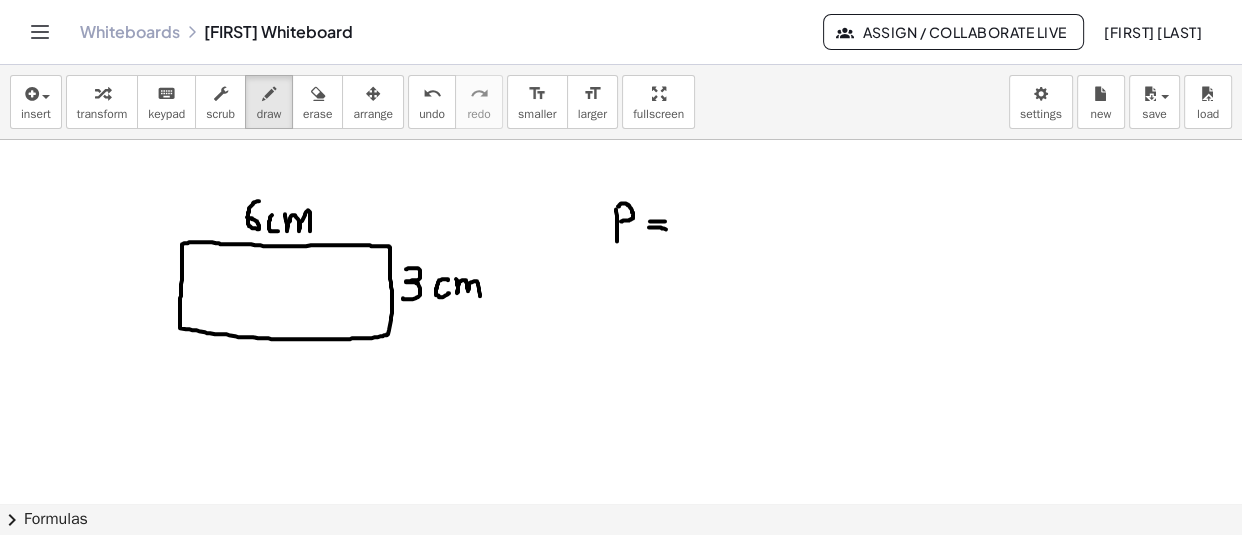 drag, startPoint x: 622, startPoint y: 280, endPoint x: 619, endPoint y: 307, distance: 27.166155 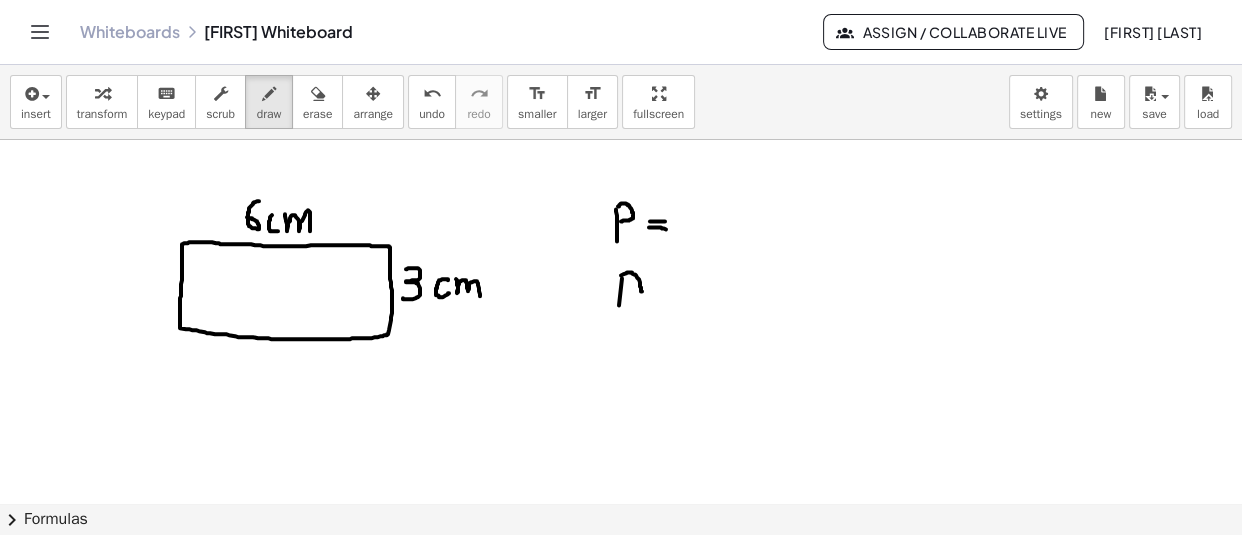 drag, startPoint x: 621, startPoint y: 277, endPoint x: 644, endPoint y: 304, distance: 35.468296 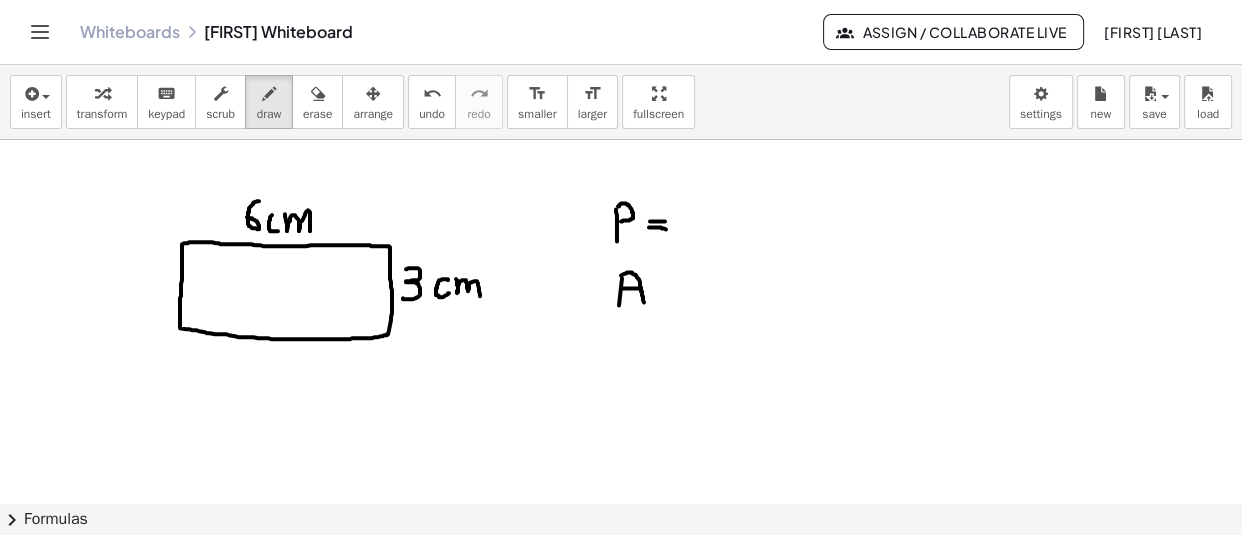drag, startPoint x: 621, startPoint y: 290, endPoint x: 640, endPoint y: 290, distance: 19 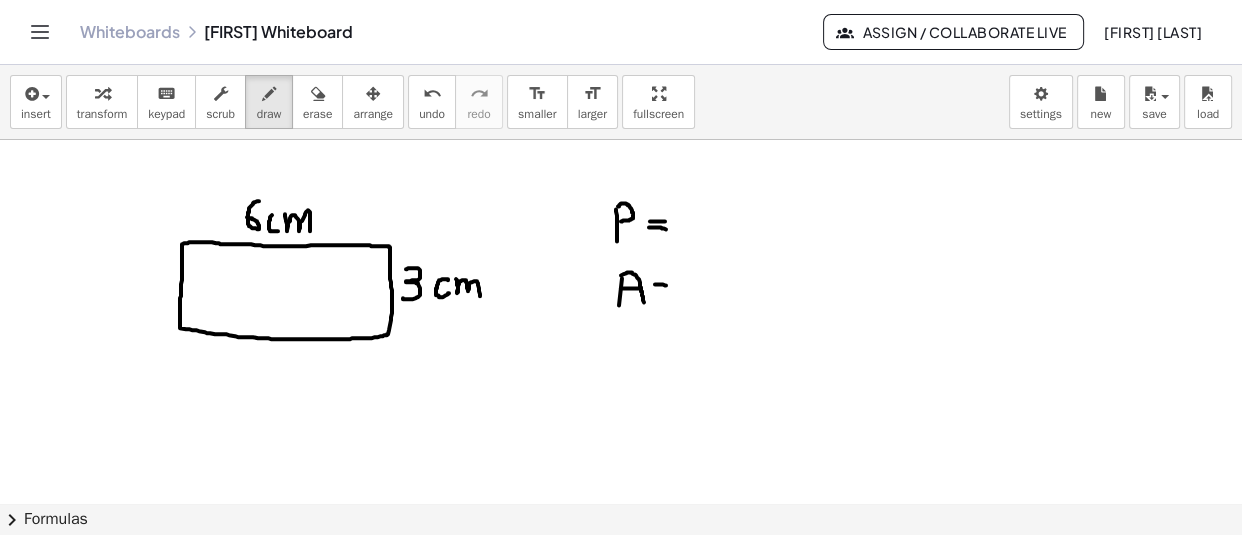 drag, startPoint x: 655, startPoint y: 286, endPoint x: 667, endPoint y: 287, distance: 12.0415945 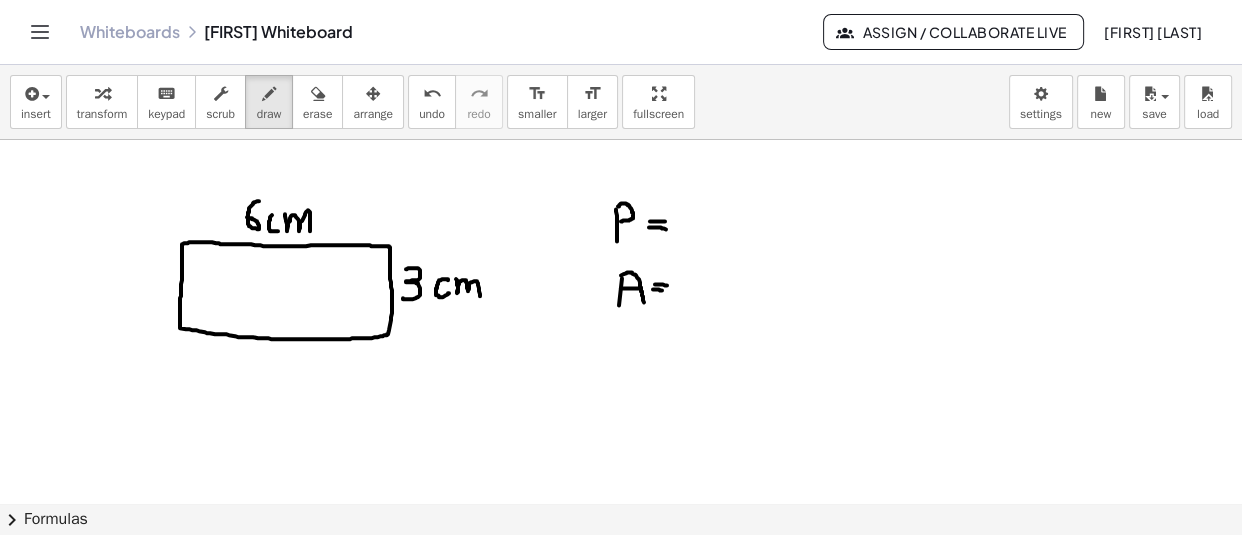 drag, startPoint x: 653, startPoint y: 291, endPoint x: 665, endPoint y: 292, distance: 12.0415945 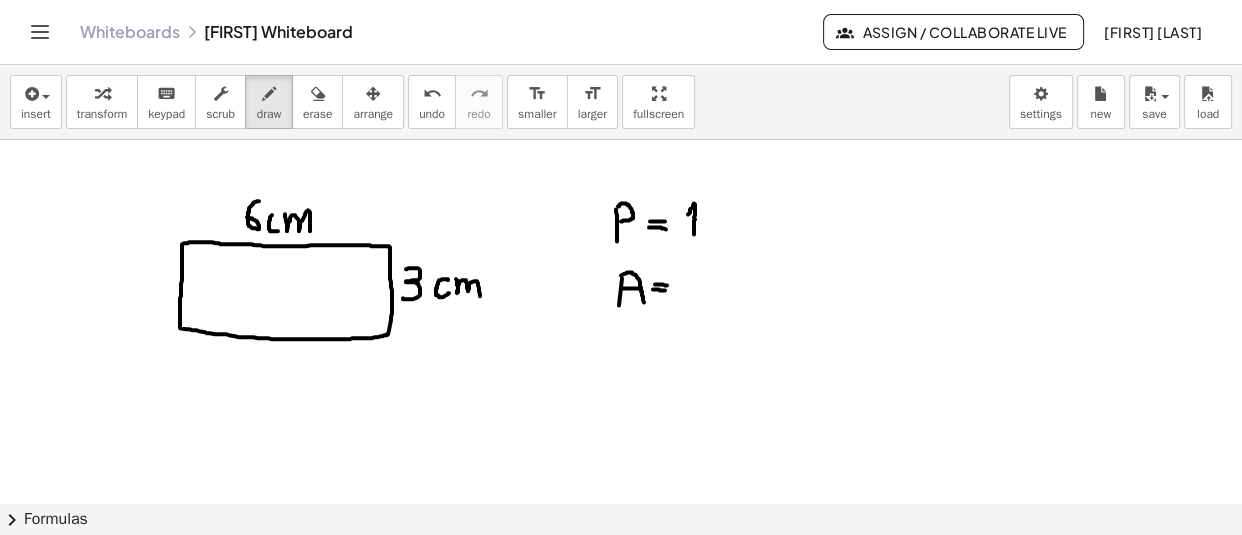 drag, startPoint x: 688, startPoint y: 216, endPoint x: 694, endPoint y: 238, distance: 22.803509 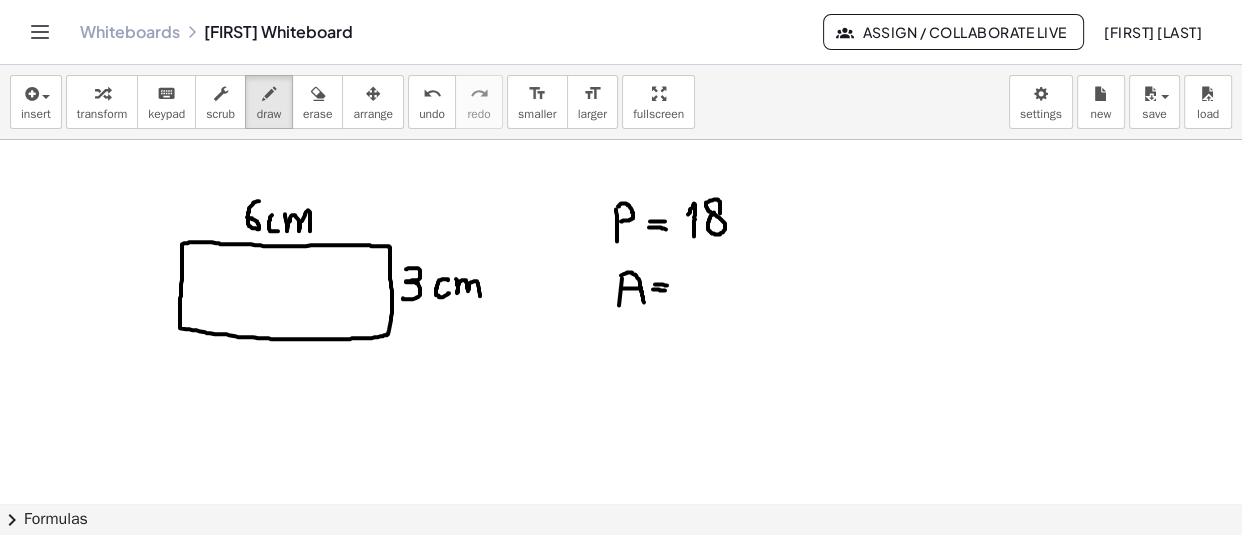 click at bounding box center [621, -6206] 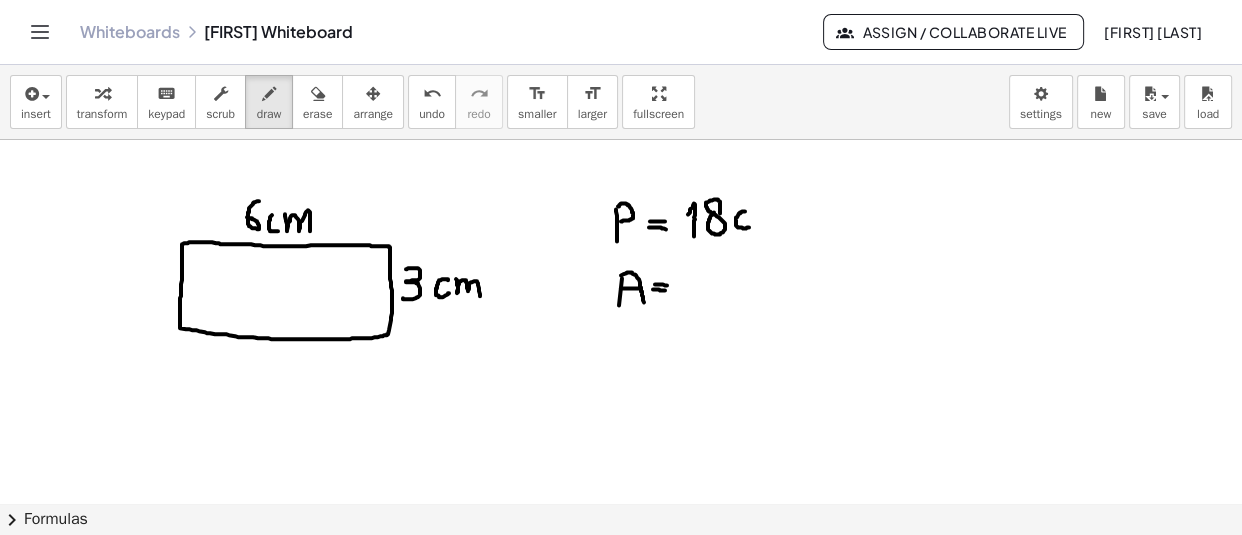 drag, startPoint x: 745, startPoint y: 213, endPoint x: 749, endPoint y: 229, distance: 16.492422 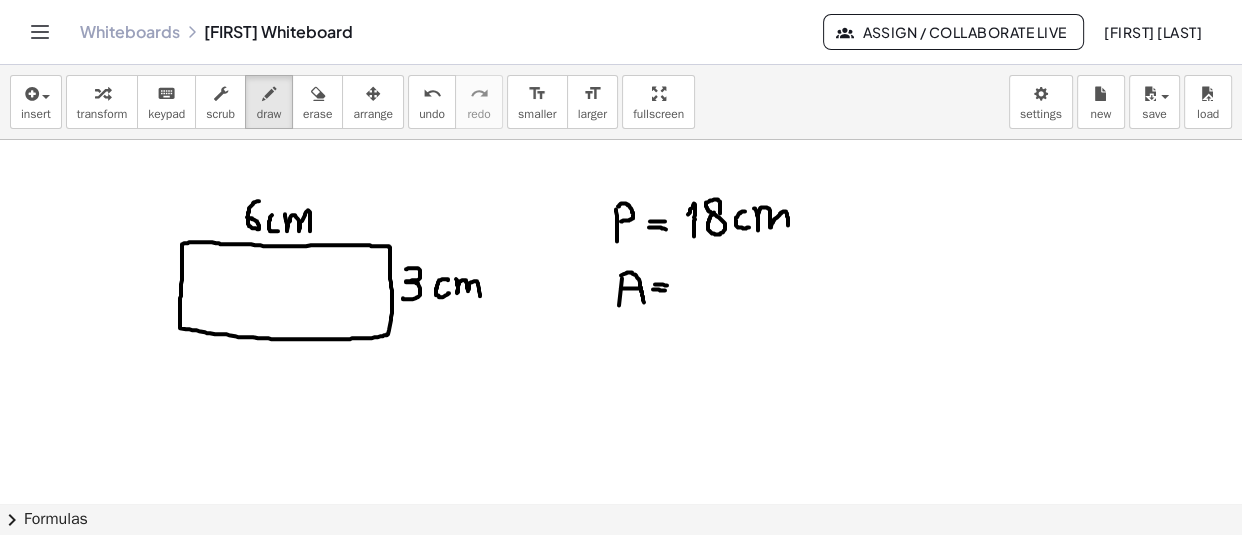 drag, startPoint x: 754, startPoint y: 210, endPoint x: 788, endPoint y: 227, distance: 38.013157 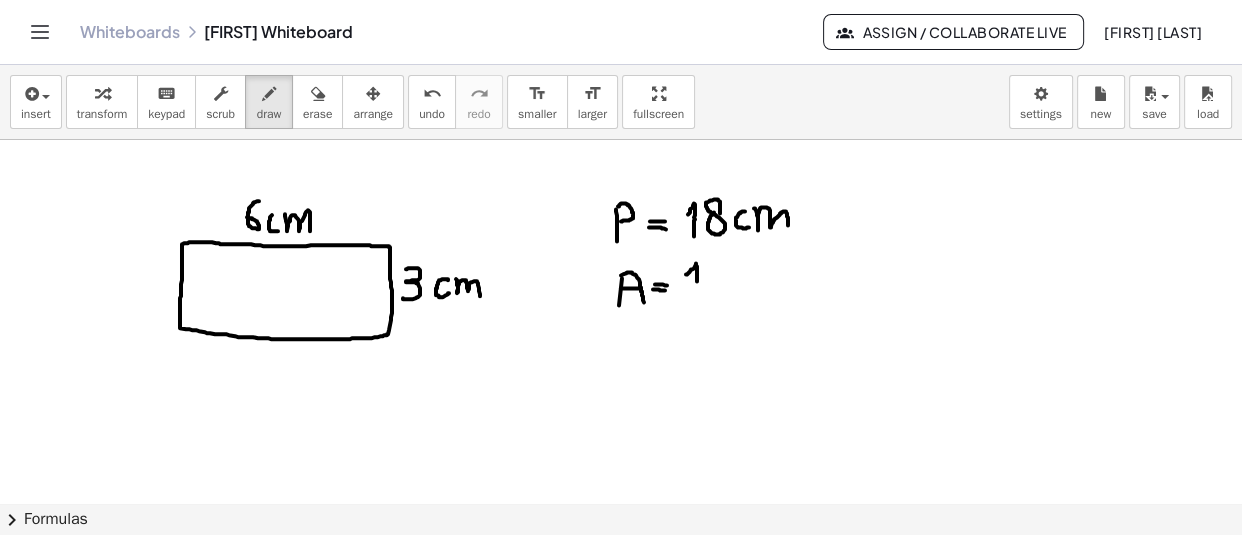 drag, startPoint x: 686, startPoint y: 276, endPoint x: 698, endPoint y: 296, distance: 23.323807 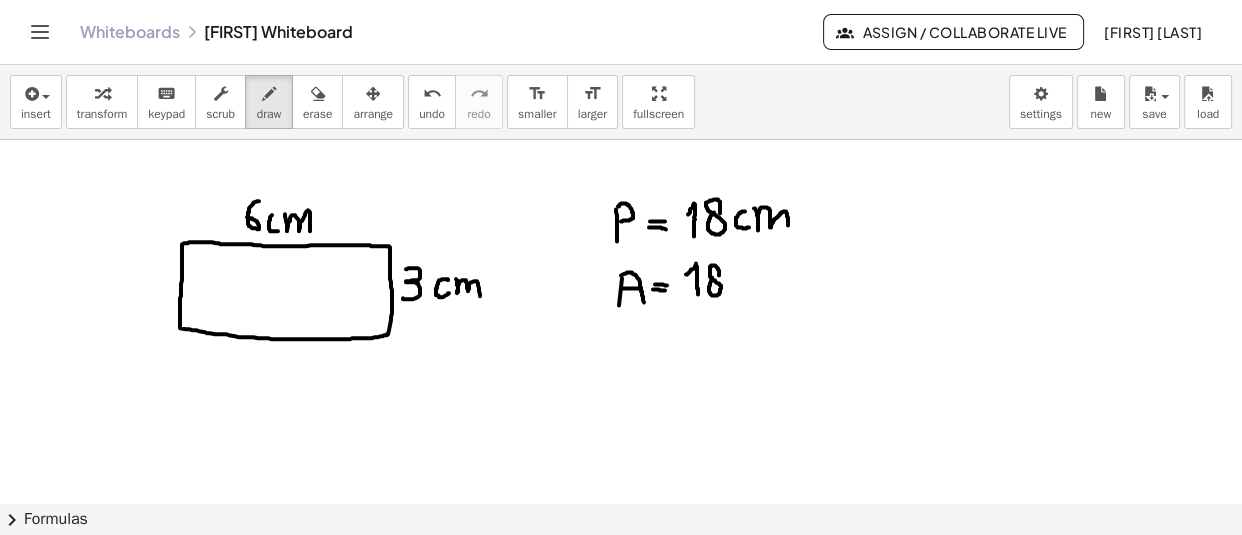 click at bounding box center (621, -6206) 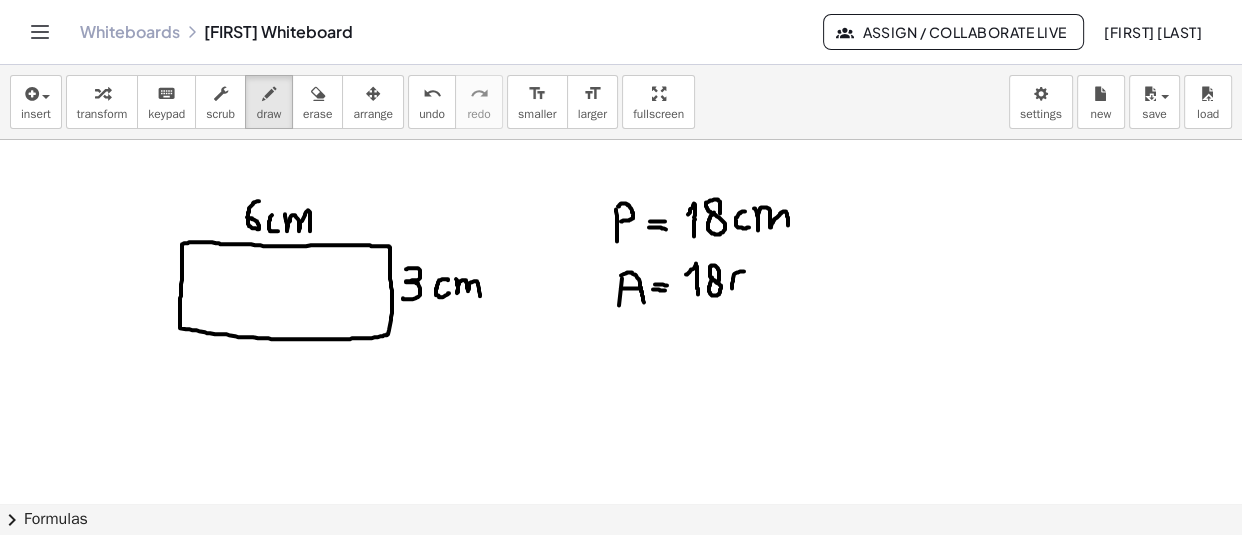 drag, startPoint x: 744, startPoint y: 273, endPoint x: 751, endPoint y: 290, distance: 18.384777 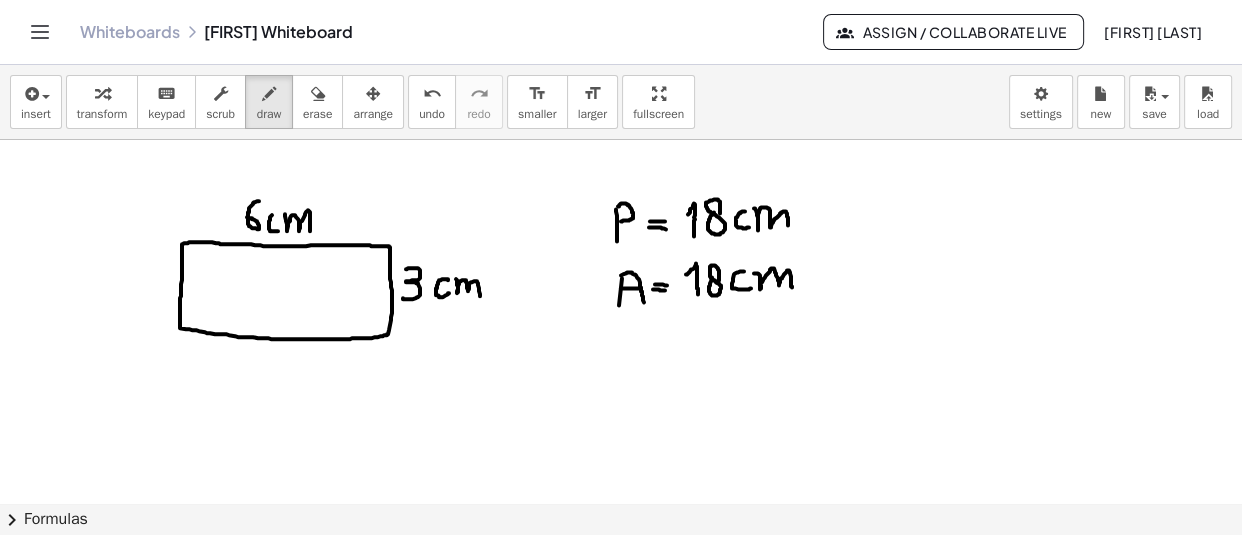 drag, startPoint x: 754, startPoint y: 275, endPoint x: 792, endPoint y: 289, distance: 40.496914 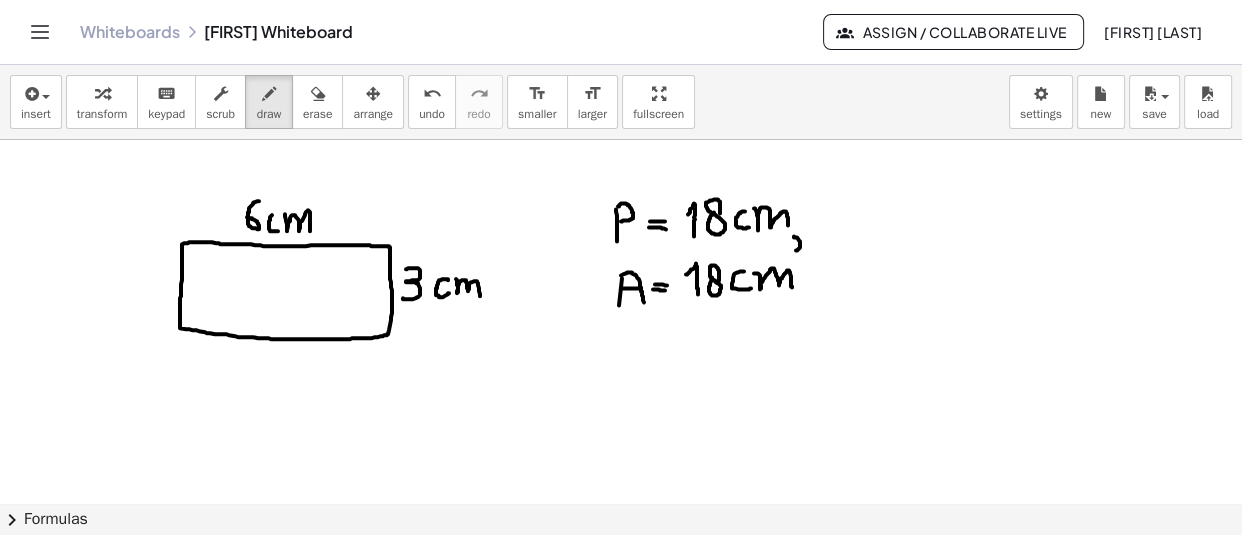 drag, startPoint x: 794, startPoint y: 238, endPoint x: 806, endPoint y: 255, distance: 20.808653 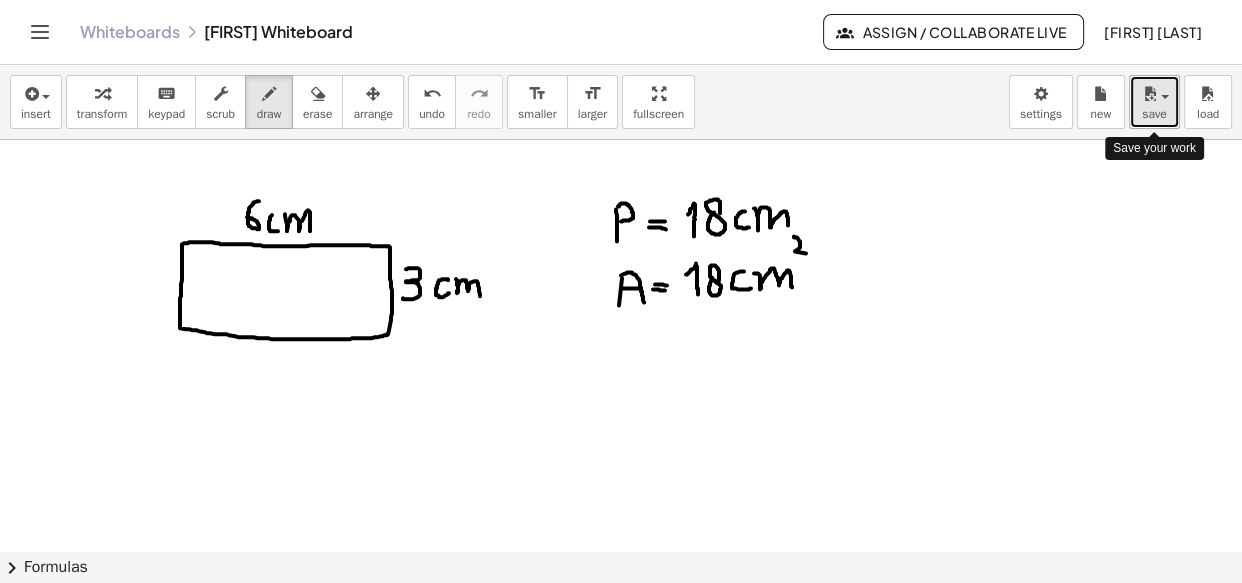 click on "save" at bounding box center [1154, 102] 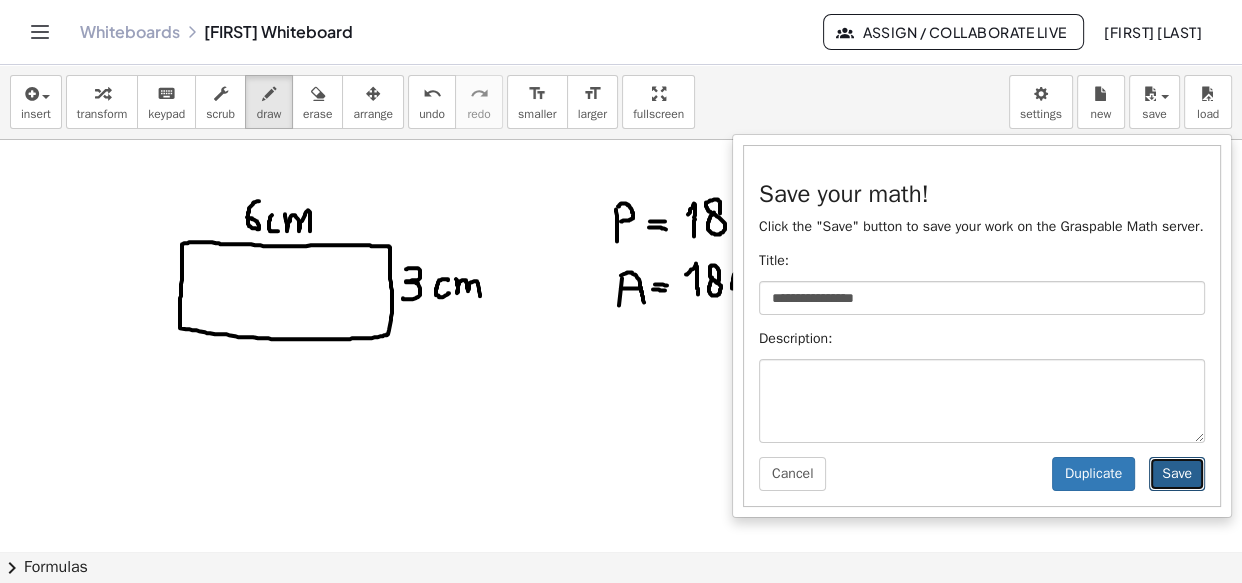 click on "Save" at bounding box center (1177, 474) 